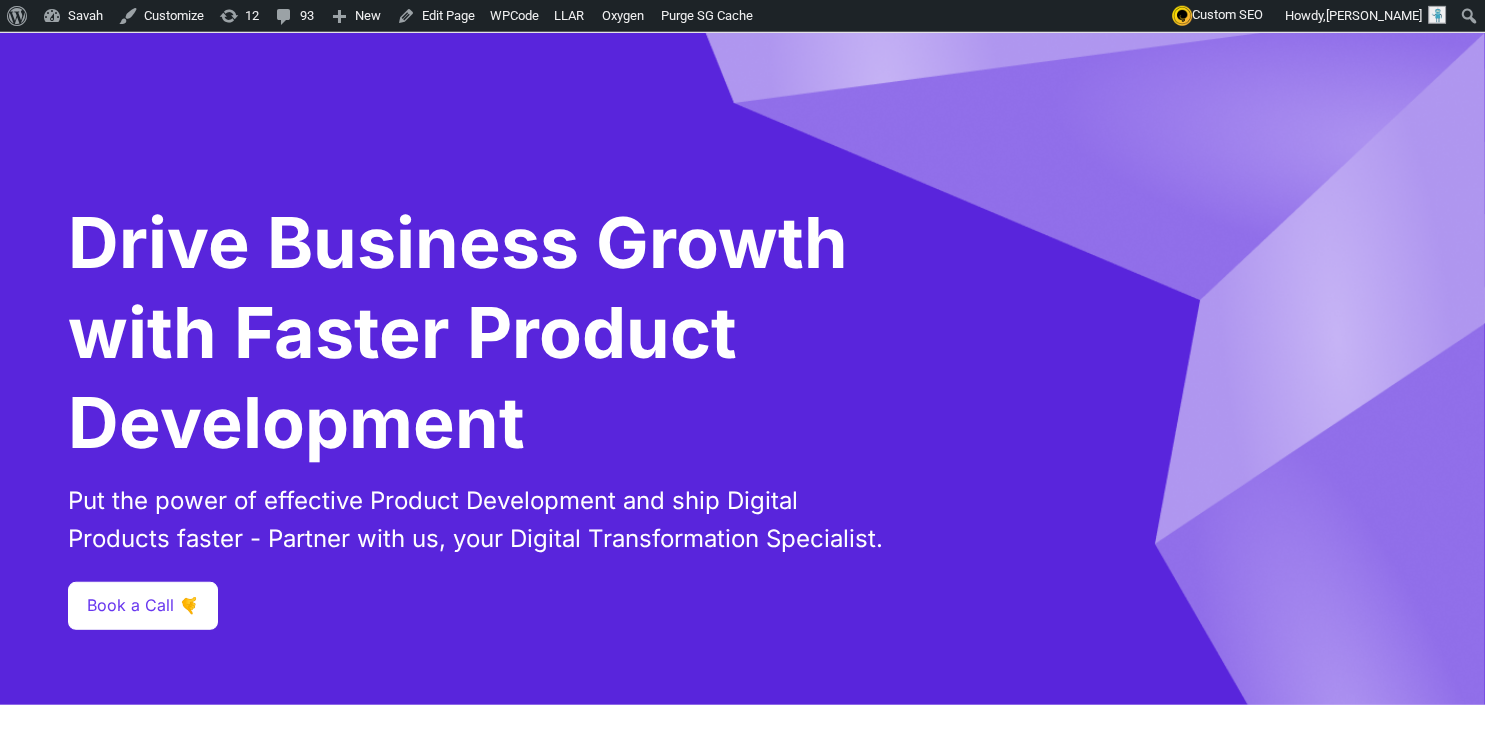 scroll, scrollTop: 0, scrollLeft: 0, axis: both 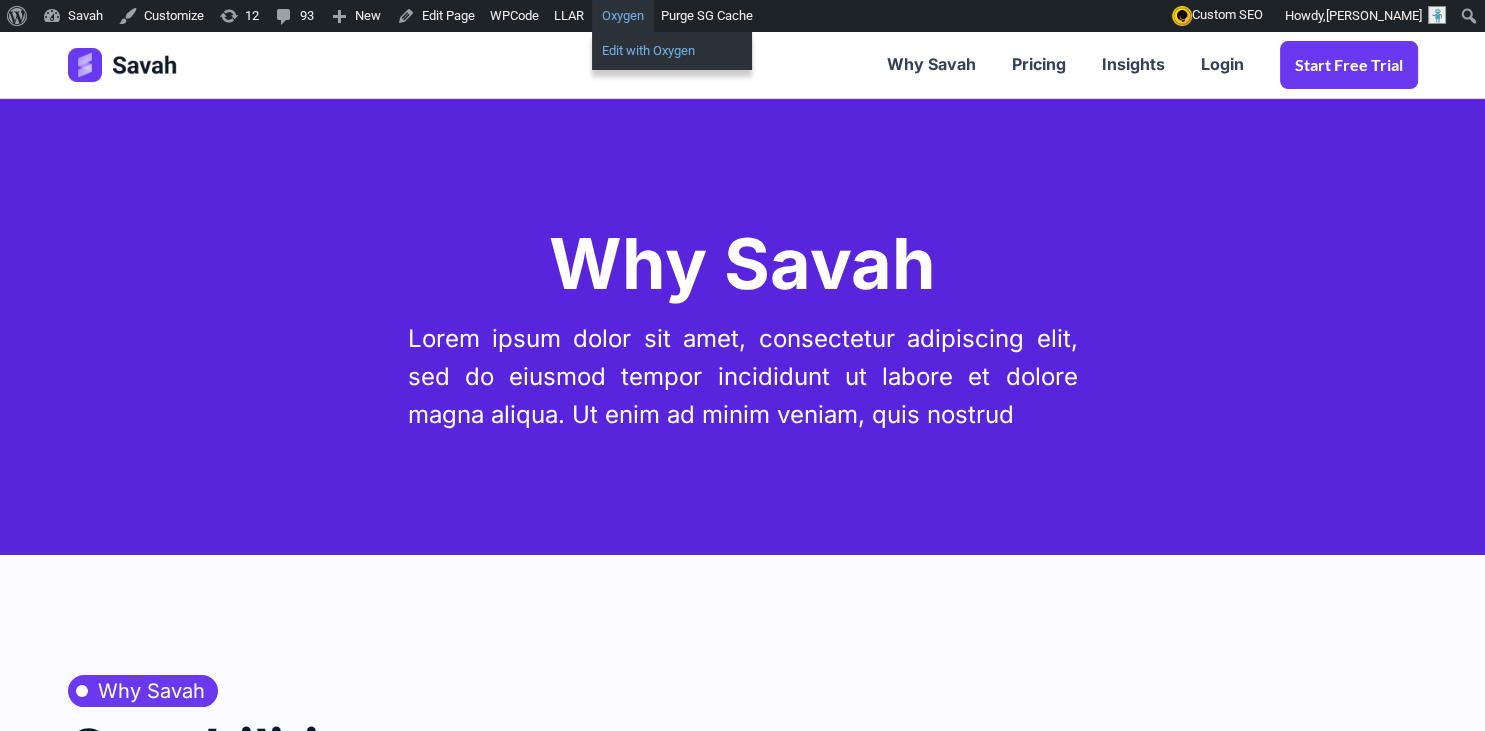 click on "Edit with Oxygen" at bounding box center [672, 51] 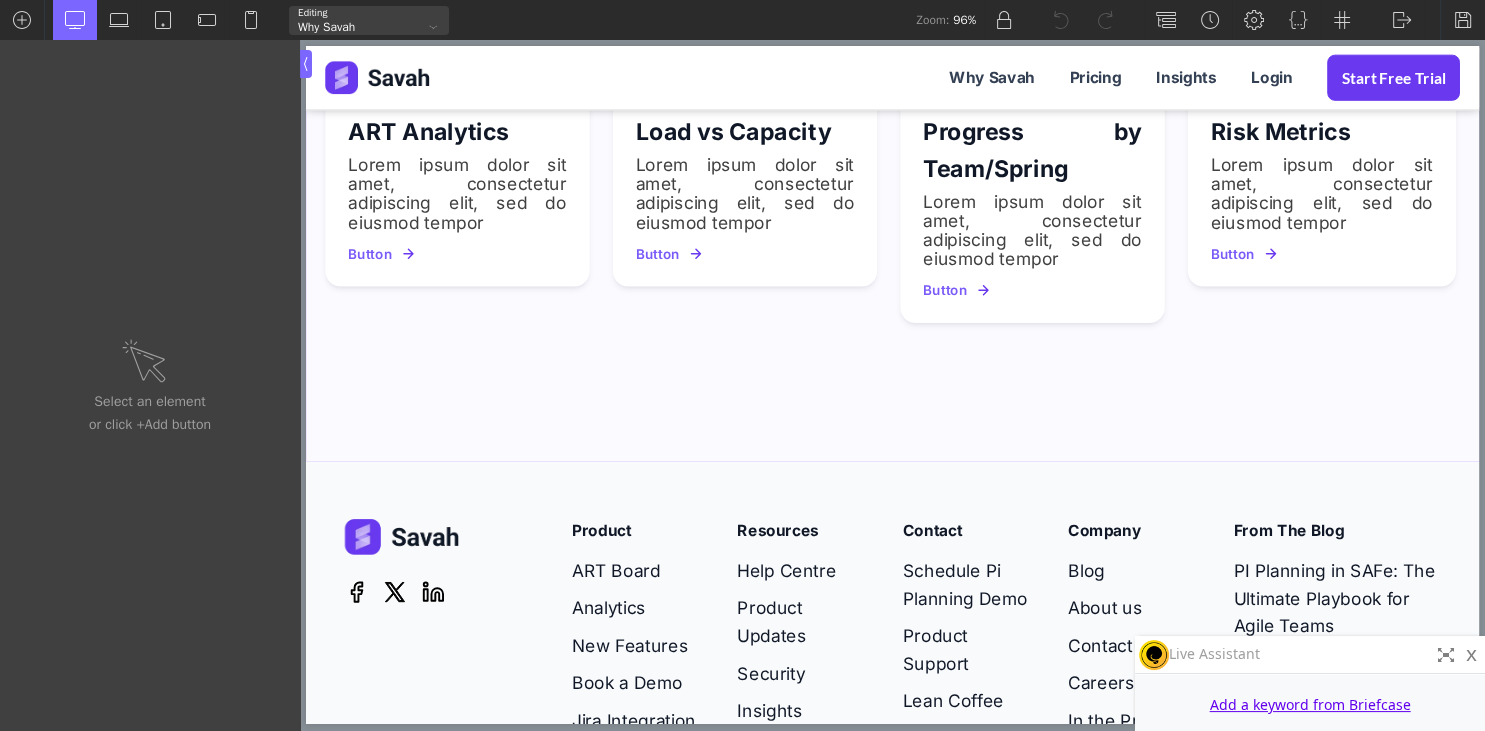 scroll, scrollTop: 1844, scrollLeft: 0, axis: vertical 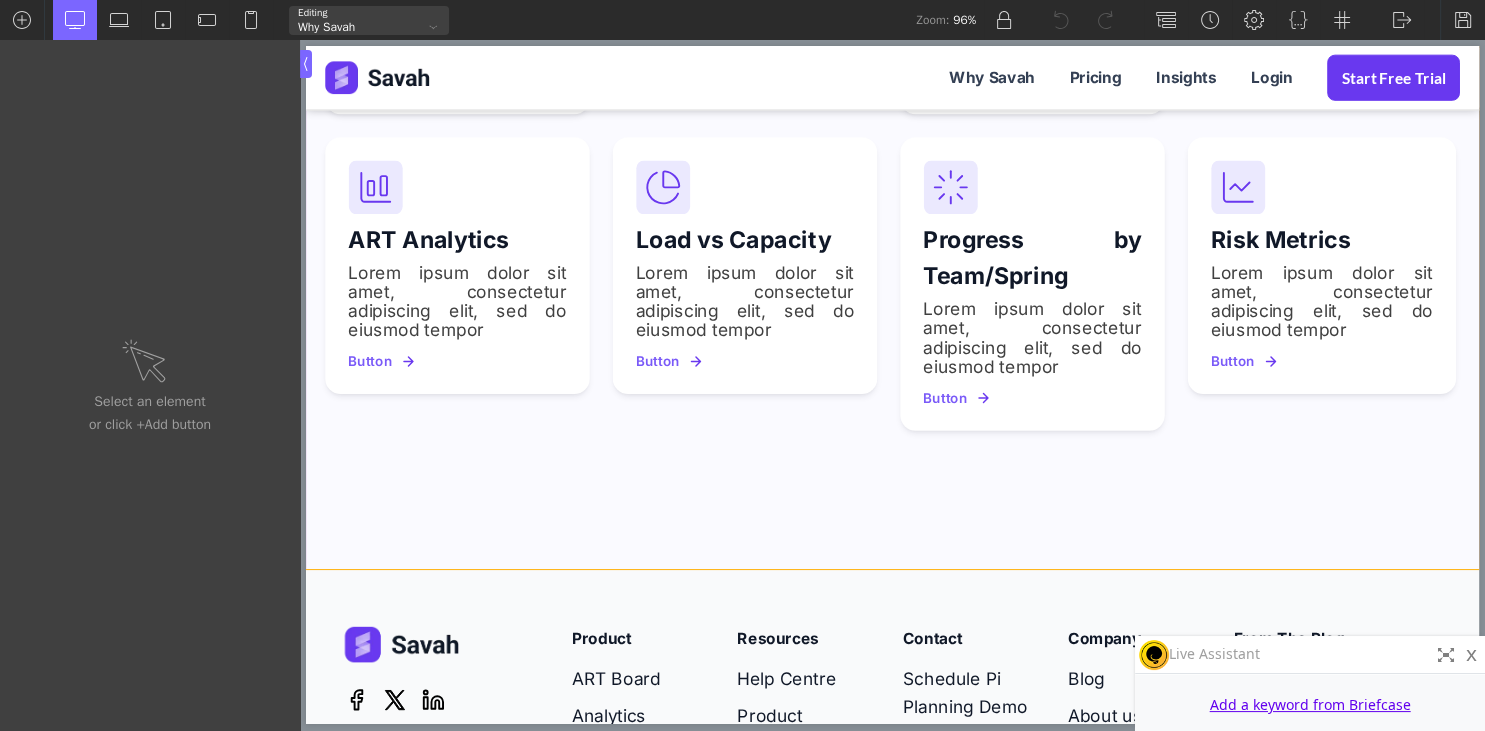 click on "Why Savah Capabilities Savah help Agile teams with a complete pacakage to plan and execute the PI Planning Quaterly Planning sessions. All in One platform blah bla  ART Backlog Lorem ipsum dolor sit amet, consectetur adipiscing elit, sed do eiusmod tempor  Button ART Board Lorem ipsum dolor sit amet, consectetur adipiscing elit, sed do eiusmod tempor  Button Risk Backlog Lorem ipsum dolor sit amet, consectetur adipiscing elit, sed do eiusmod tempor  Button Confidence Vote Lorem ipsum dolor sit amet, consectetur adipiscing elit, sed do eiusmod tempor  Button Milestones Lorem ipsum dolor sit amet, consectetur adipiscing elit, sed do eiusmod tempor  Button Team Objective Lorem ipsum dolor sit amet, consectetur adipiscing elit, sed do eiusmod tempor  Button Program Objective Lorem ipsum dolor sit amet, consectetur adipiscing elit, sed do eiusmod tempor  Button Retro Board Lorem ipsum dolor sit amet, consectetur adipiscing elit, sed do eiusmod tempor  Button WSJF Prioritisation Button Team Board Room Button Button" at bounding box center (916, -303) 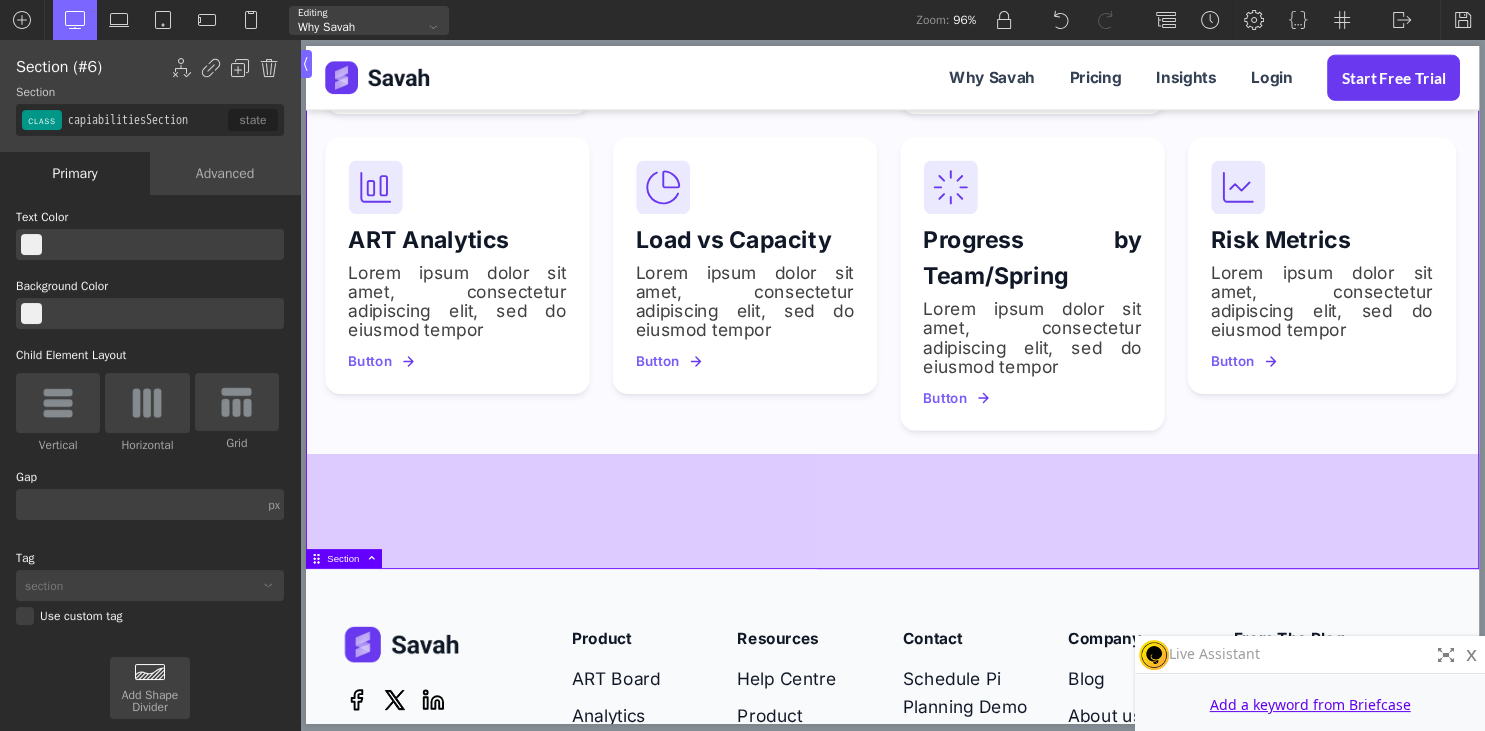 click at bounding box center (916, 530) 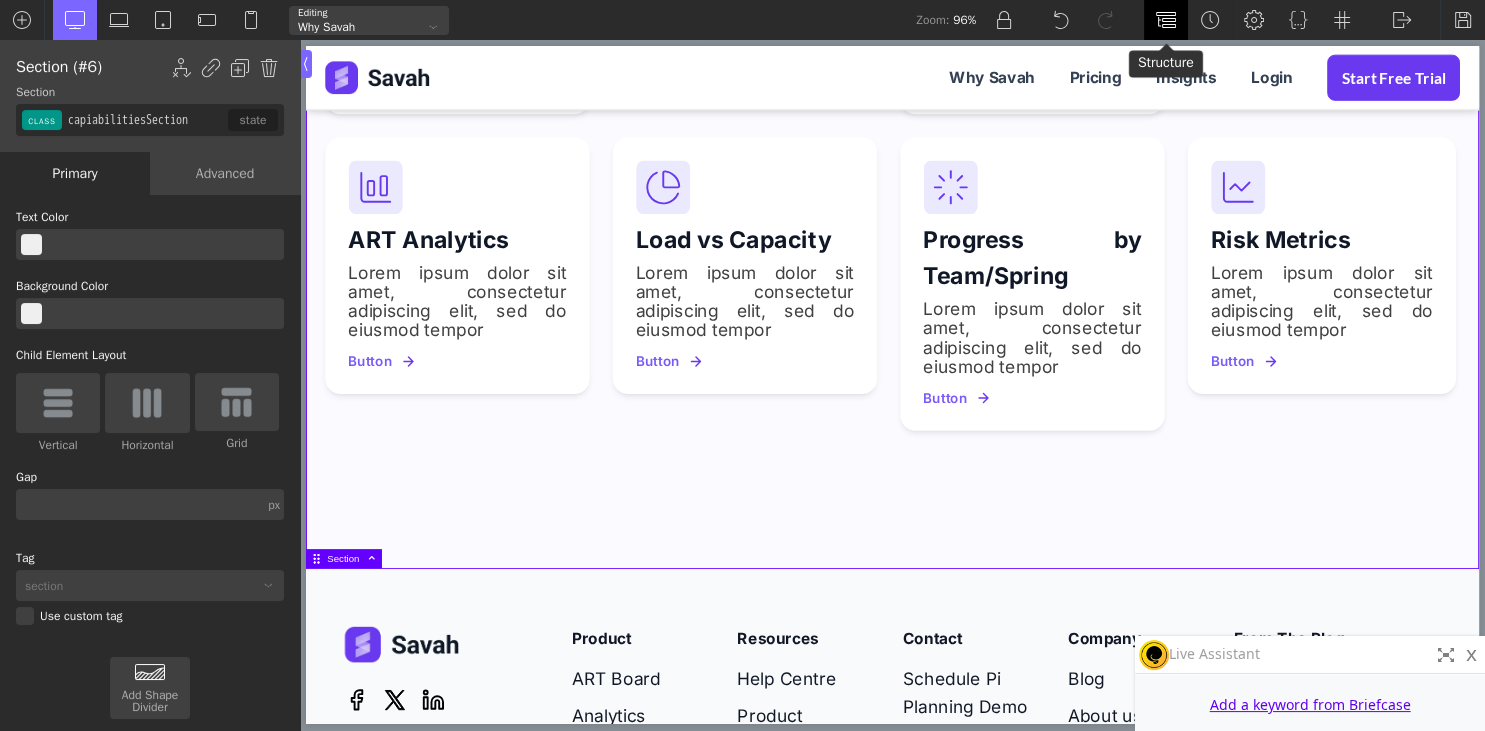 click at bounding box center [1166, 20] 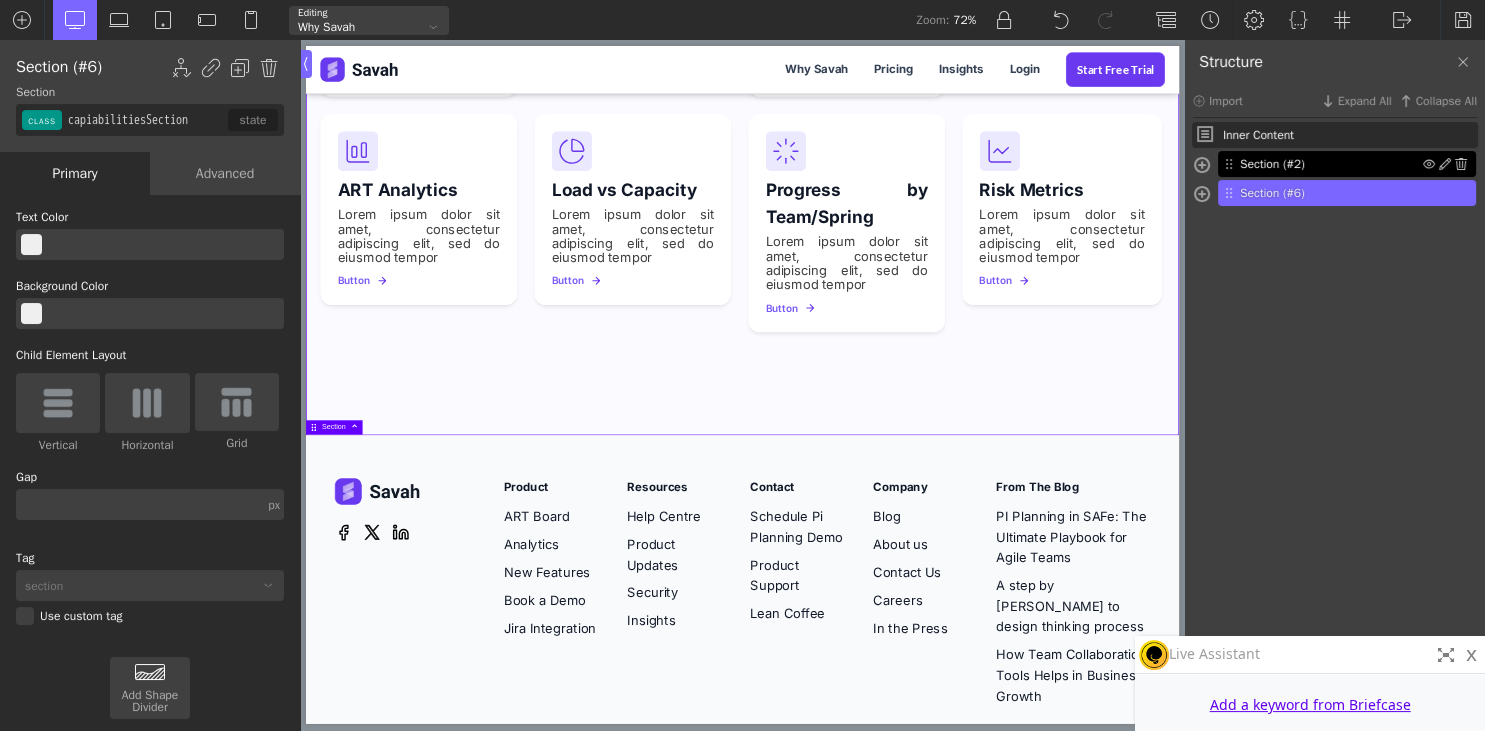 click on "Section (#2)" at bounding box center (1331, 164) 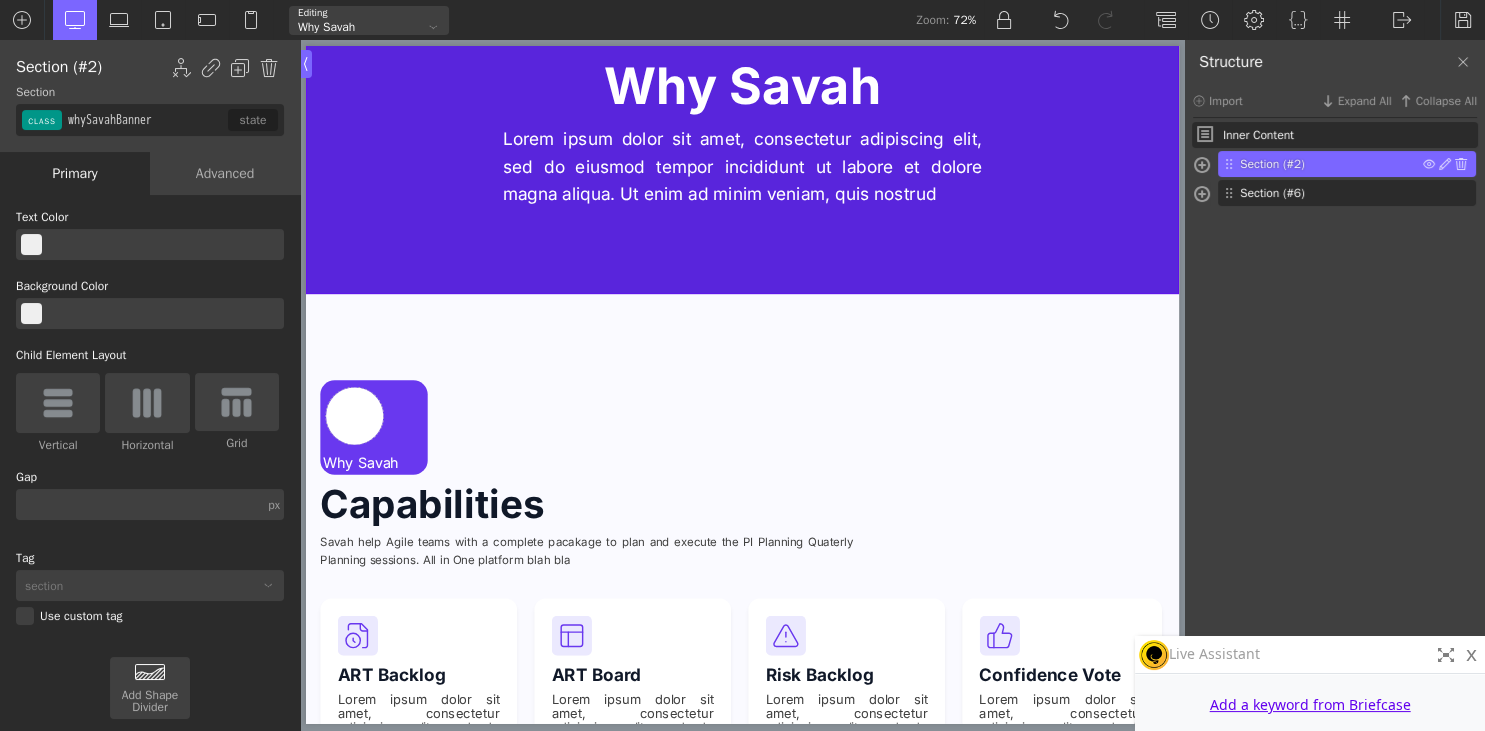 scroll, scrollTop: 46, scrollLeft: 0, axis: vertical 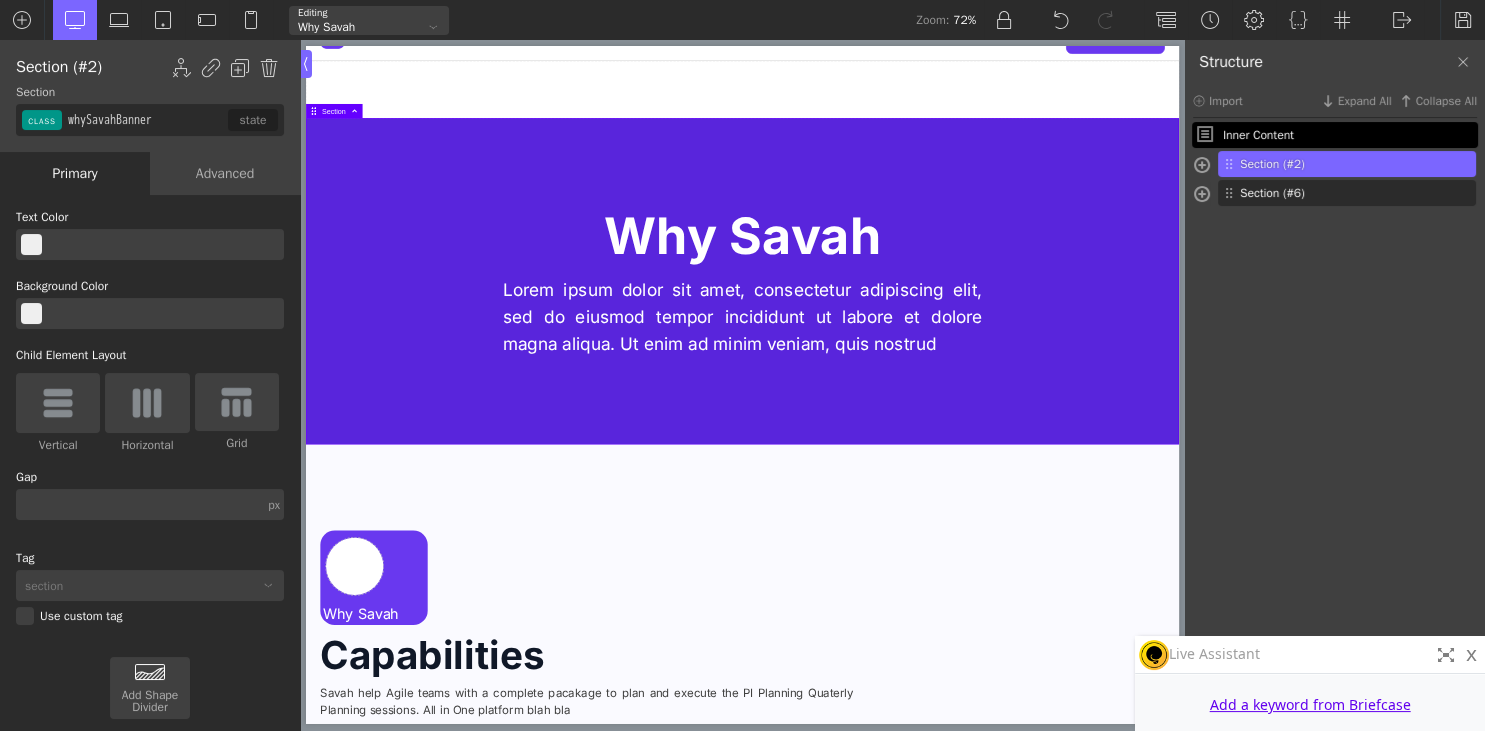 click on "Inner Content" at bounding box center [1346, 135] 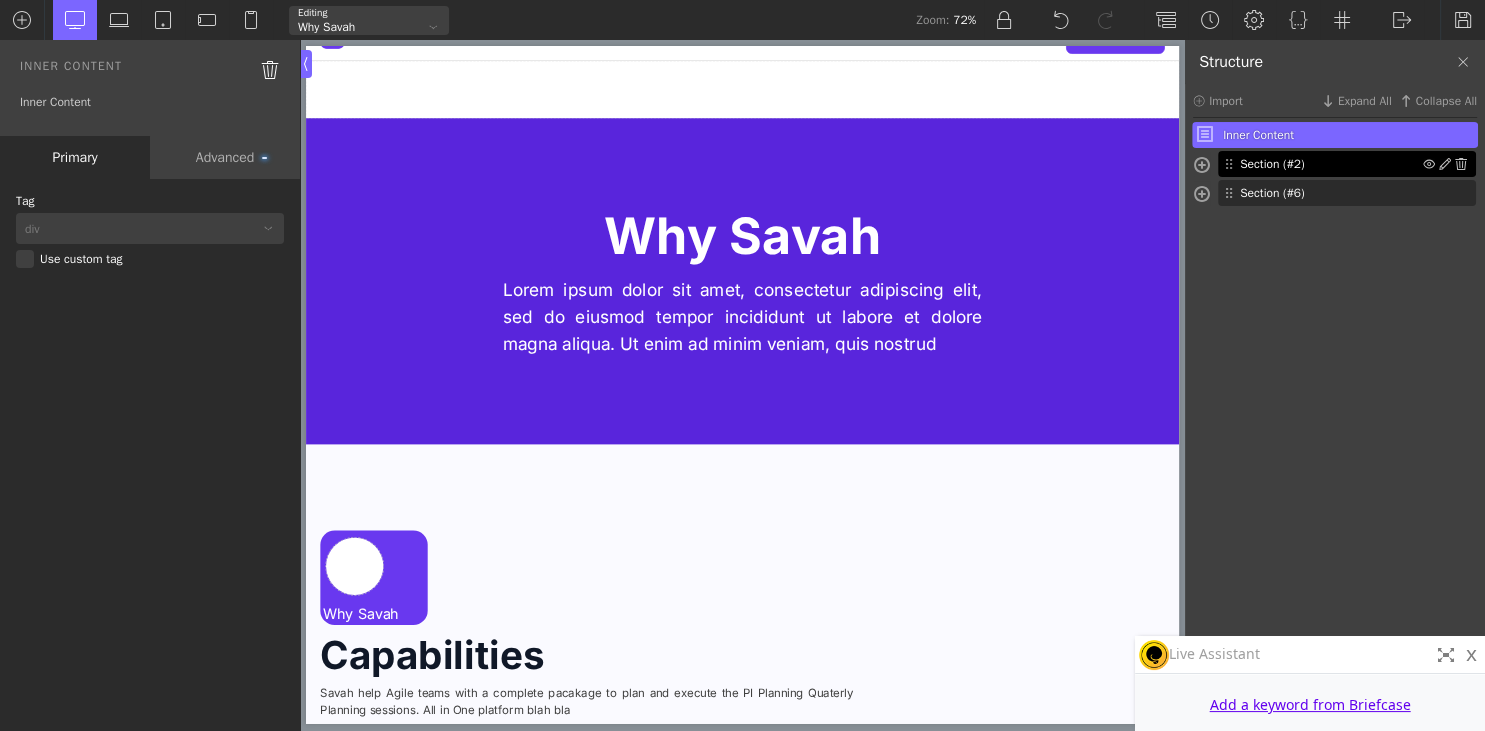 click on "Section (#2)" at bounding box center (1331, 164) 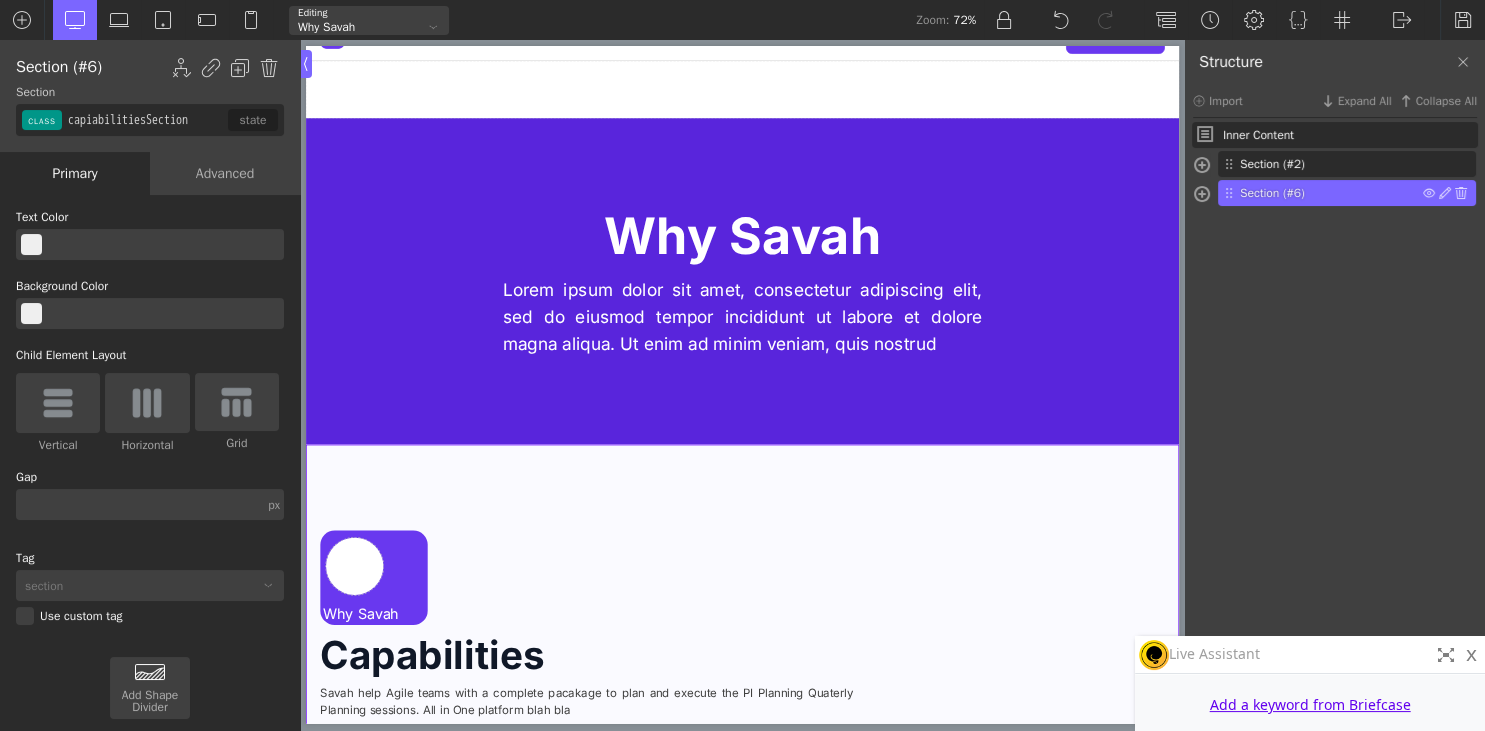 click on "Section (#6)" at bounding box center [1331, 193] 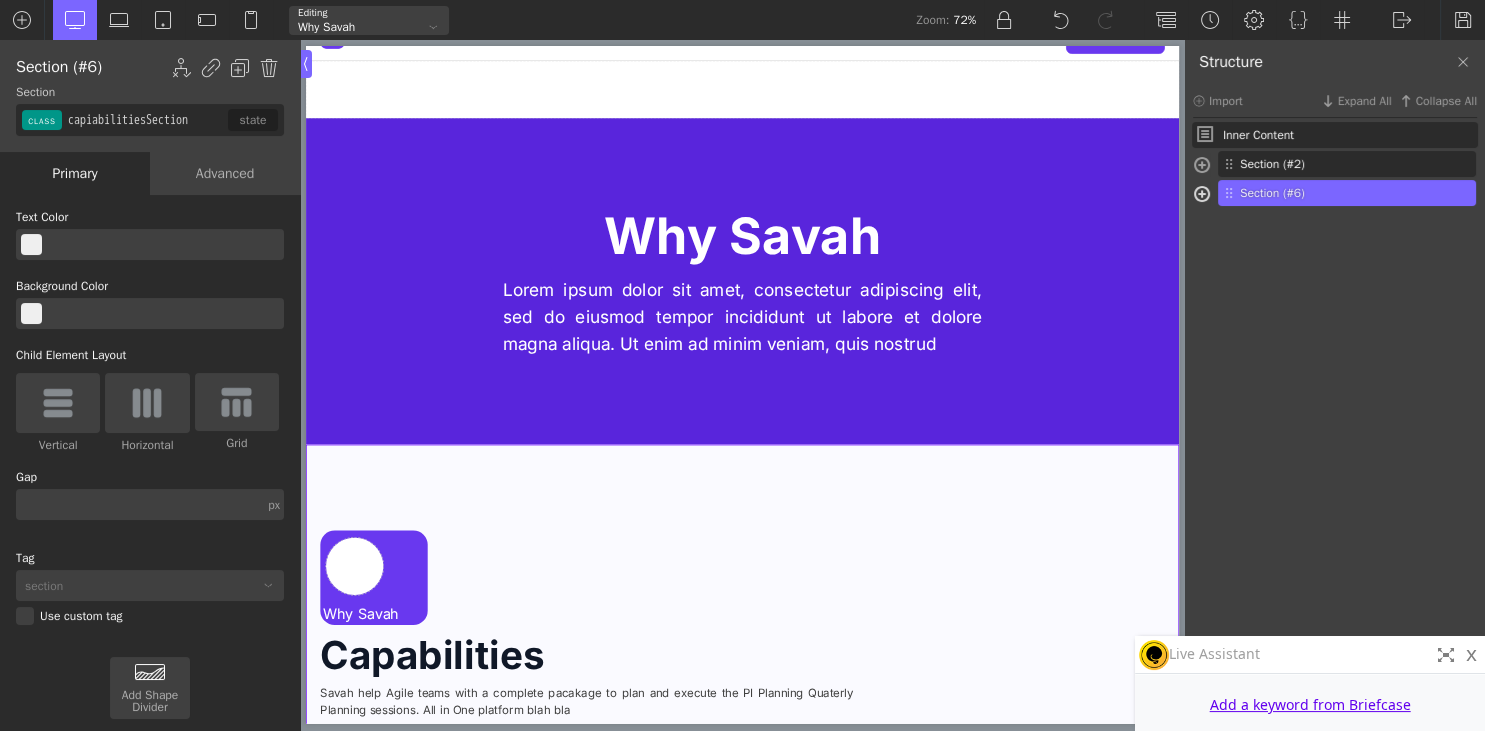 click at bounding box center [1202, 196] 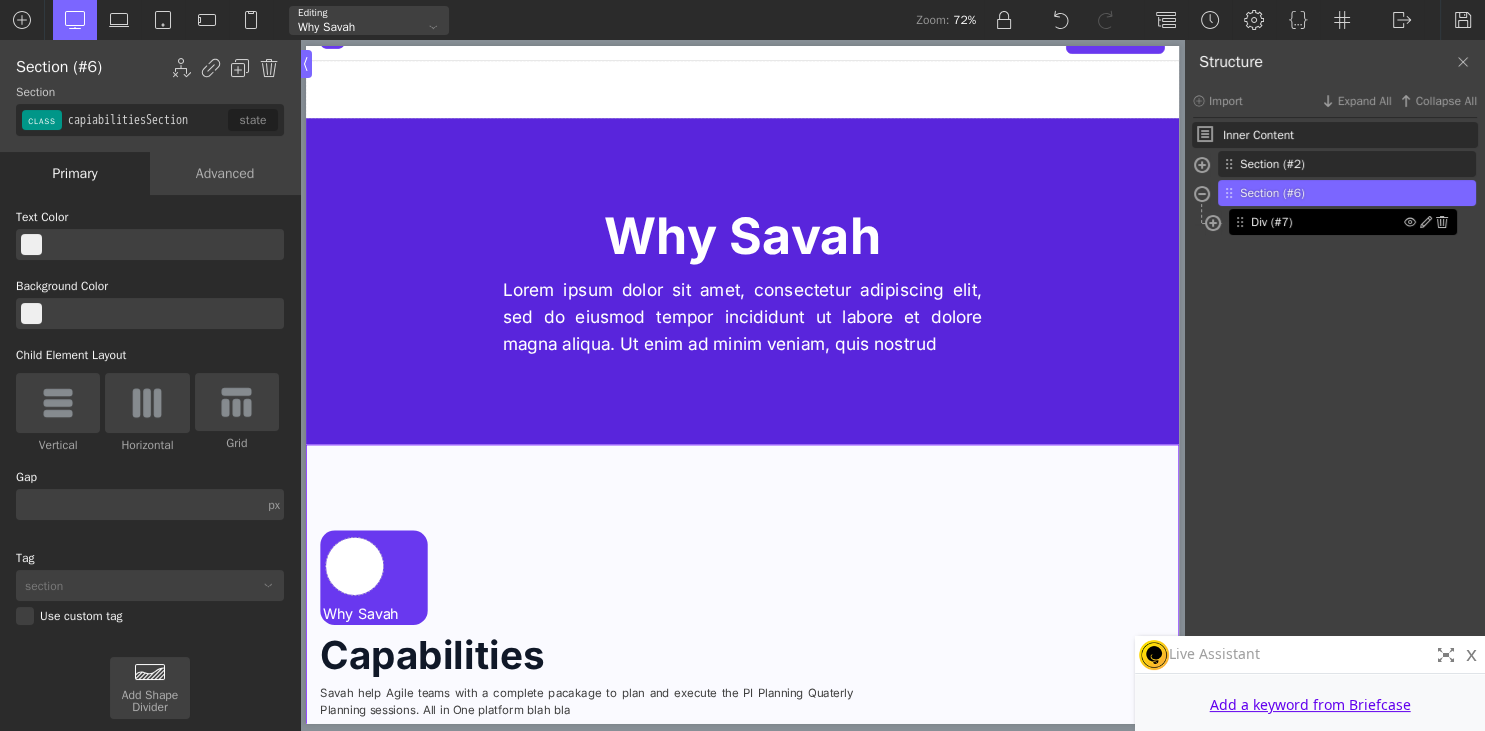click on "Div (#7)" at bounding box center (1327, 222) 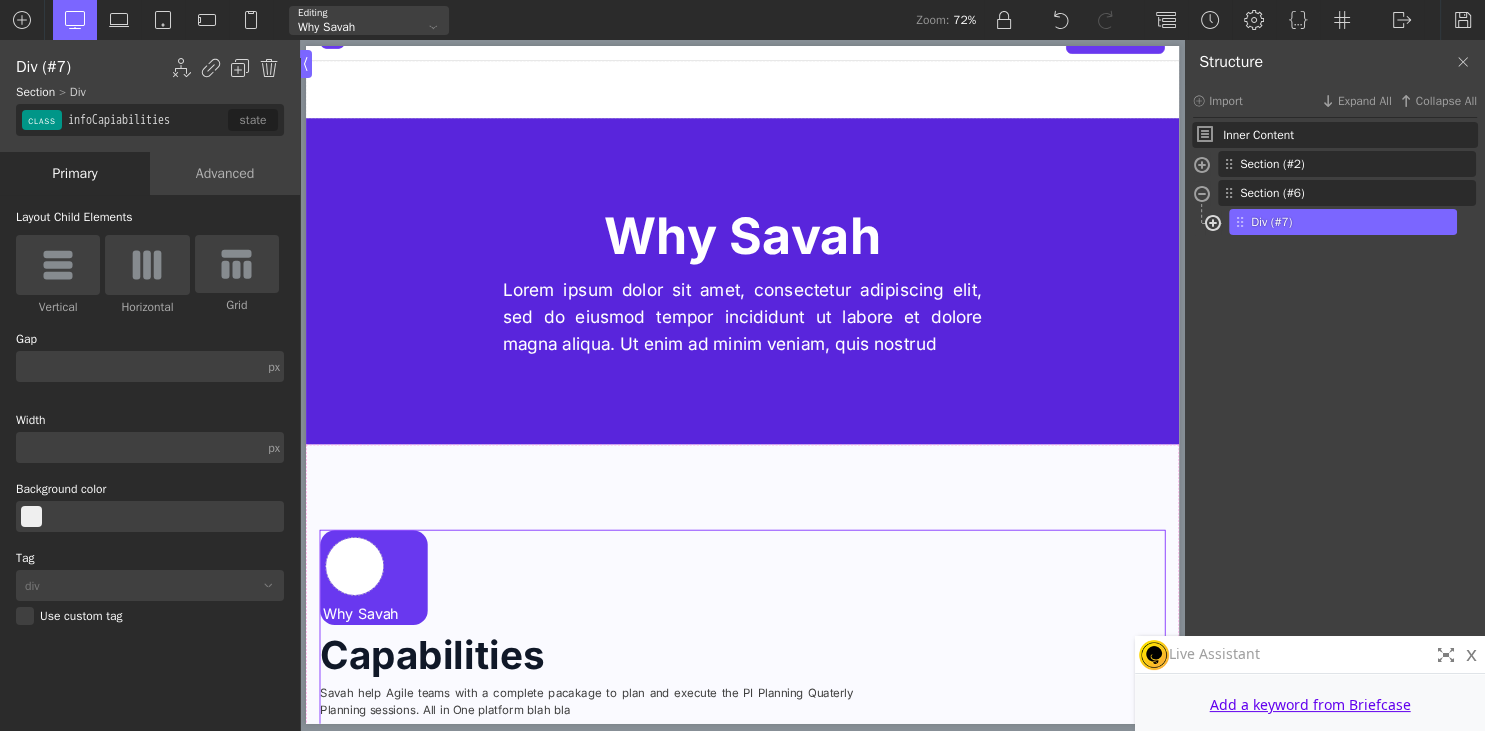 click at bounding box center (1213, 225) 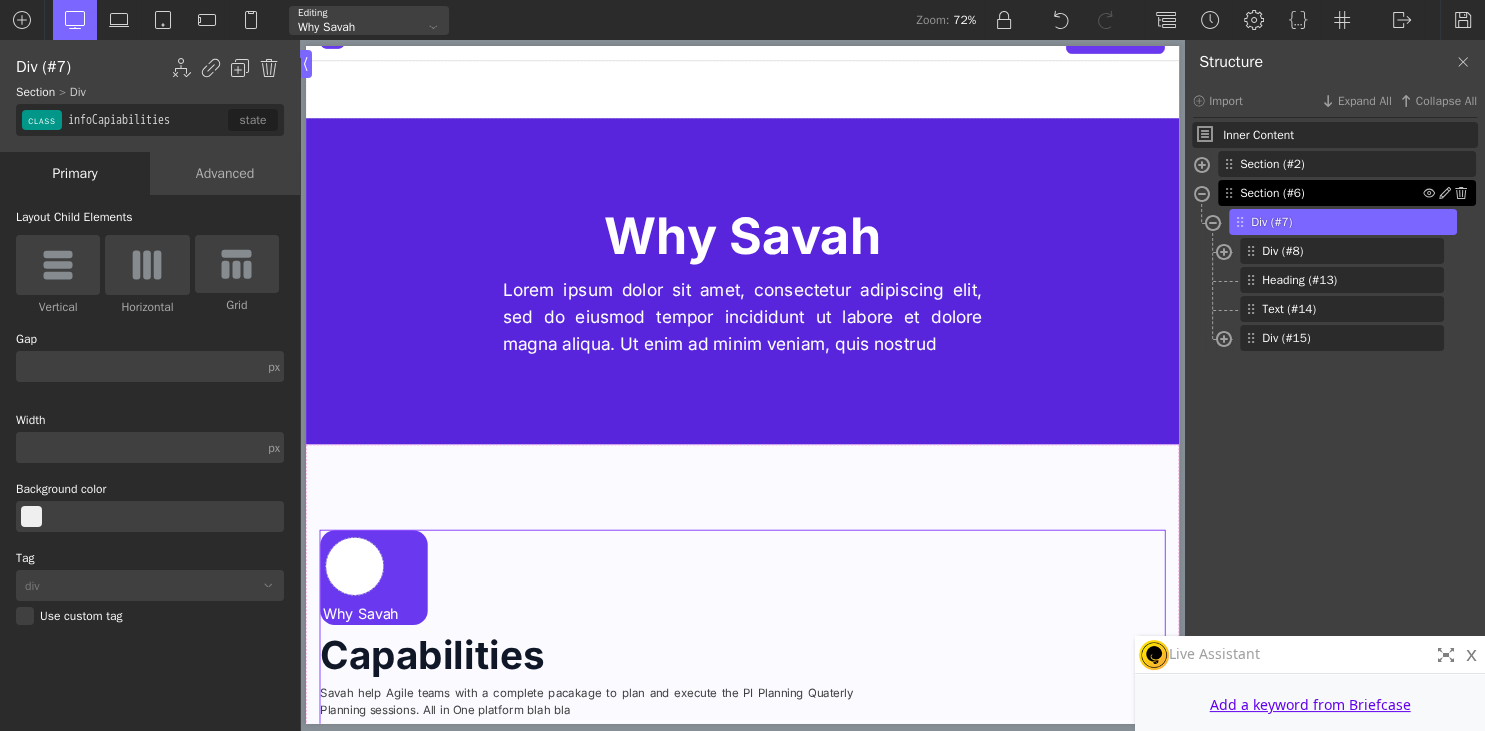 click on "Section (#6)" at bounding box center (1331, 193) 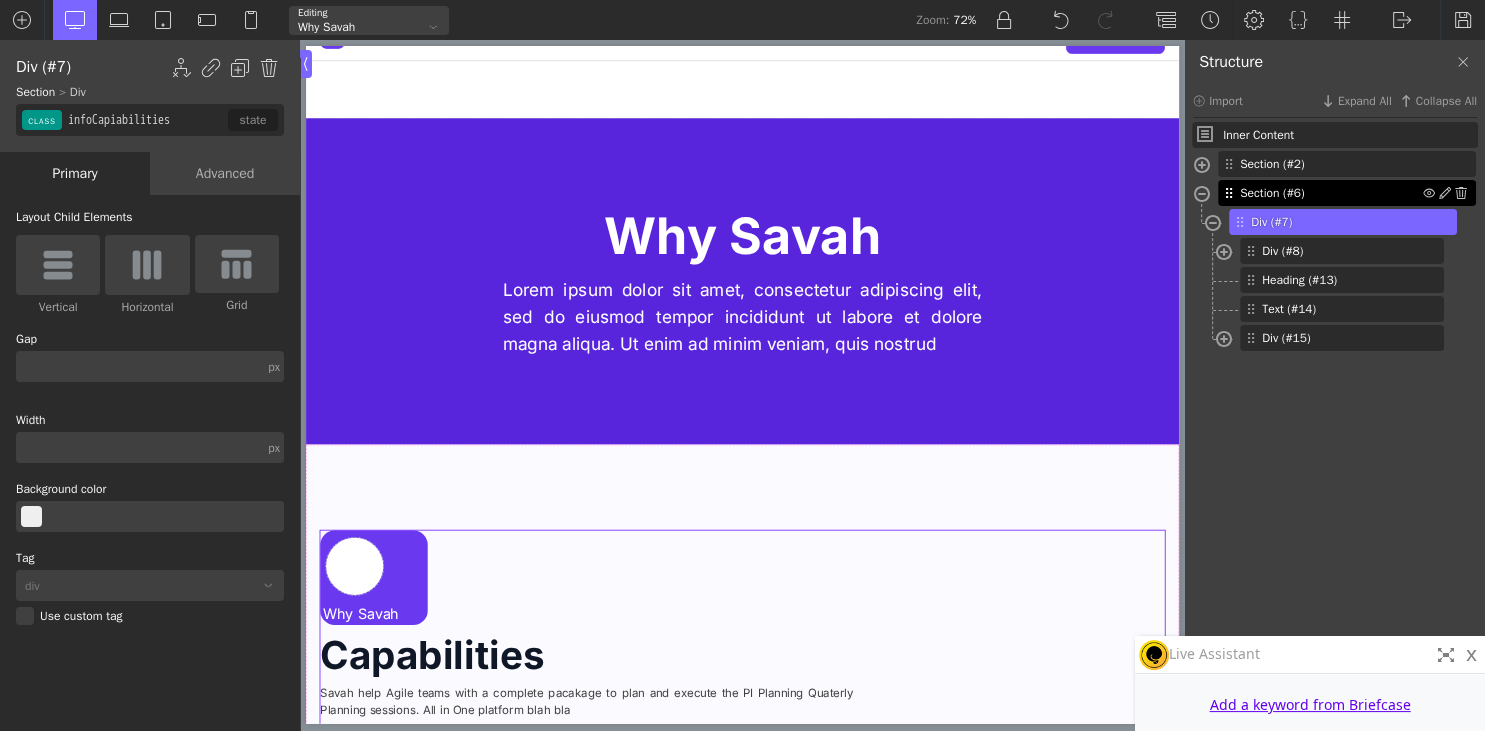 type on "capiabilitiesSection" 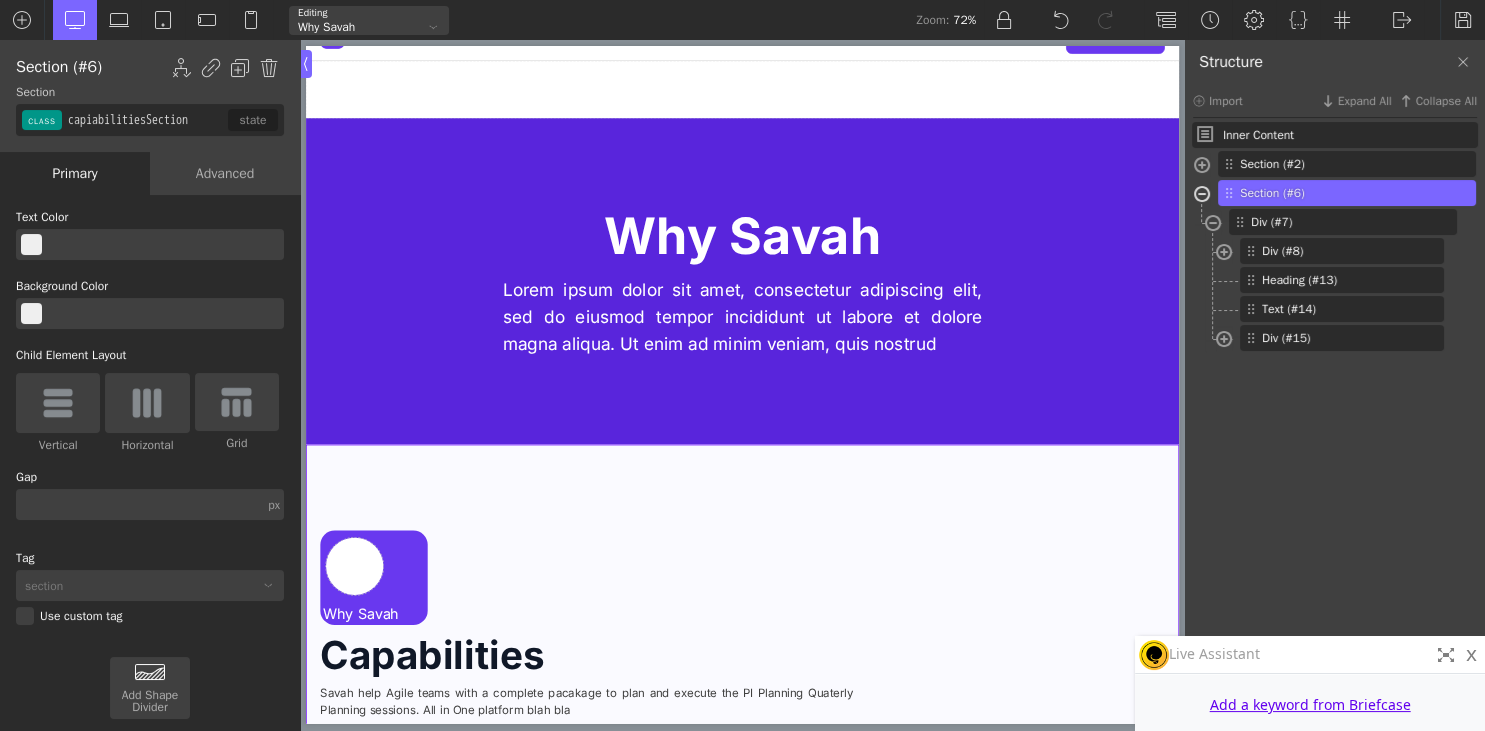 click at bounding box center [1202, 196] 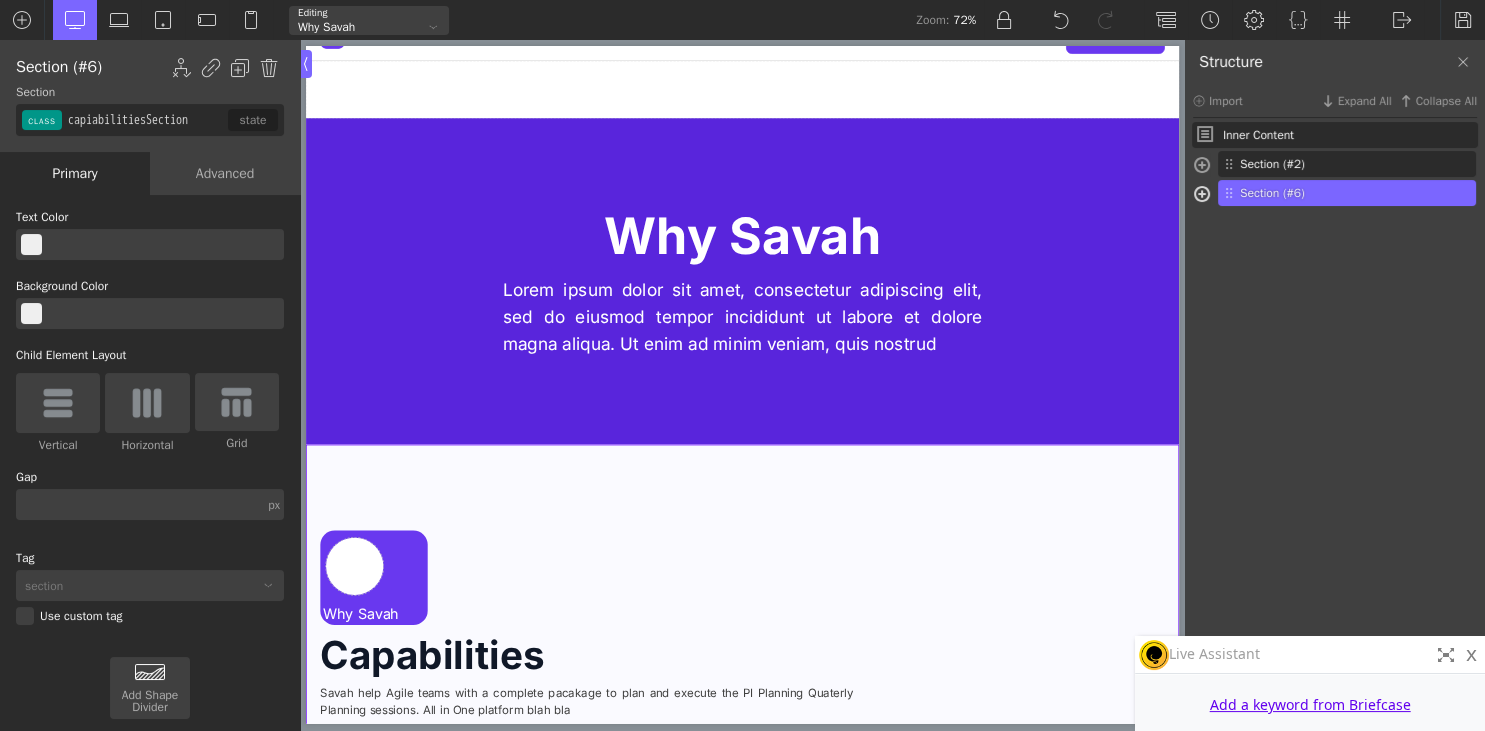 click at bounding box center (1202, 196) 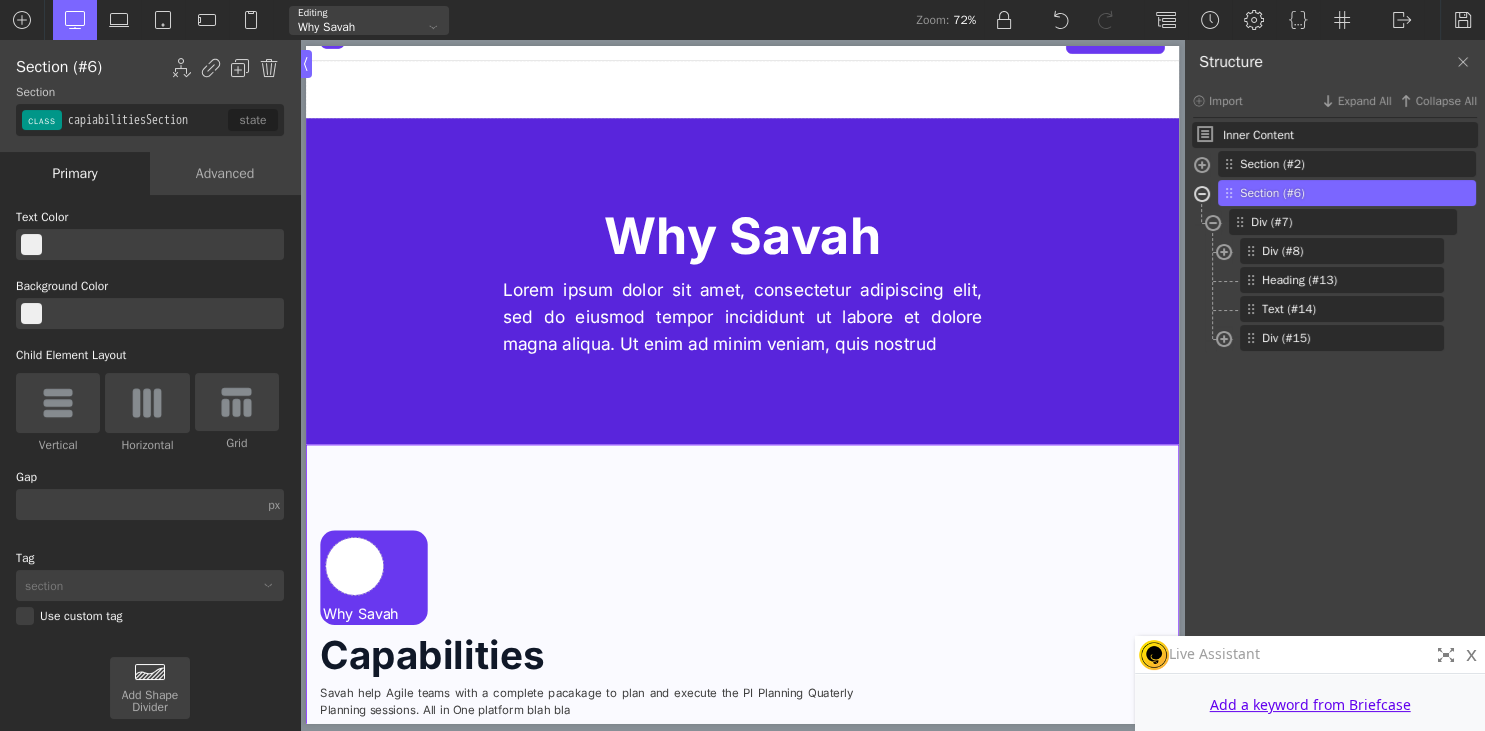 click at bounding box center (1202, 196) 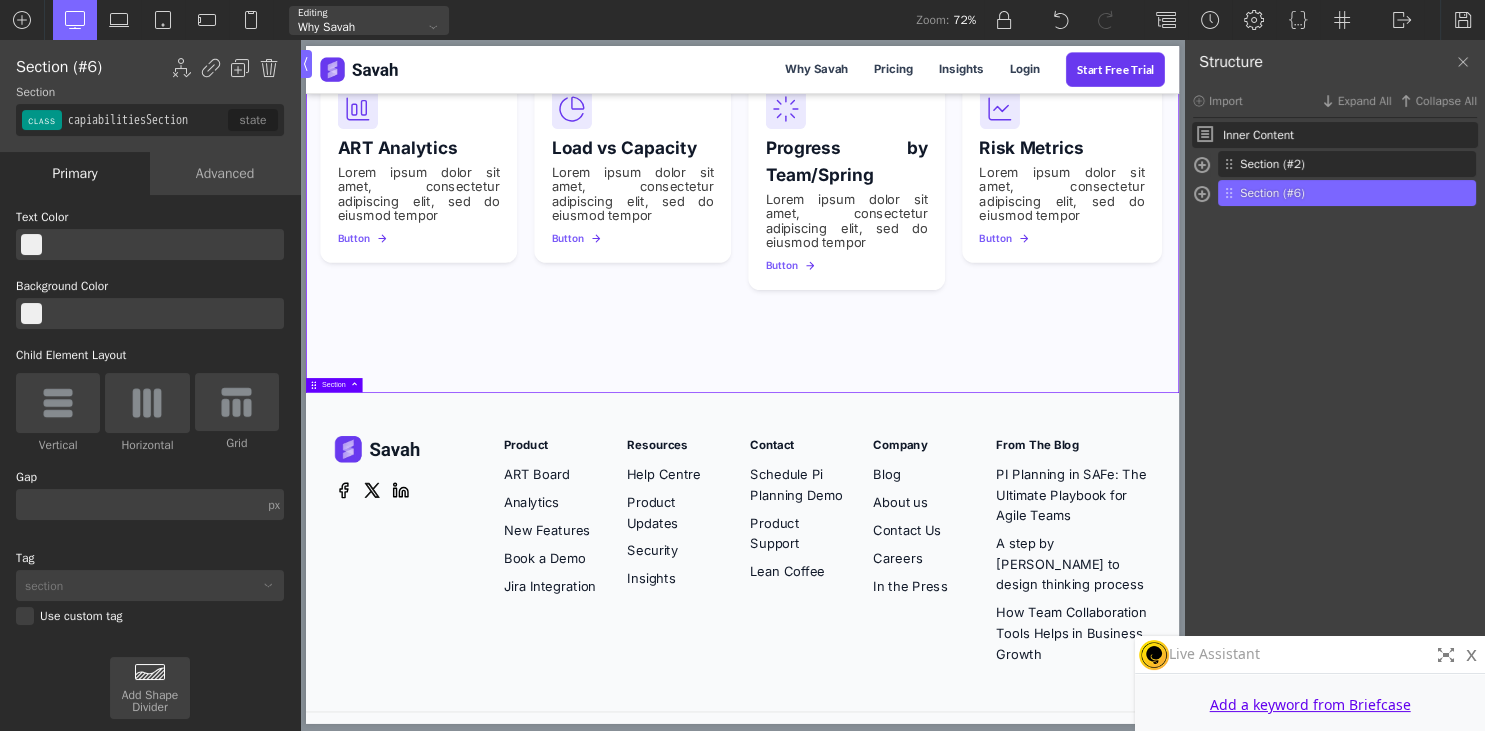 scroll, scrollTop: 1919, scrollLeft: 0, axis: vertical 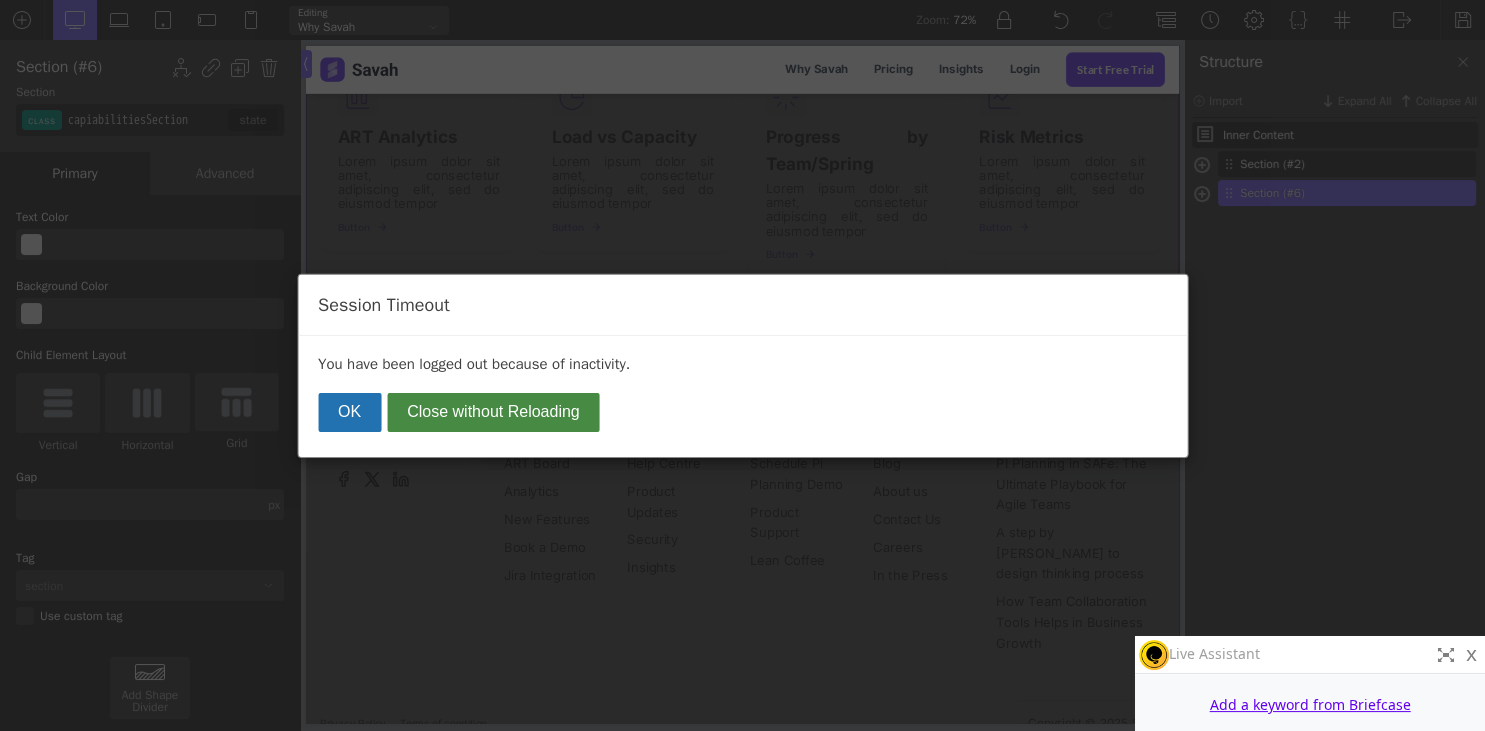 click on "Session Timeout You have been logged out because of inactivity.
OK Close without Reloading" at bounding box center [742, 365] 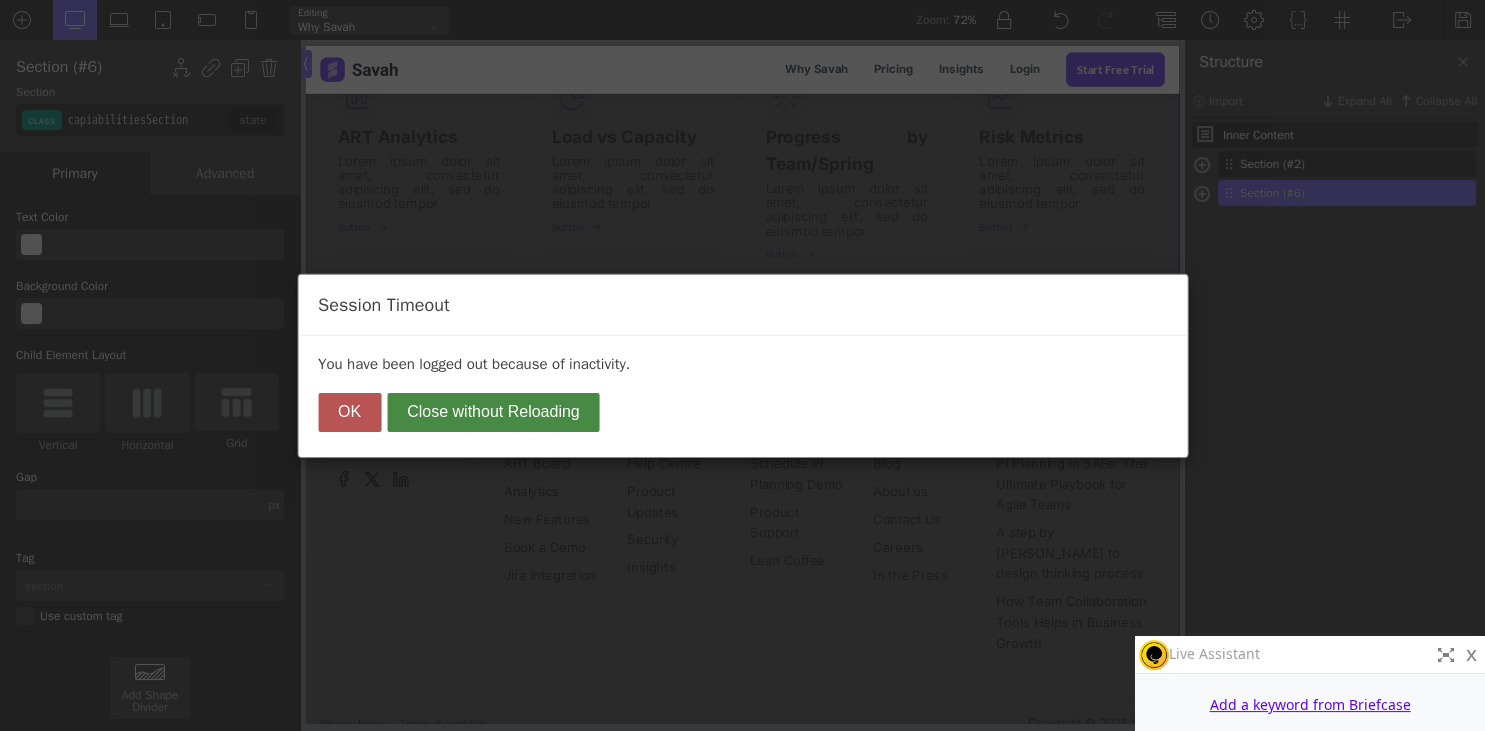 drag, startPoint x: 362, startPoint y: 422, endPoint x: 223, endPoint y: 557, distance: 193.7679 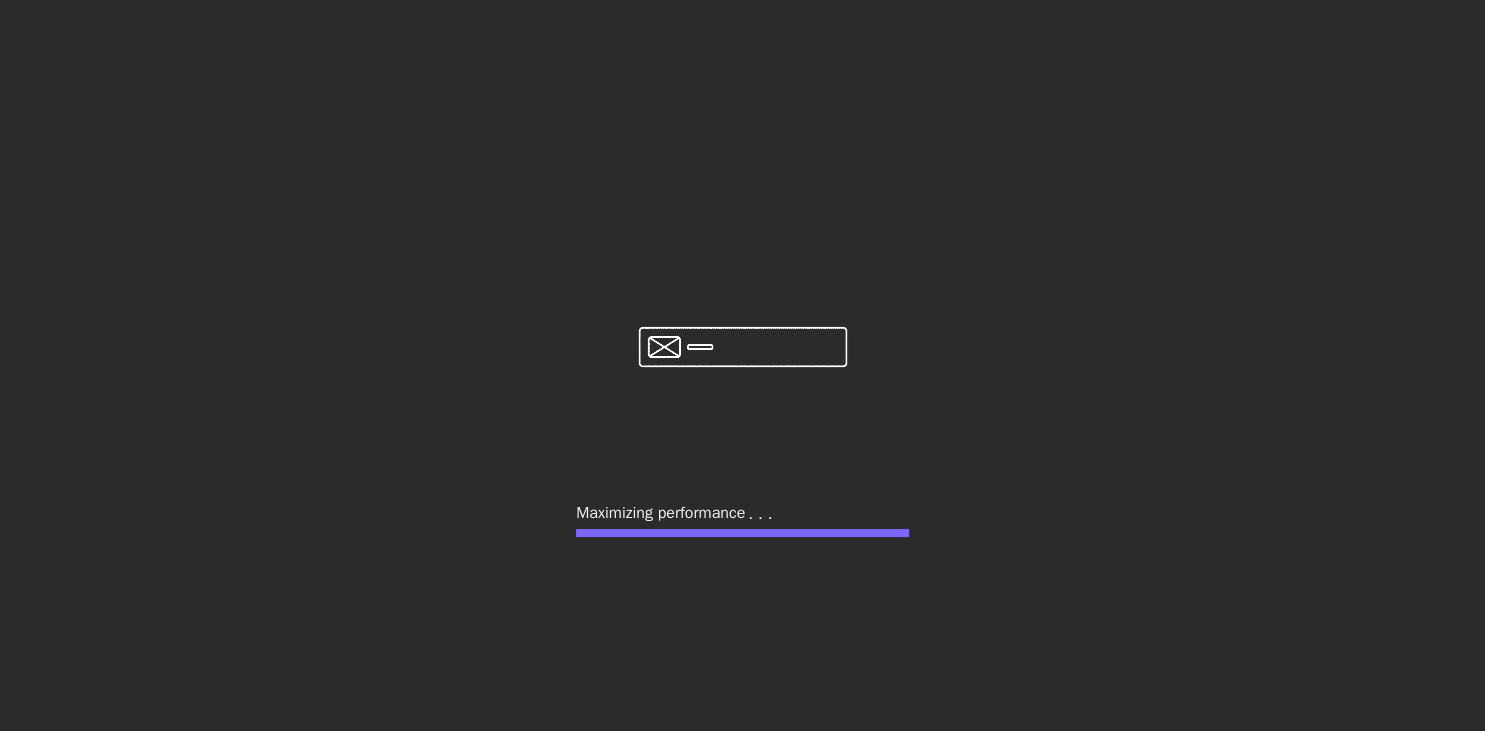 scroll, scrollTop: 0, scrollLeft: 0, axis: both 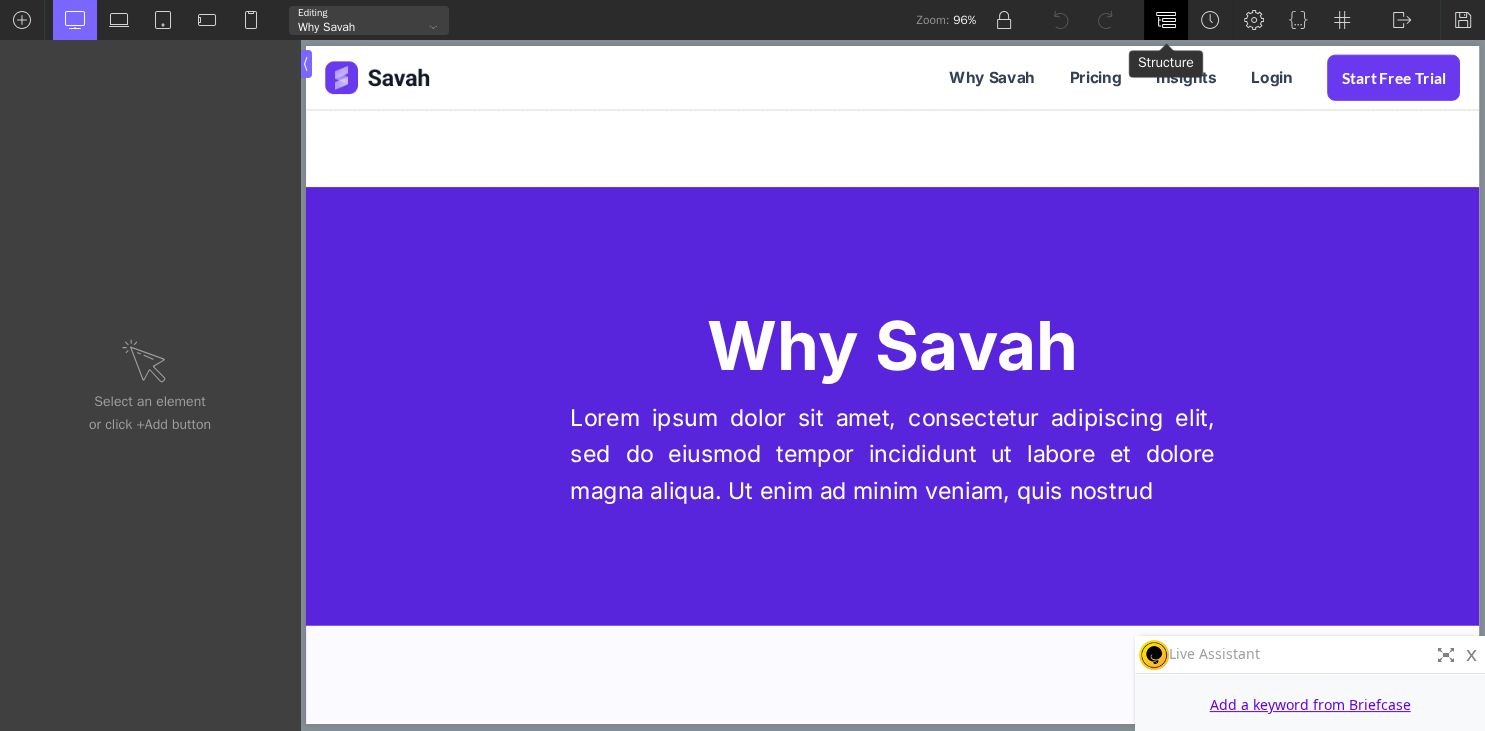 click at bounding box center [1166, 20] 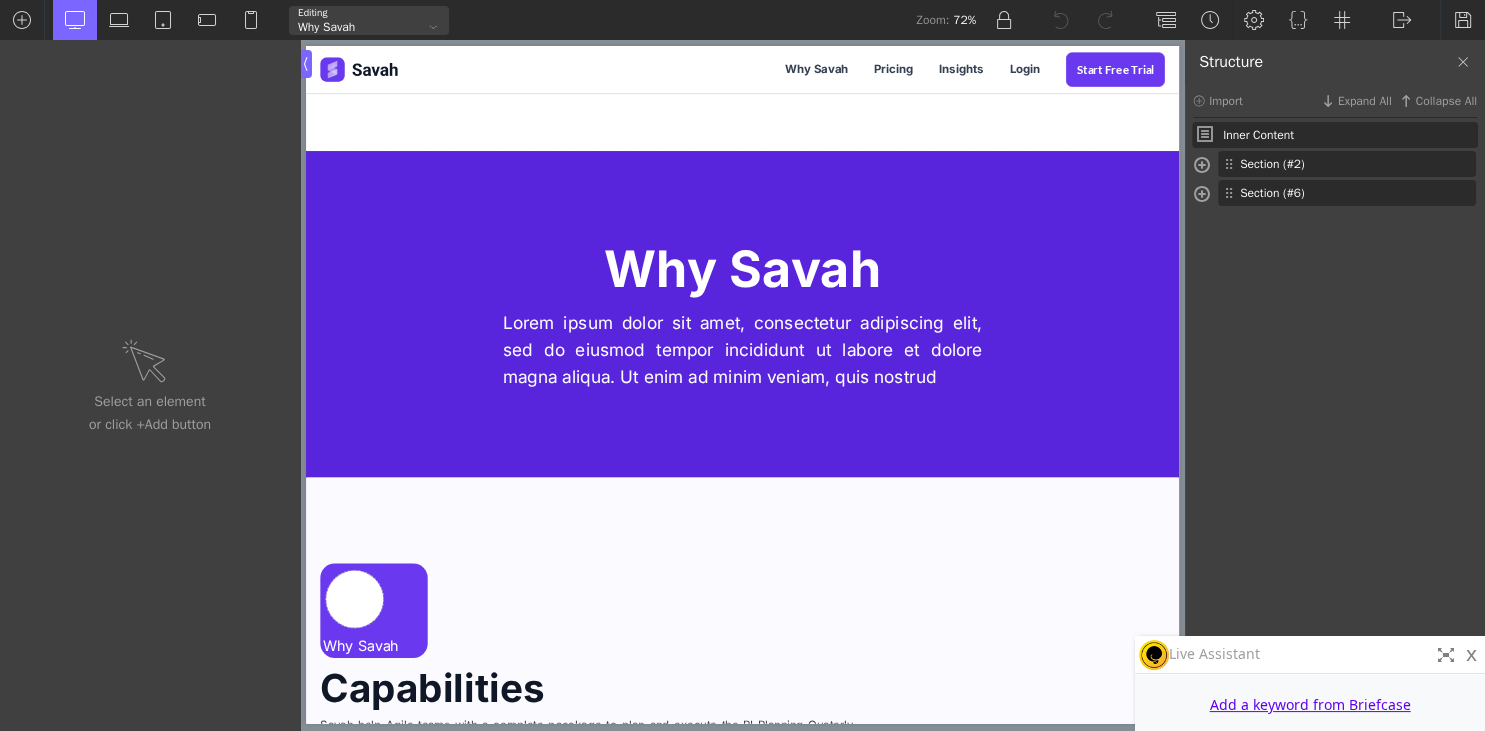 click on "Inner Content
Section (#2)
Div (#3)
Heading (#4)
Text (#5)
Section (#6)" at bounding box center [1335, 428] 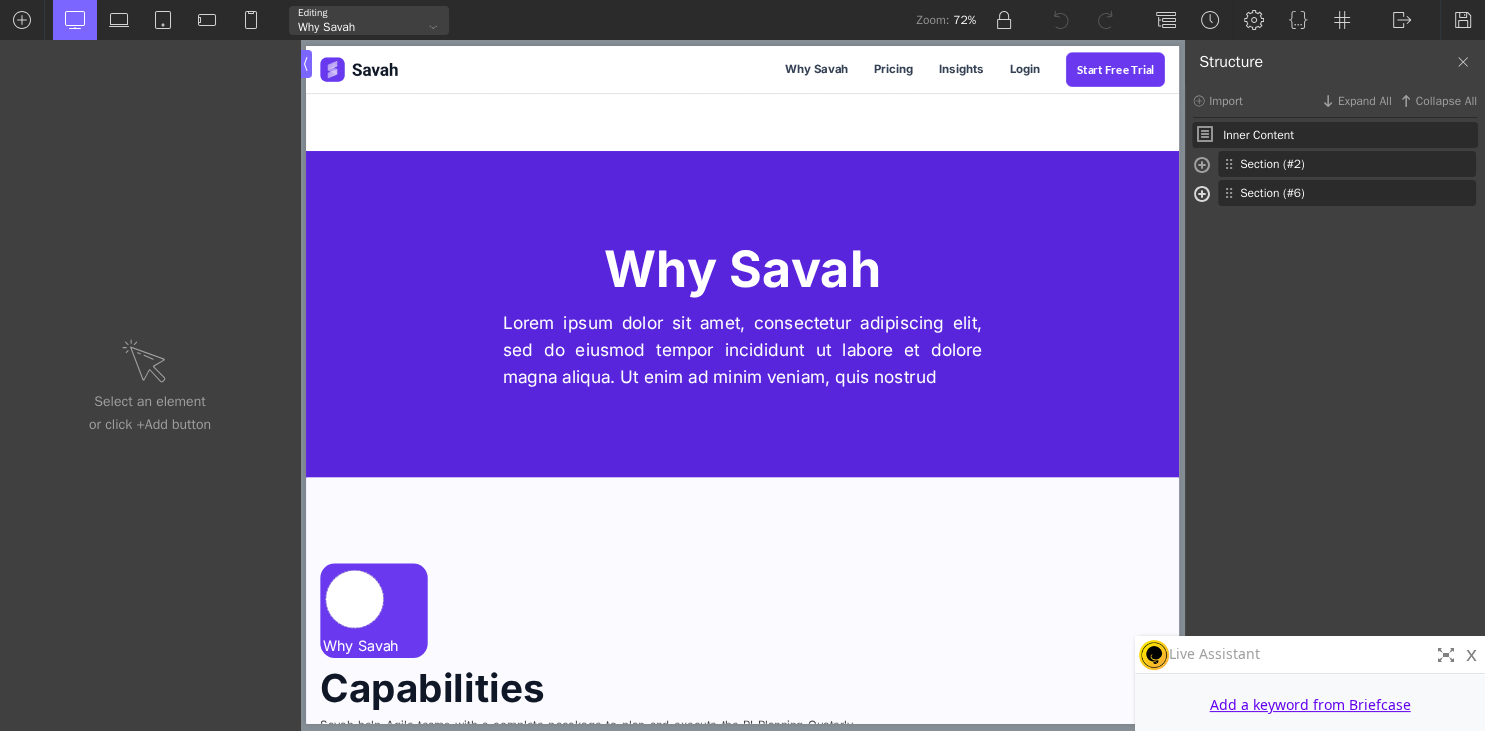 click at bounding box center [1202, 196] 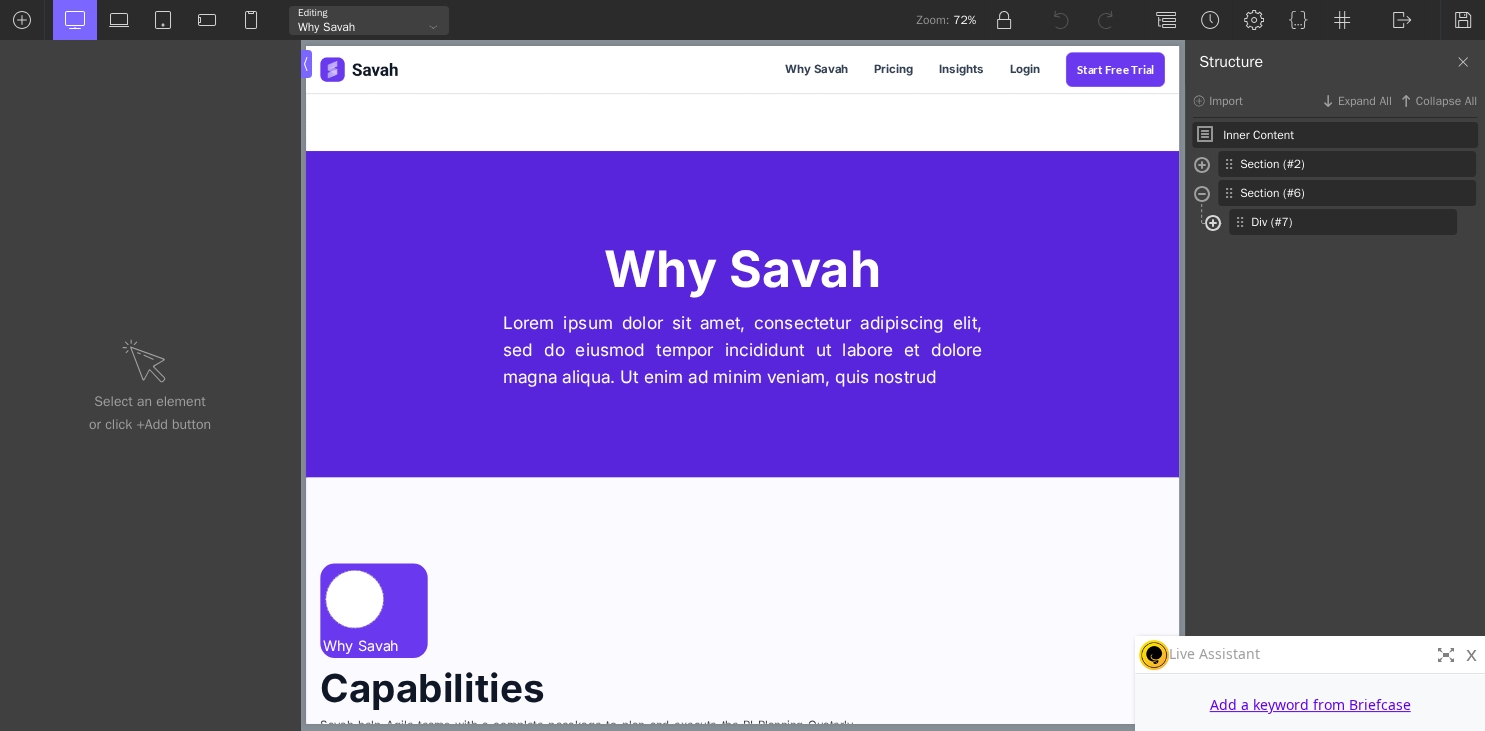 click at bounding box center [1213, 225] 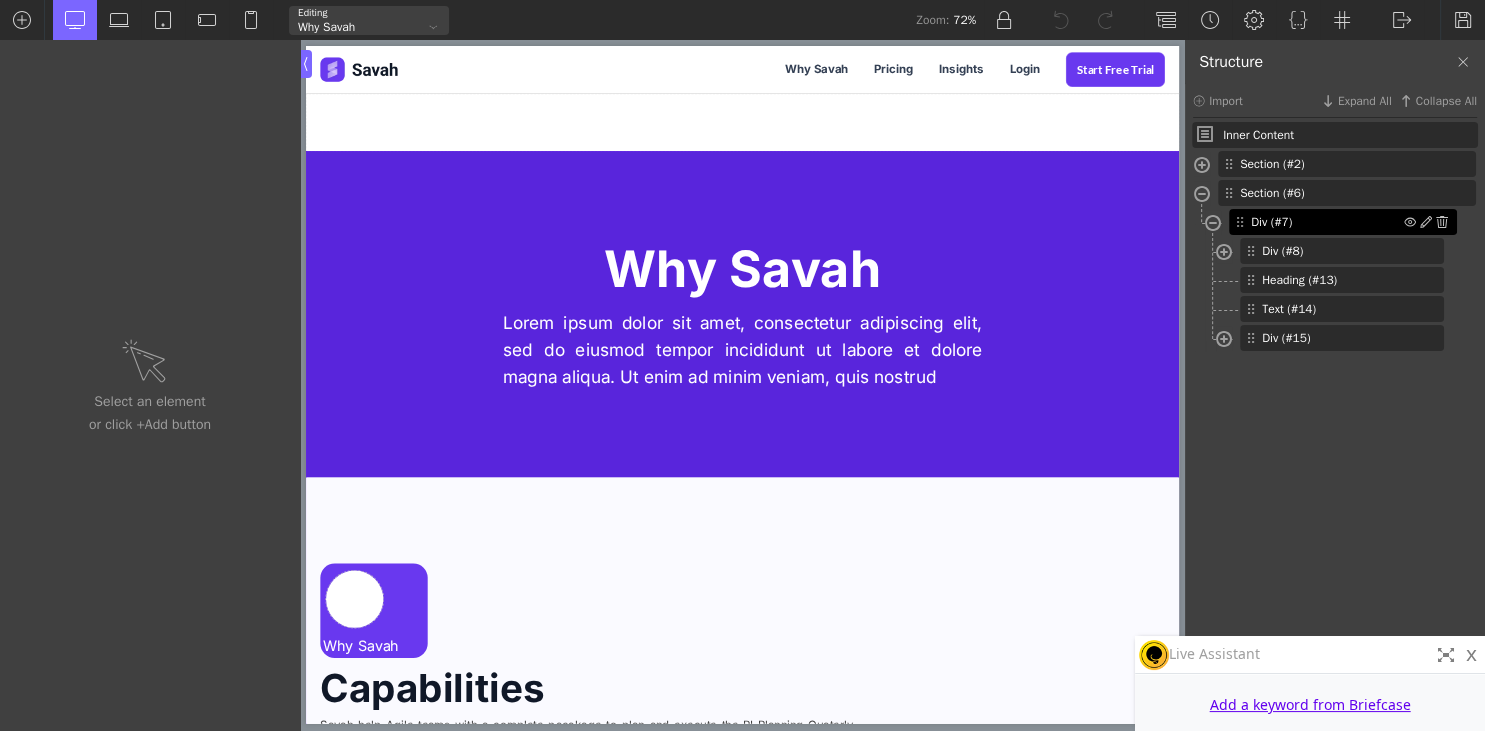 click on "Div (#7)" at bounding box center (1327, 222) 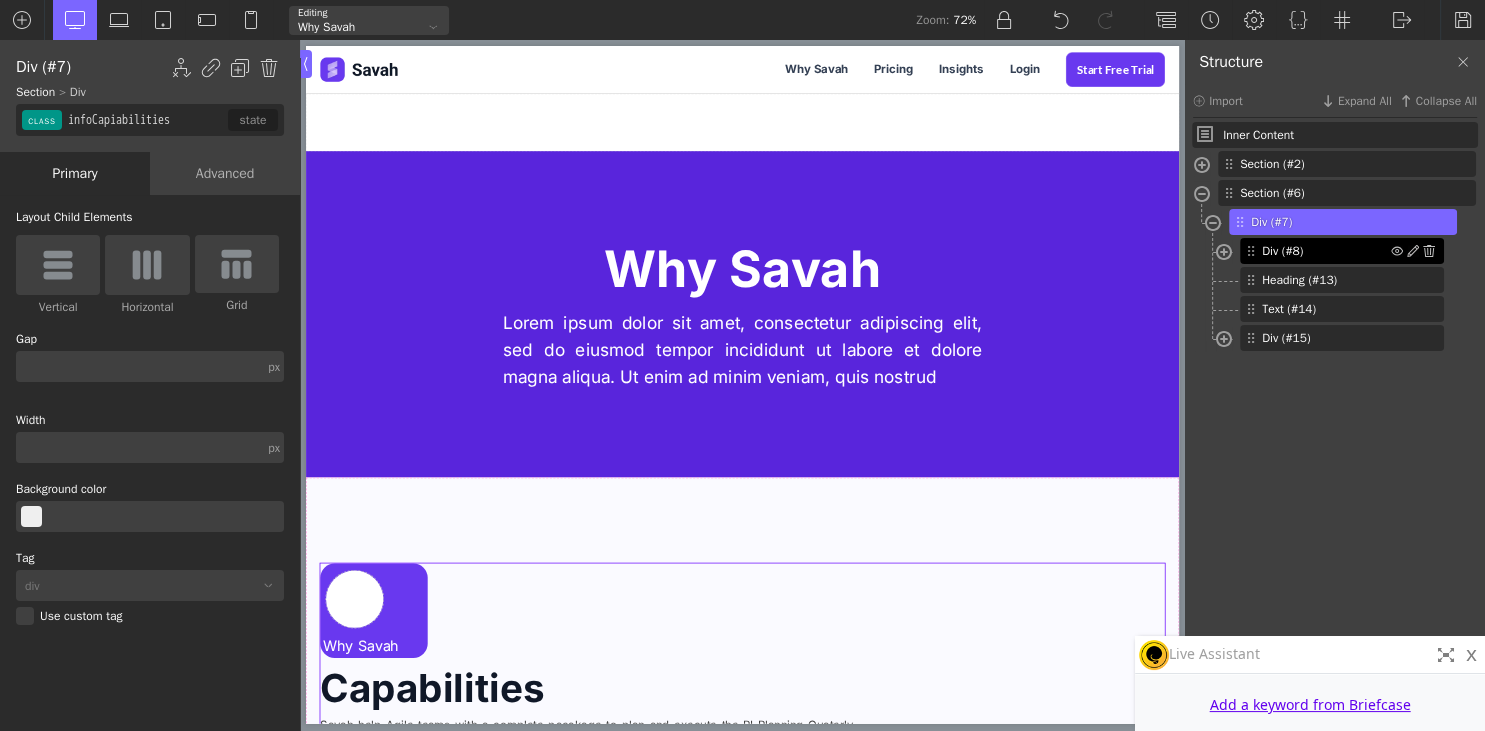 click on "Div (#8)" at bounding box center (1326, 251) 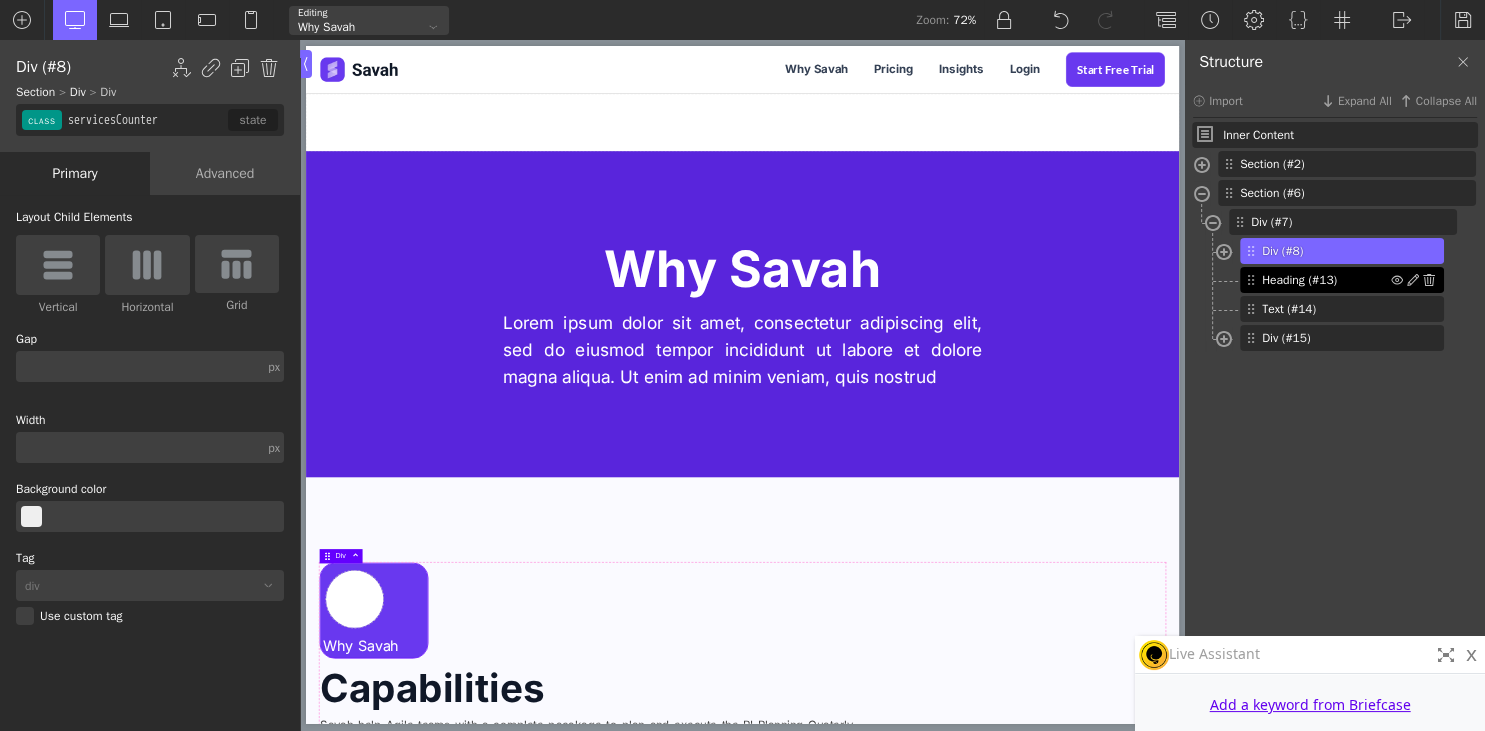 click on "Heading (#13)" at bounding box center [1326, 280] 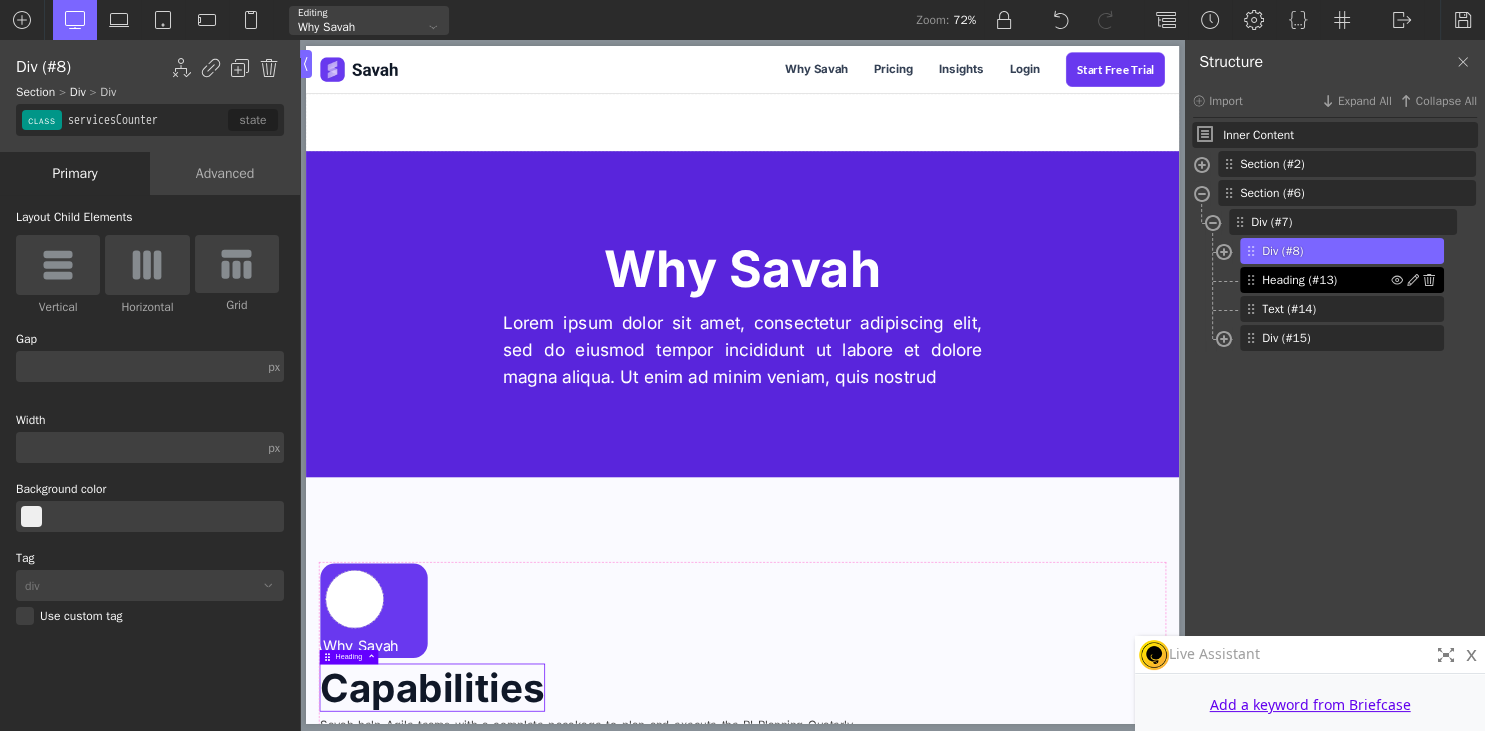 type on "headline-13-5625" 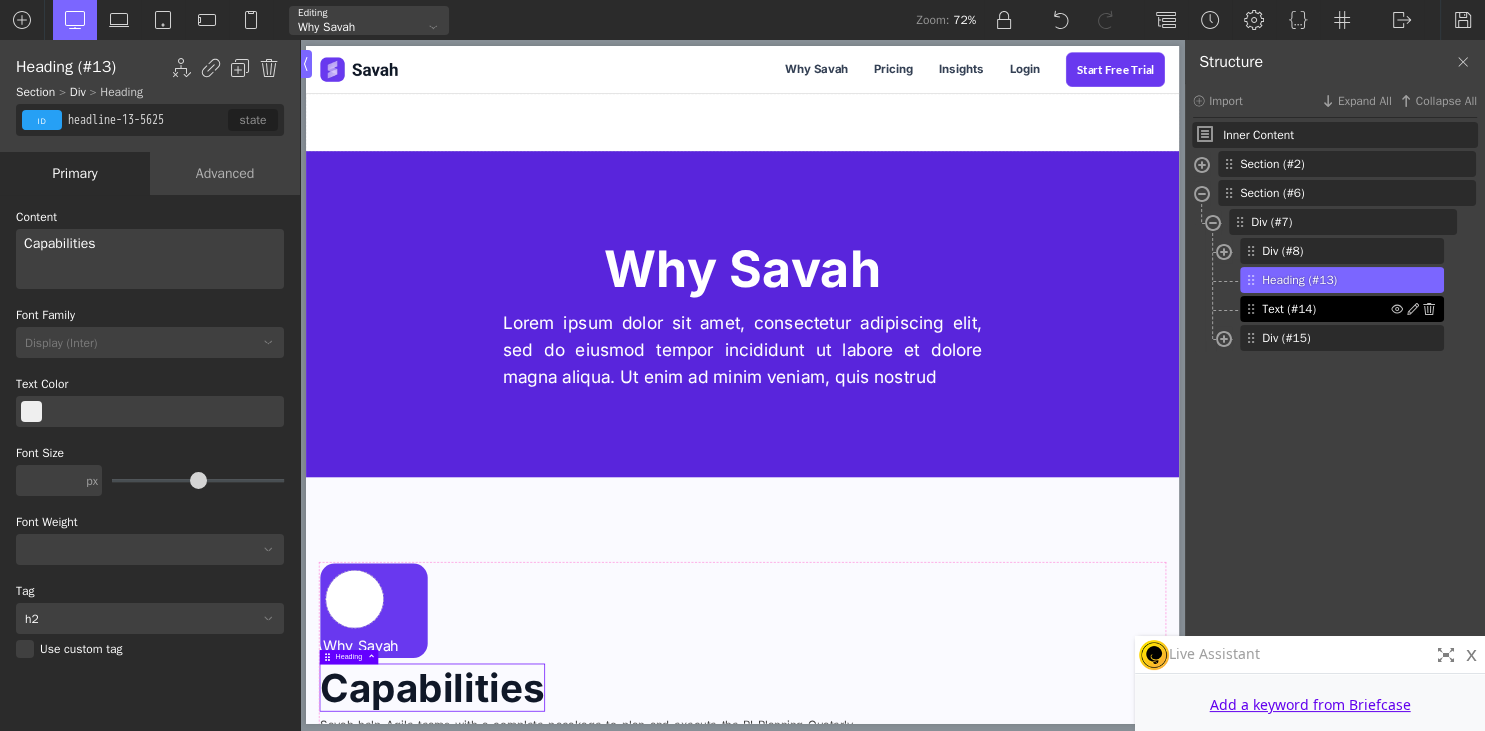 click on "Text (#14)" at bounding box center (1326, 309) 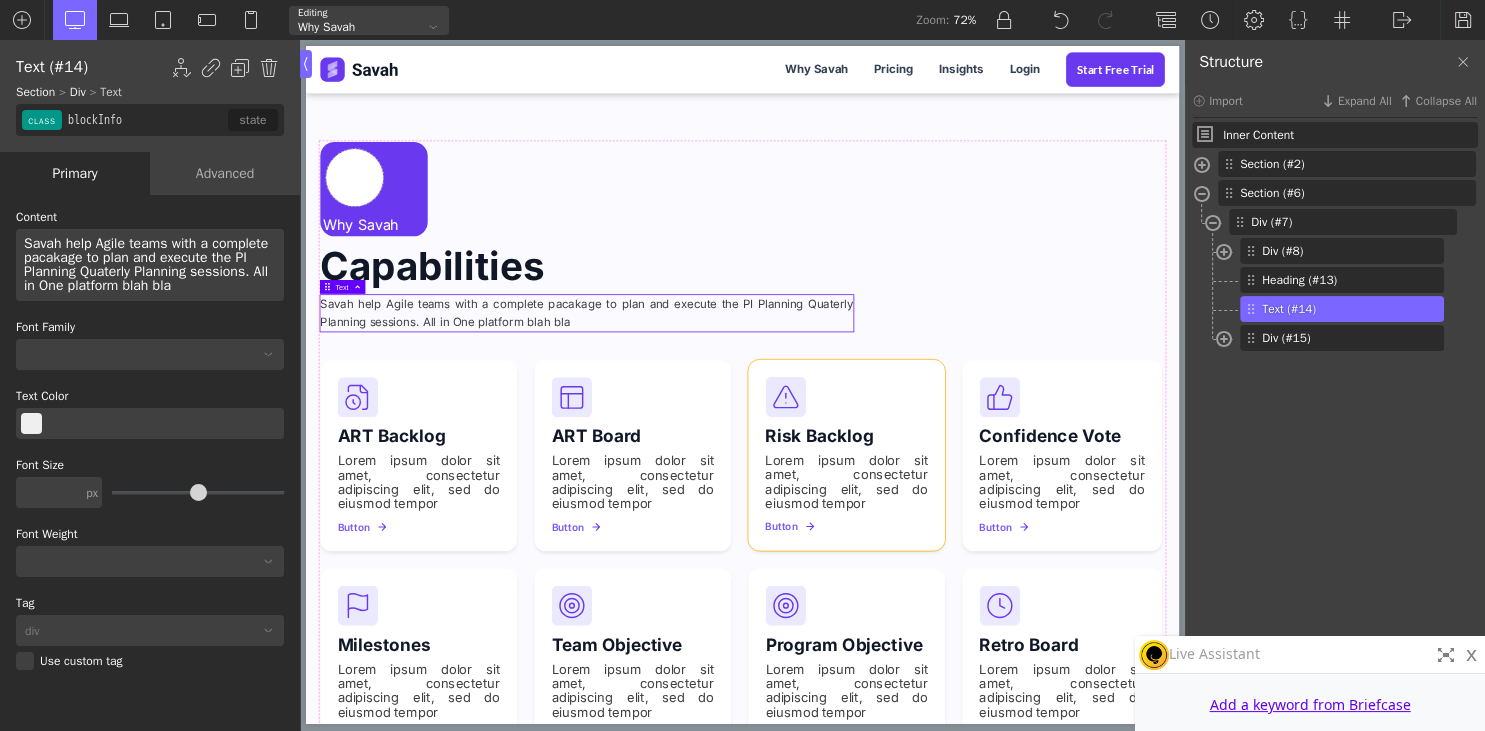 scroll, scrollTop: 1266, scrollLeft: 0, axis: vertical 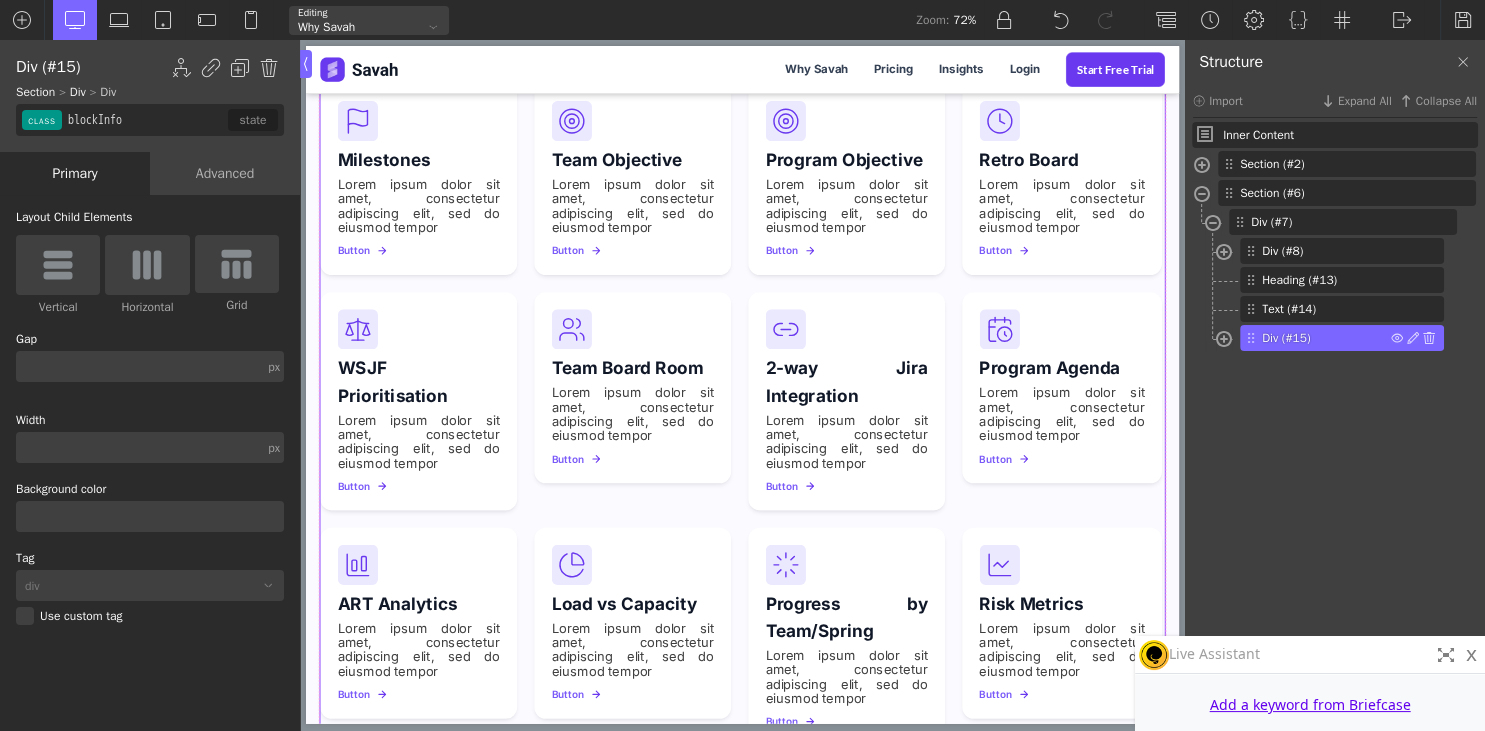 click on "Div (#15)" at bounding box center [1326, 338] 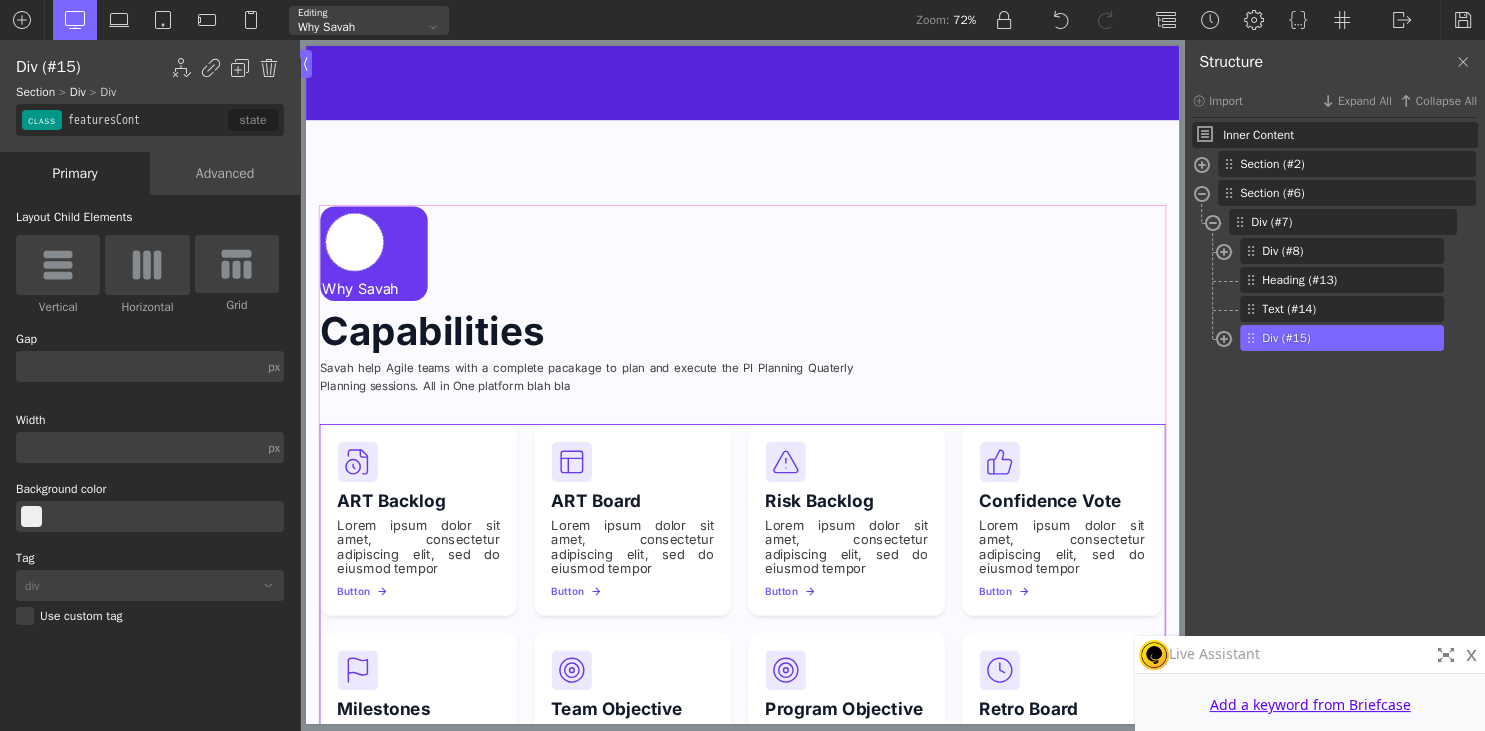 scroll, scrollTop: 611, scrollLeft: 0, axis: vertical 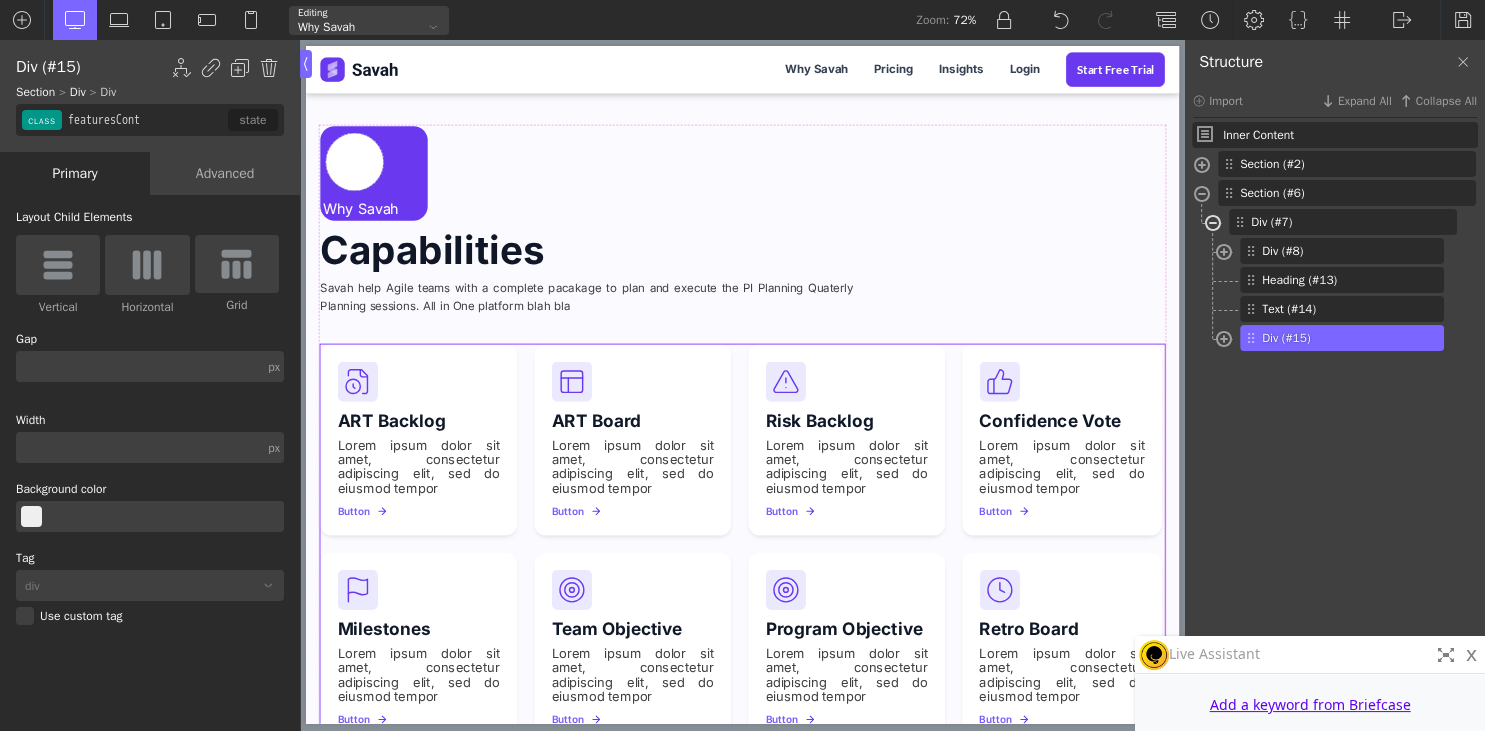click at bounding box center [1213, 225] 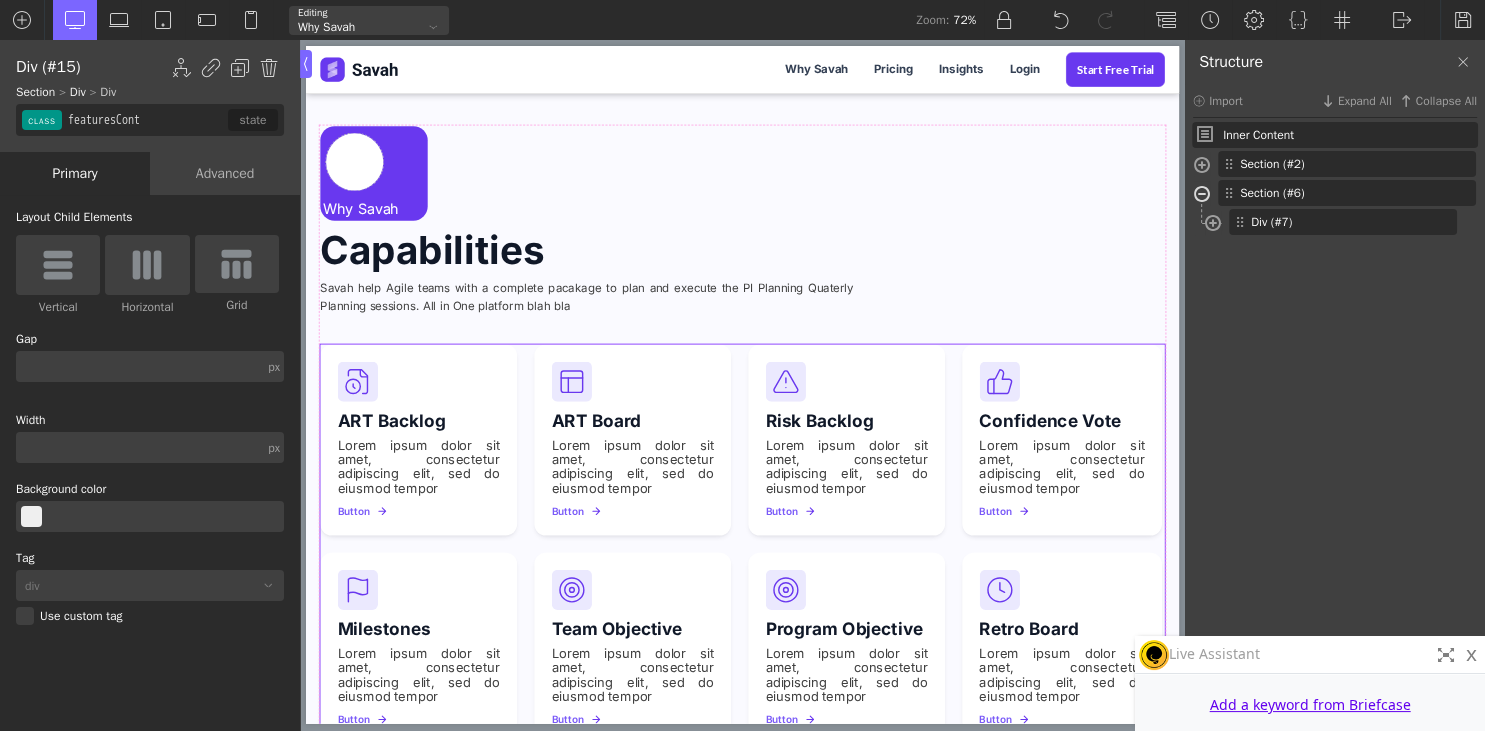 click at bounding box center [1202, 196] 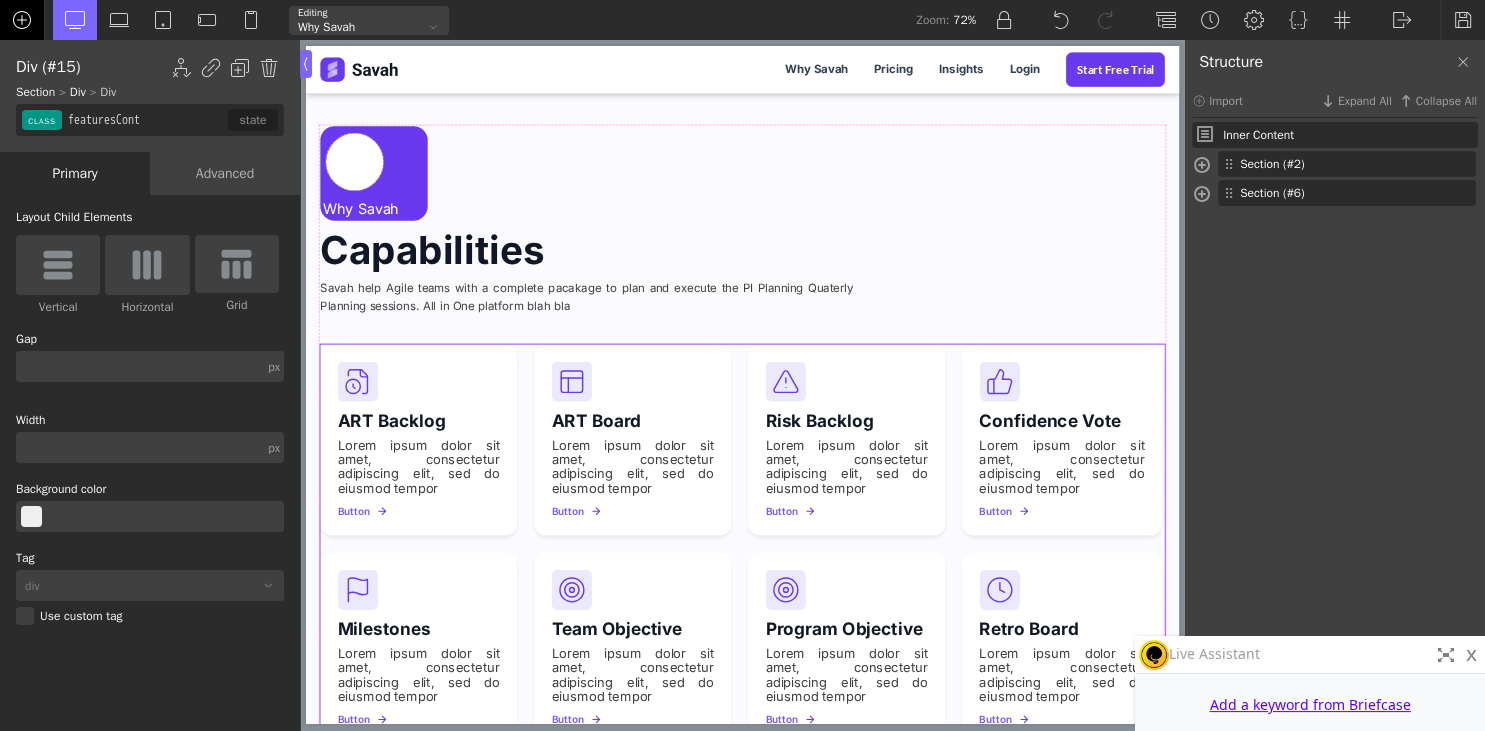 click at bounding box center (22, 20) 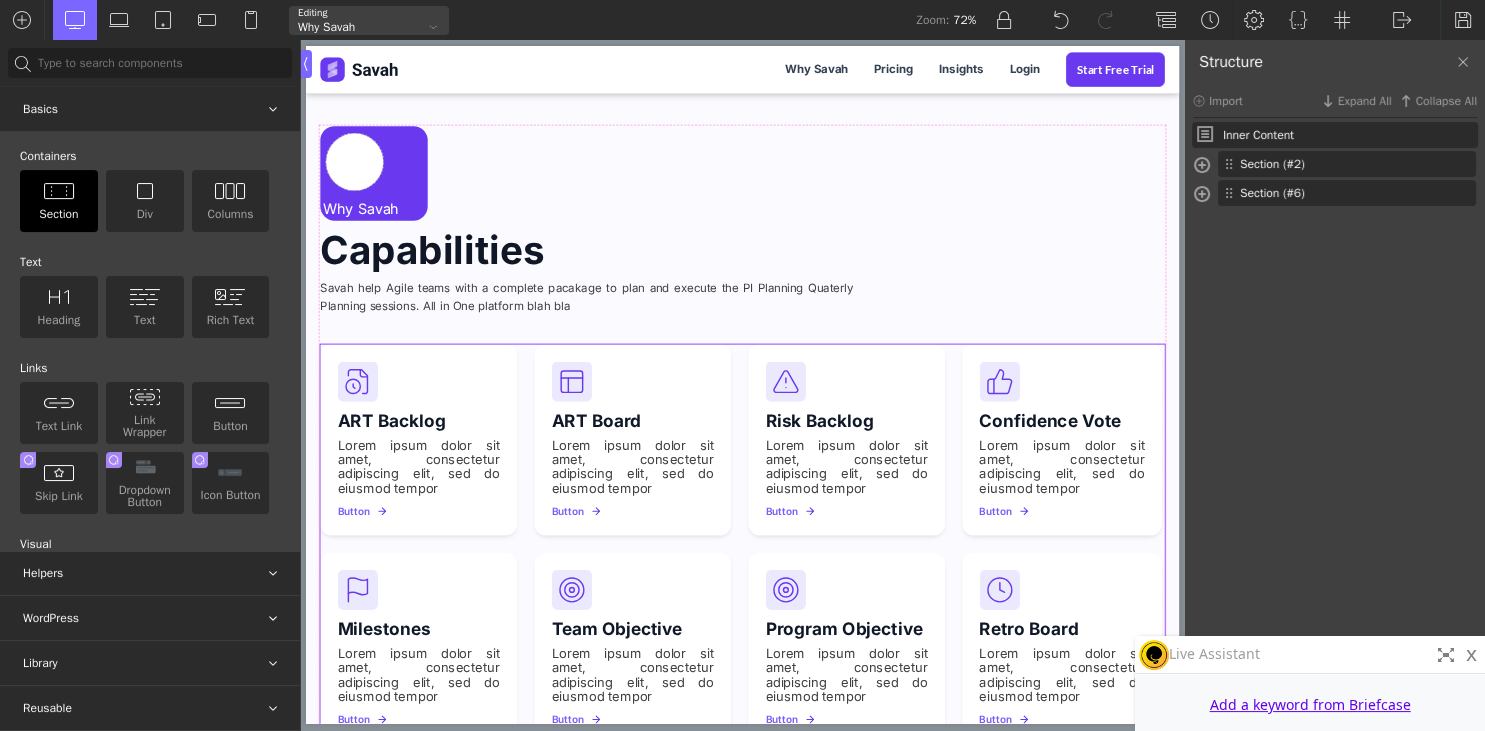 click at bounding box center [59, 191] 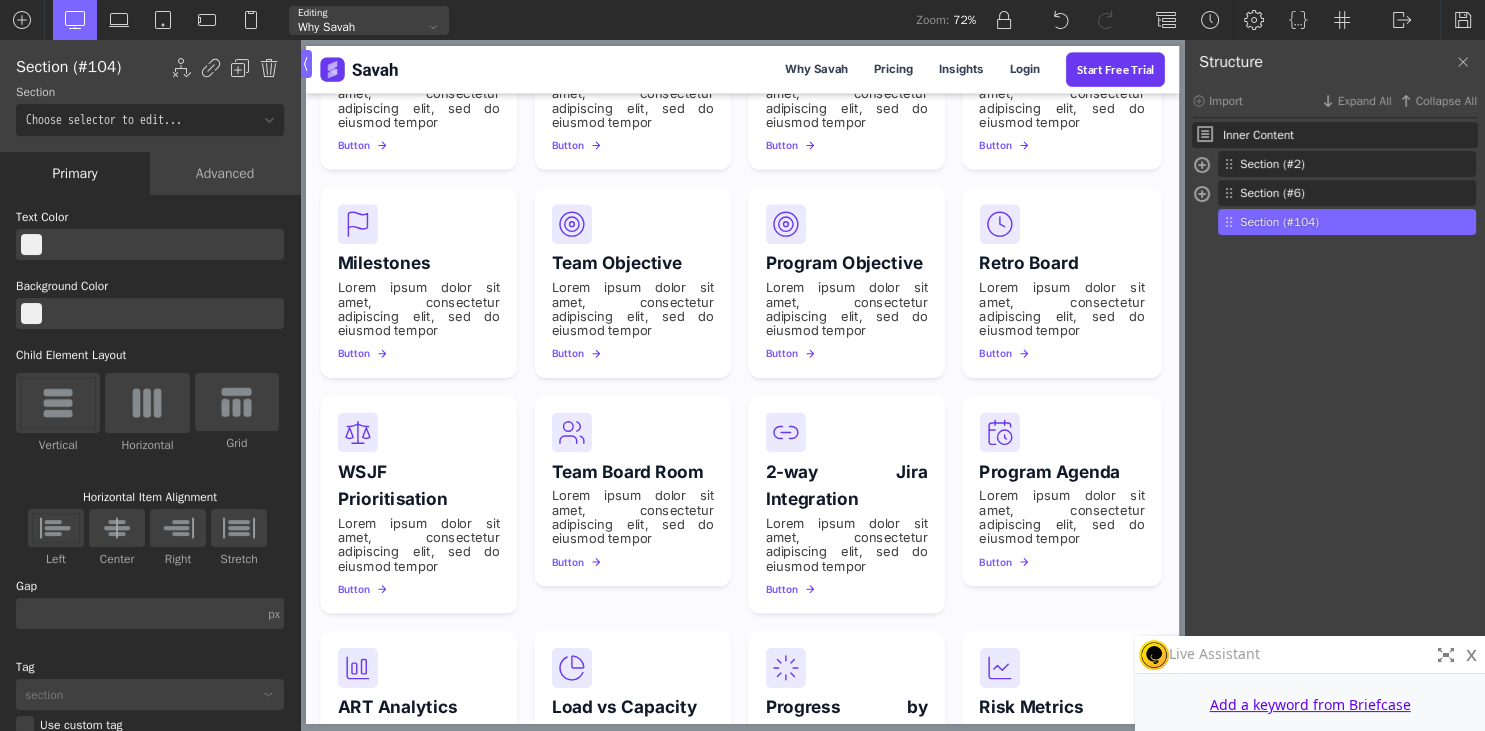 scroll, scrollTop: 1995, scrollLeft: 0, axis: vertical 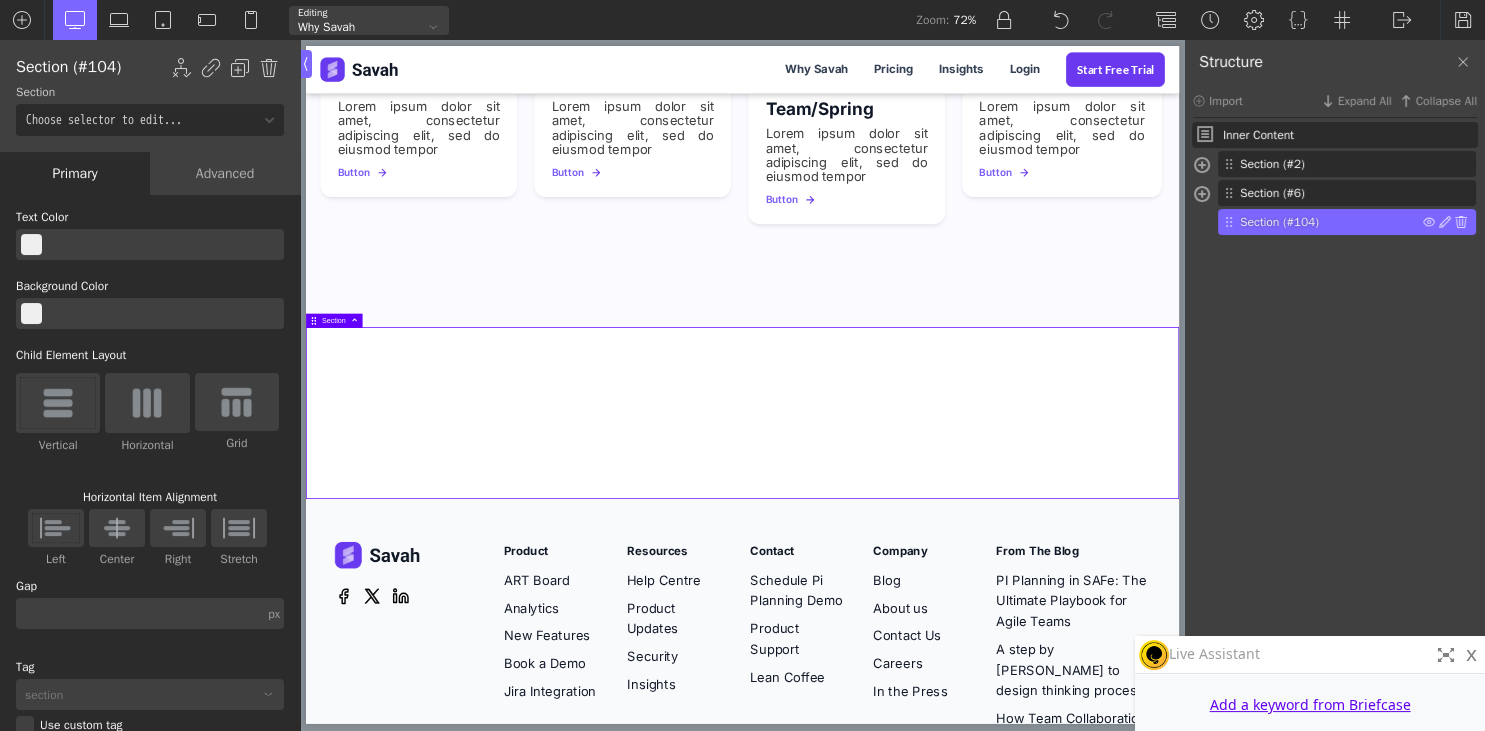 click on "Section (#104)" at bounding box center [1347, 222] 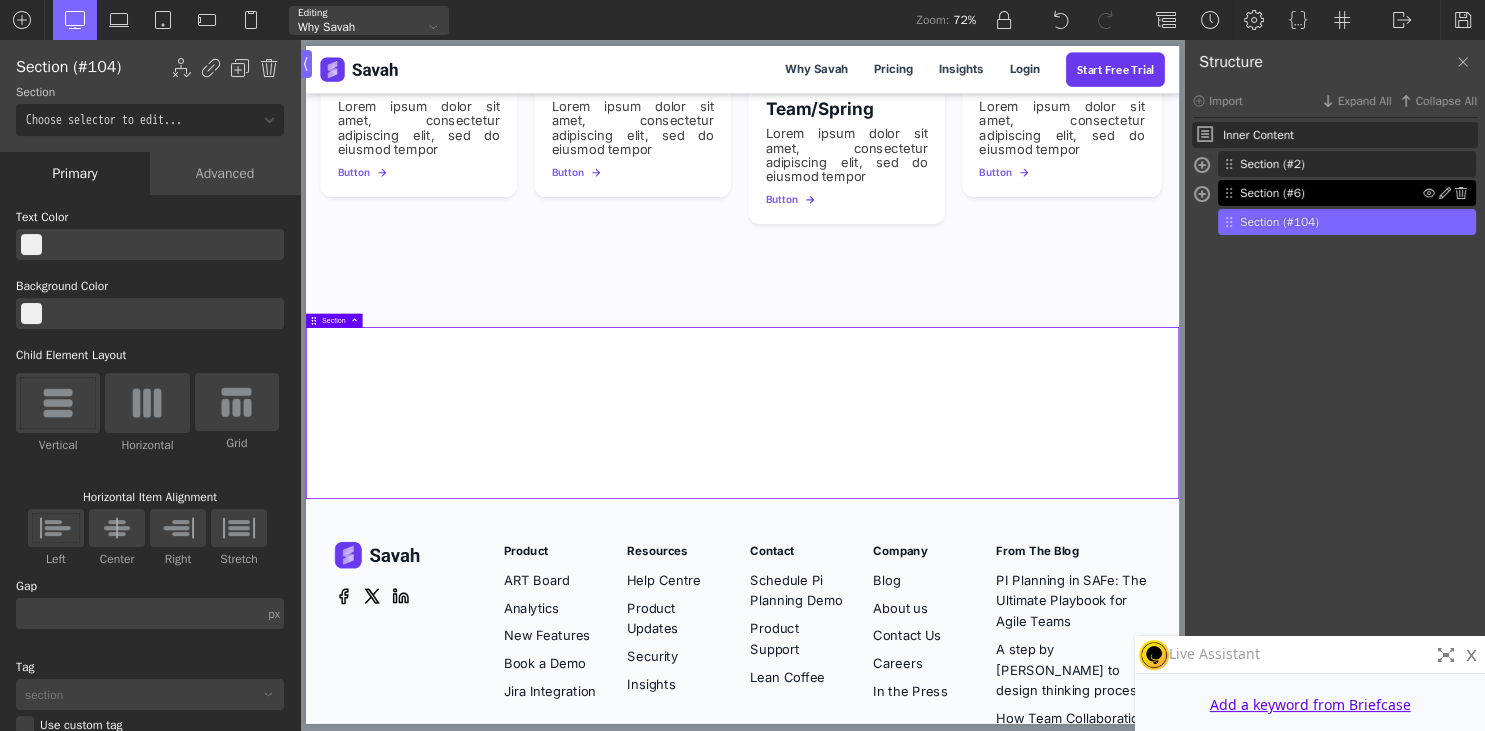click on "Section (#6)" at bounding box center (1331, 193) 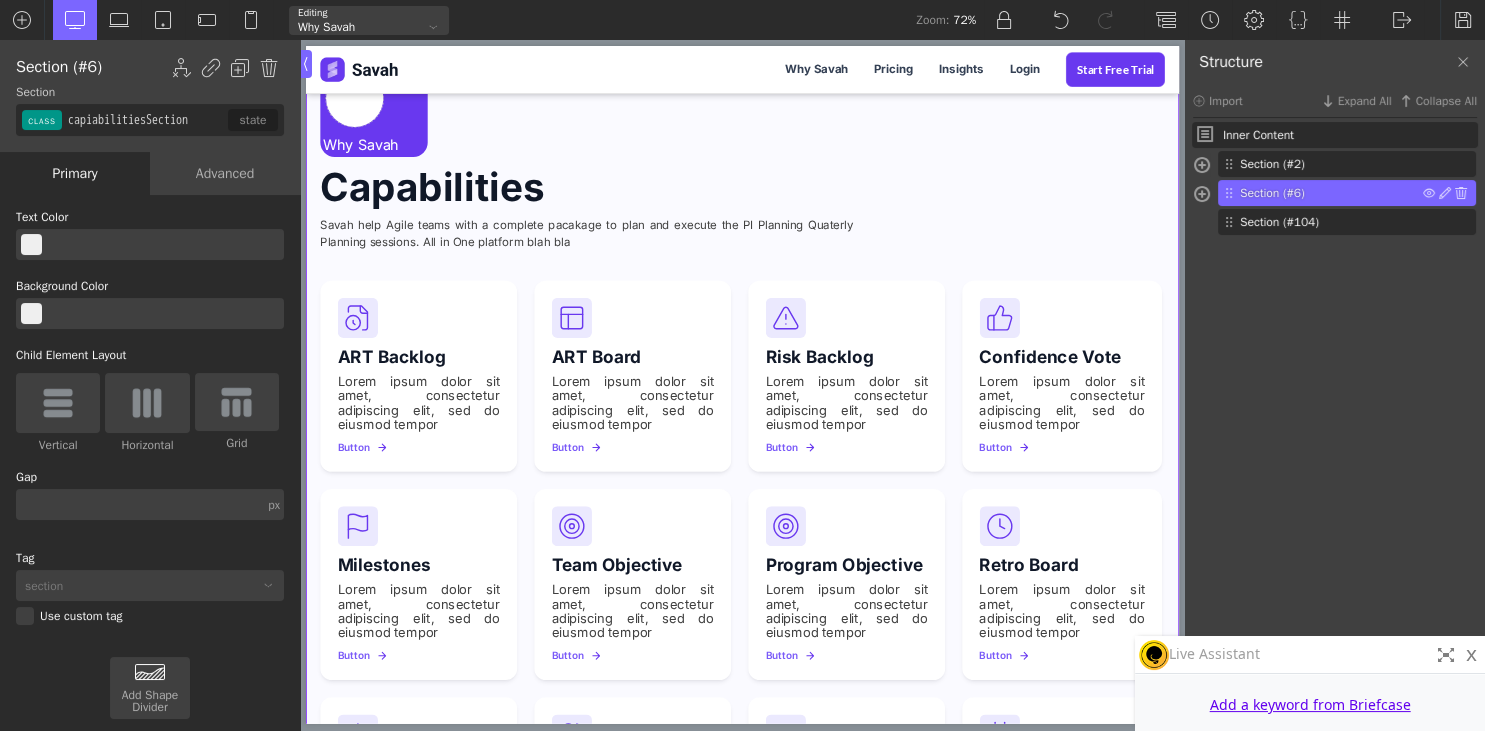 scroll, scrollTop: 501, scrollLeft: 0, axis: vertical 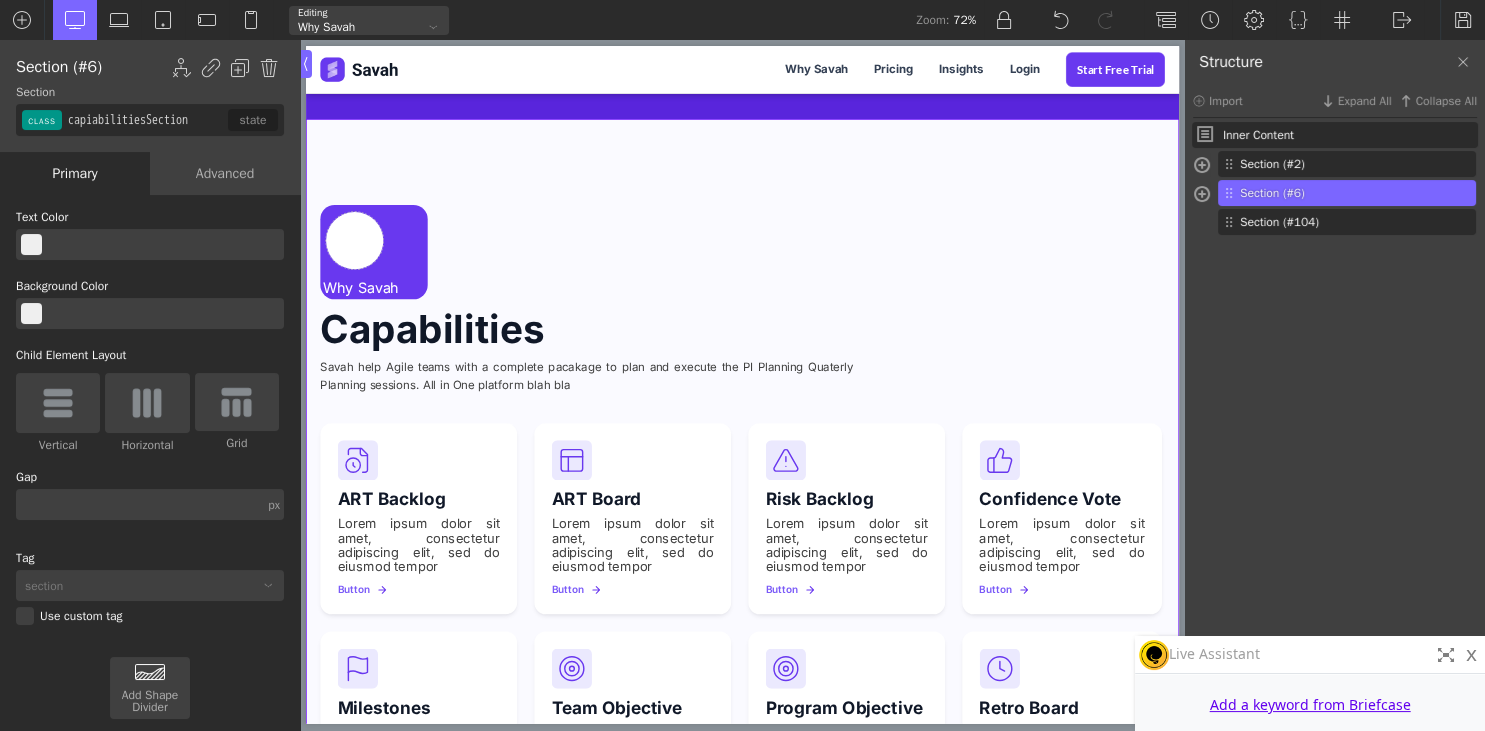 click on "Advanced" at bounding box center (225, 173) 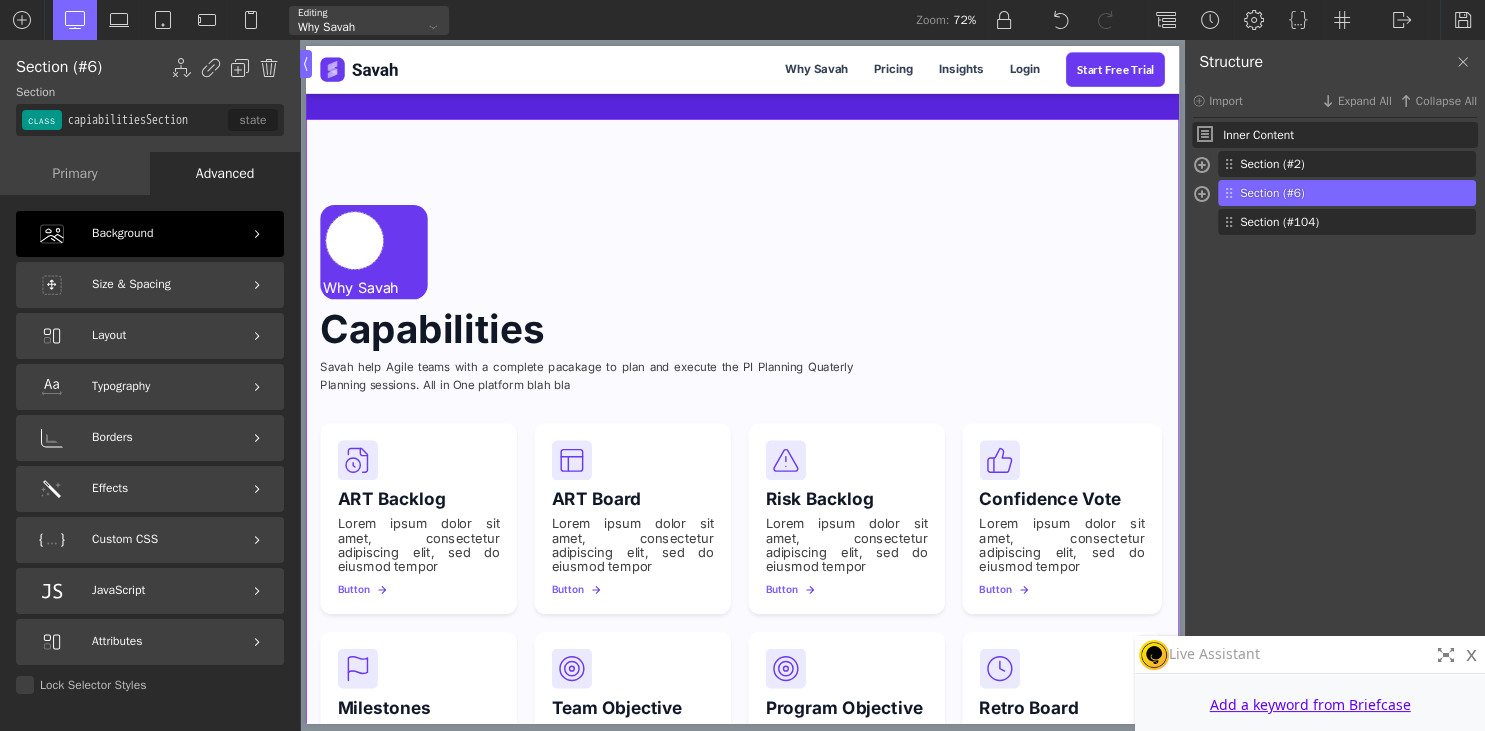 click on "Background" at bounding box center [150, 234] 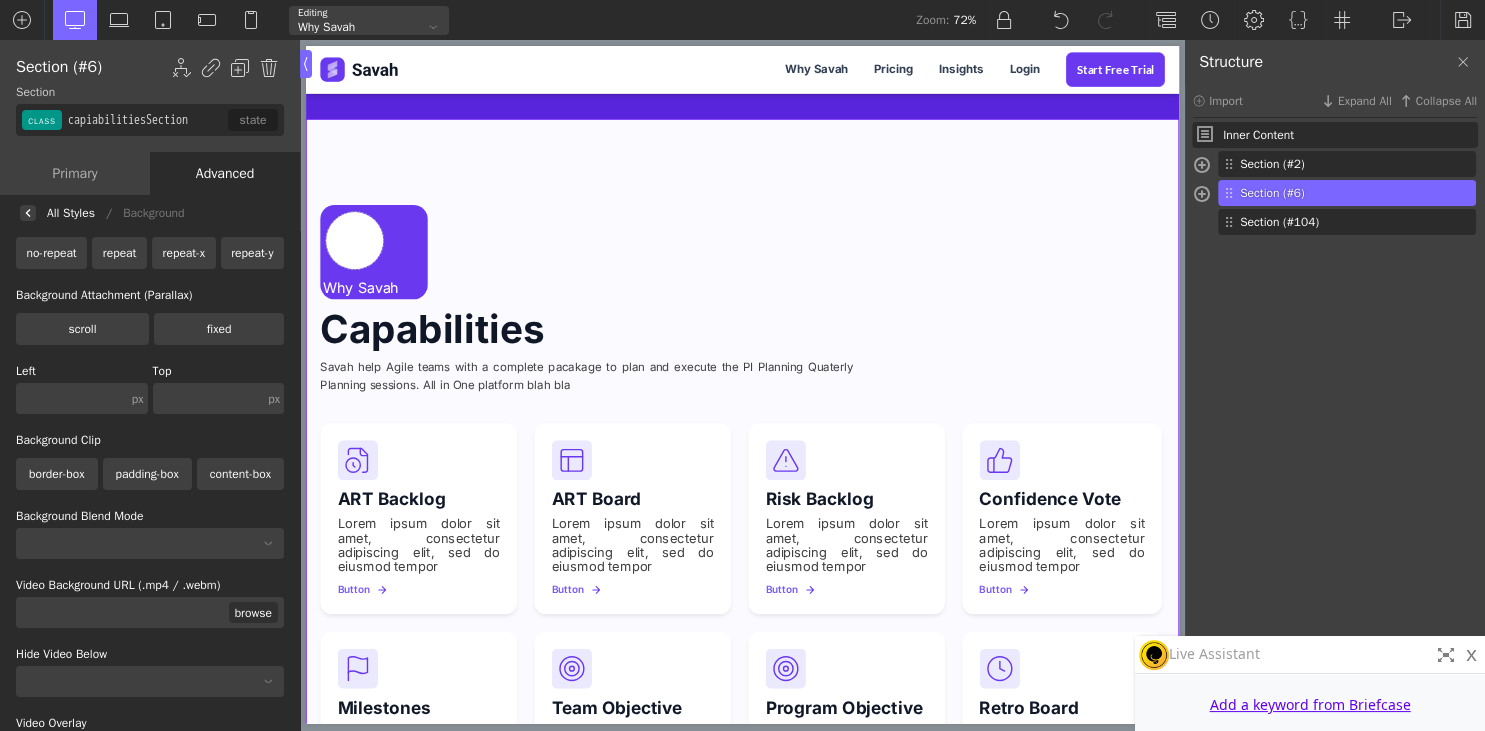 scroll, scrollTop: 0, scrollLeft: 0, axis: both 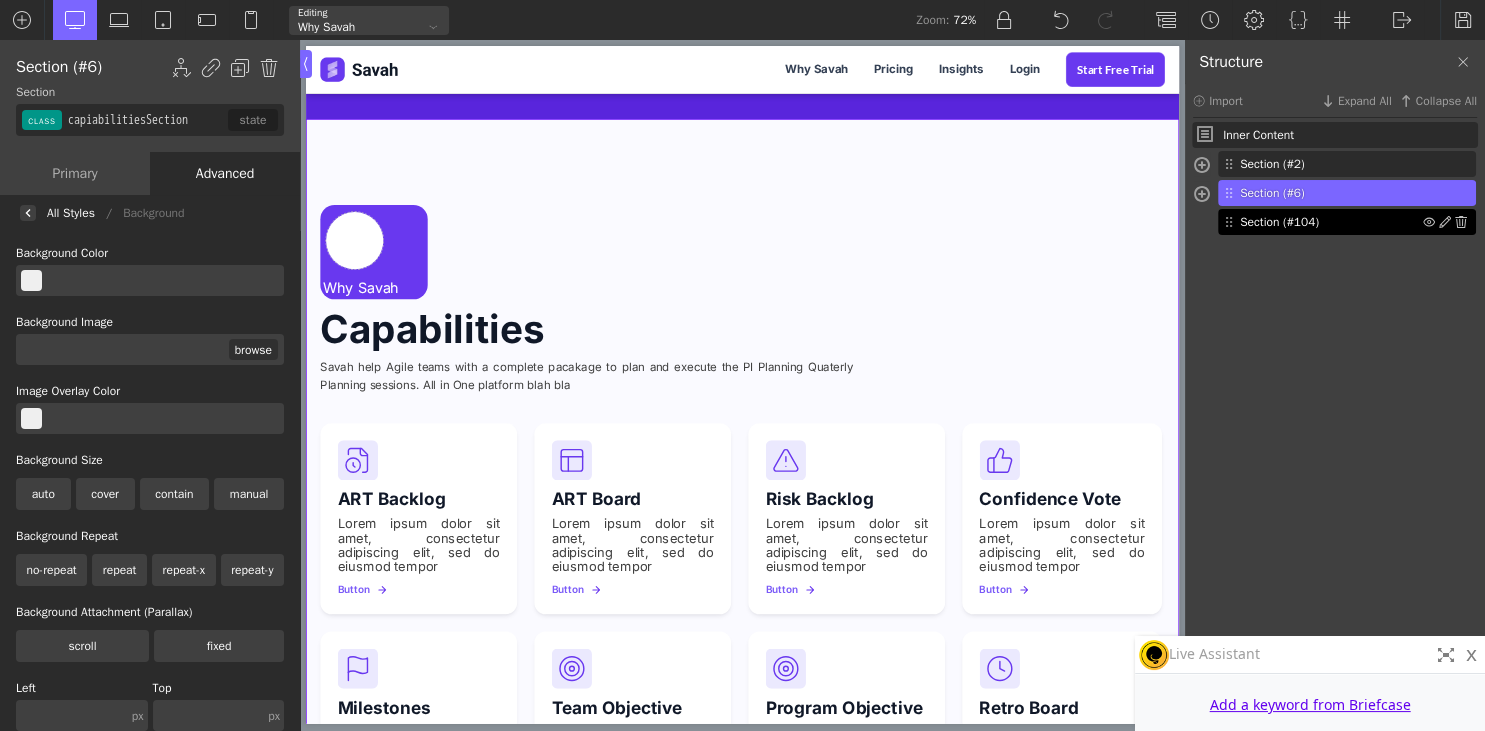 click on "Section (#104)" at bounding box center (1331, 222) 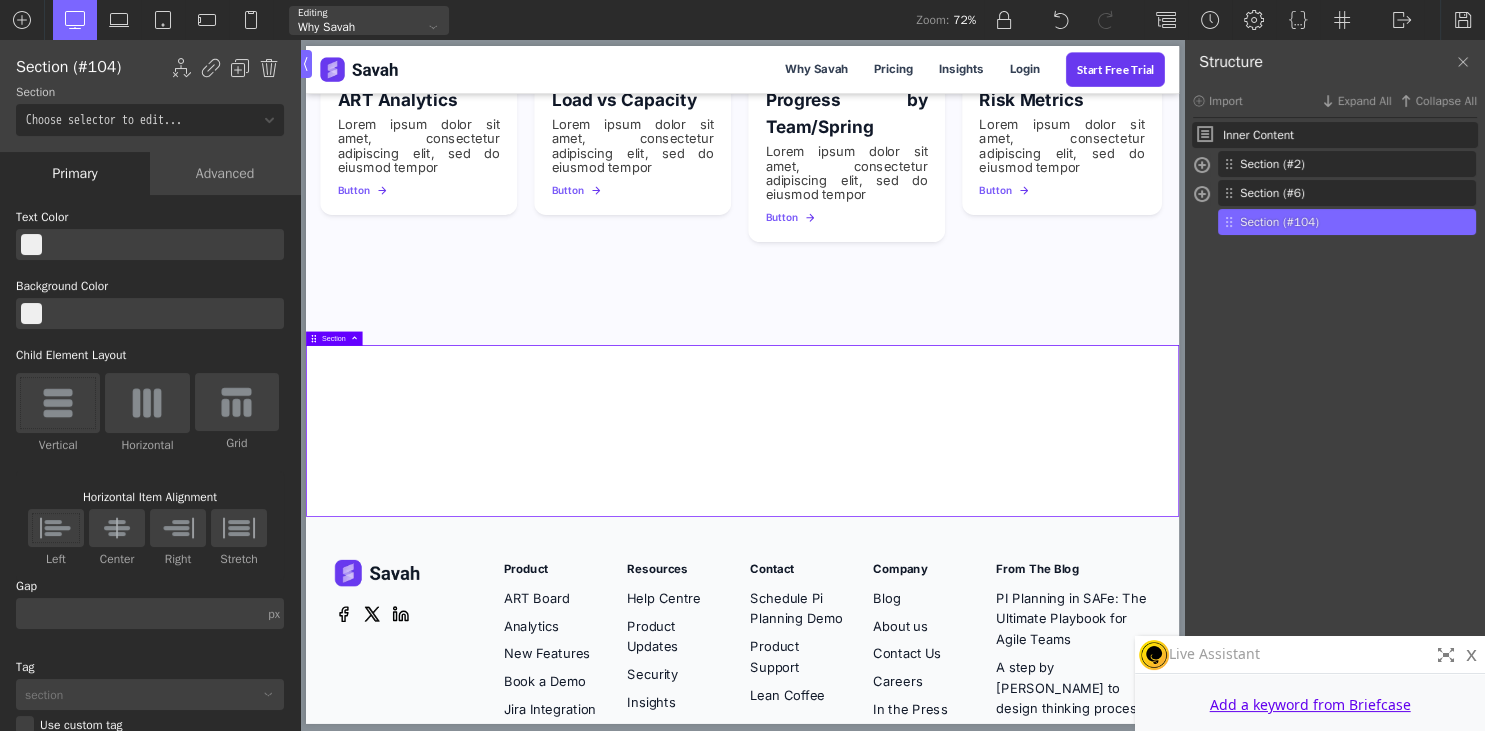 scroll, scrollTop: 1996, scrollLeft: 0, axis: vertical 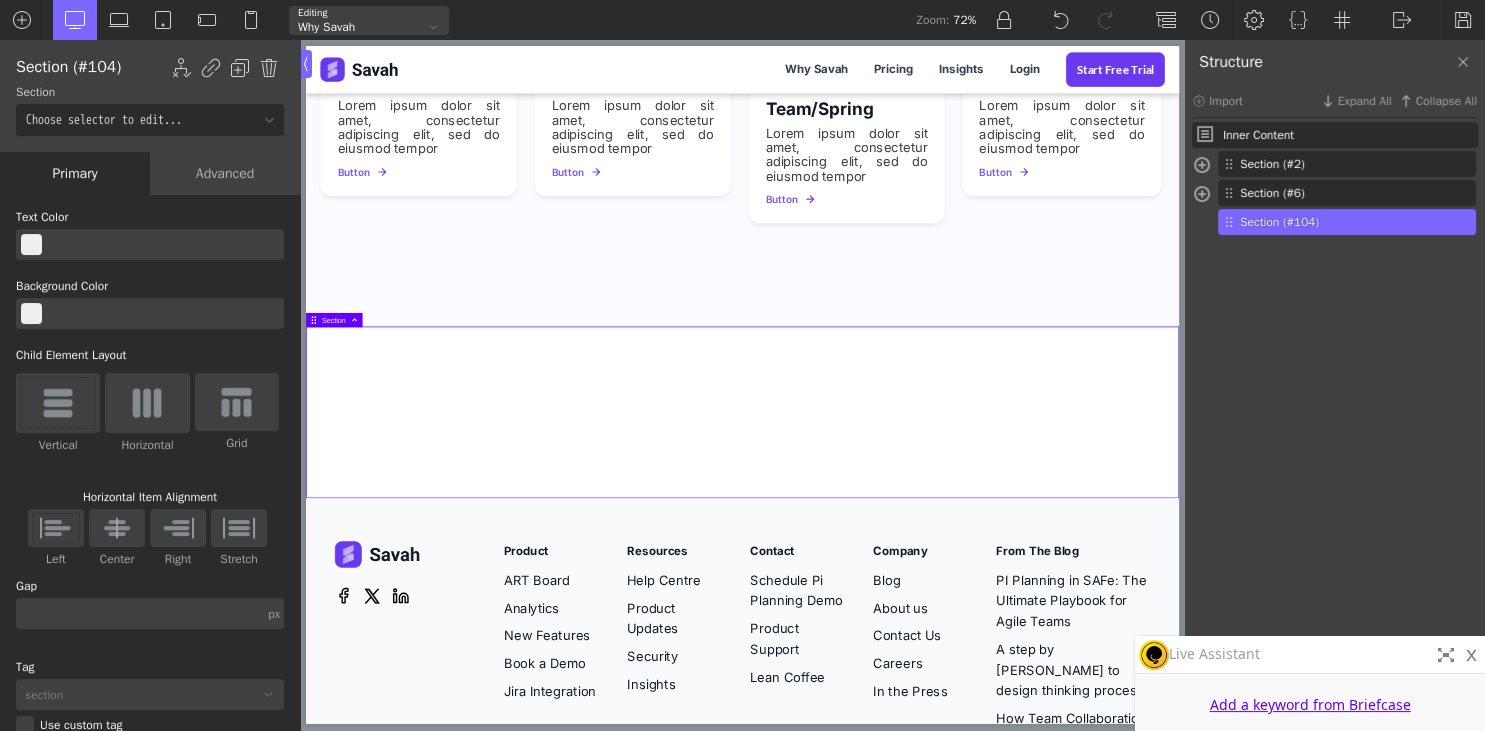 click on "Why Savah" at bounding box center [356, 27] 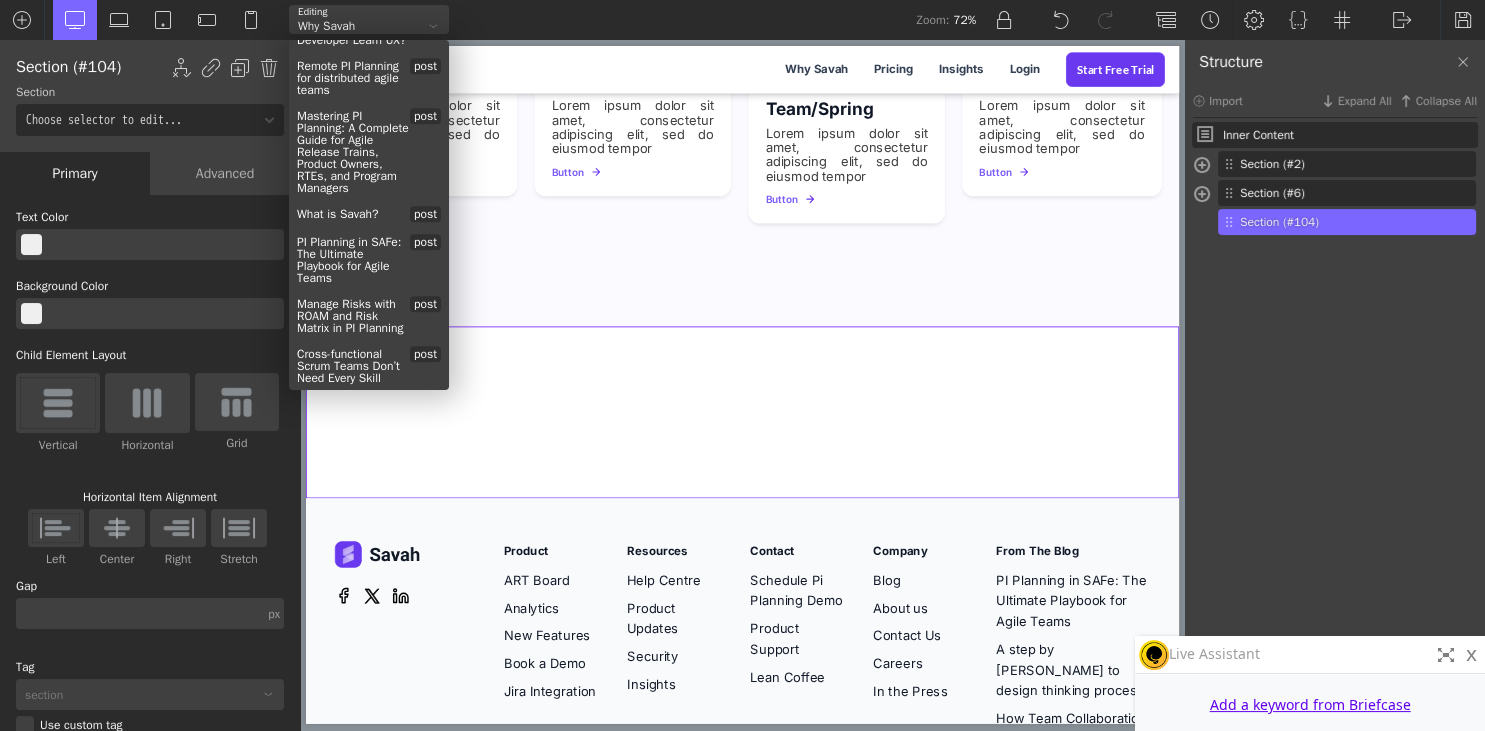 scroll, scrollTop: 0, scrollLeft: 0, axis: both 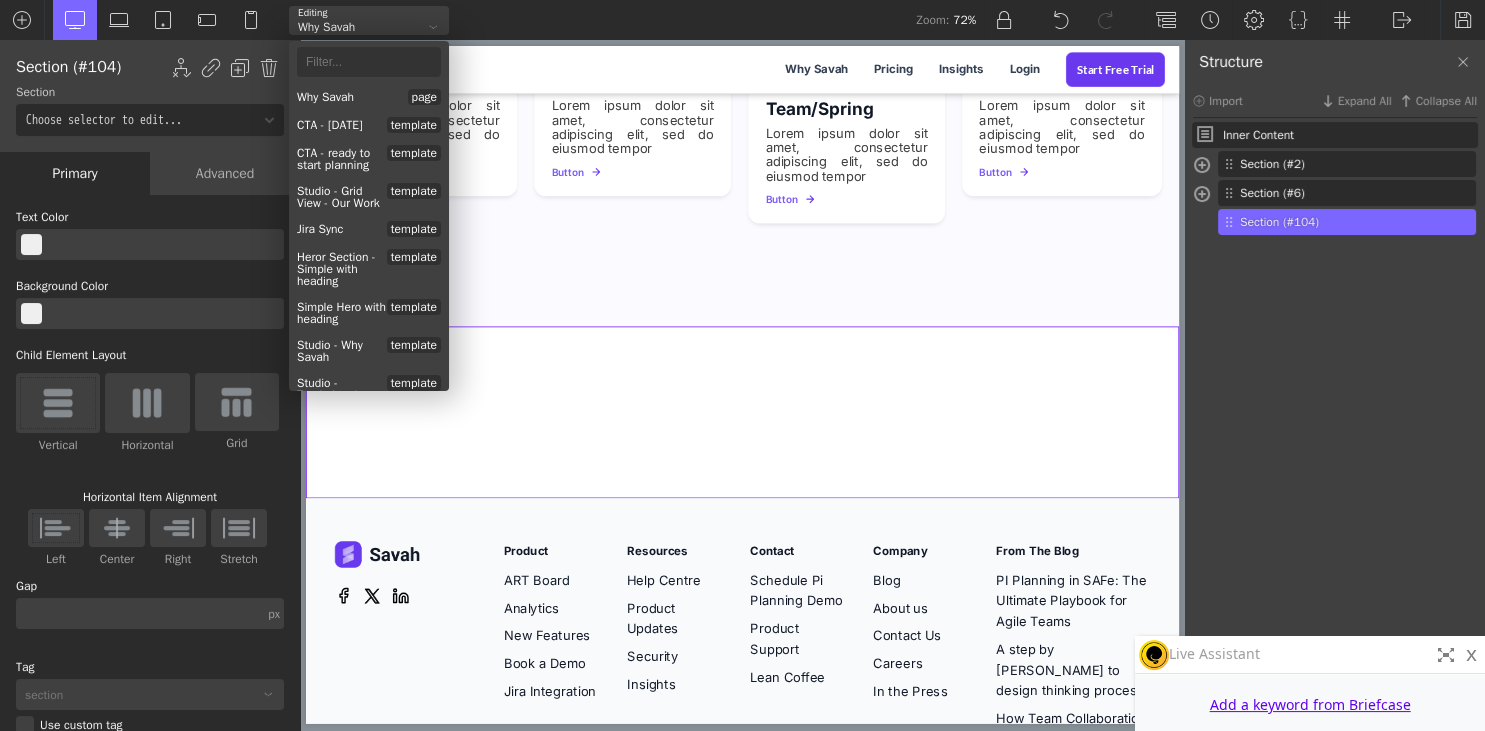 click at bounding box center (433, 27) 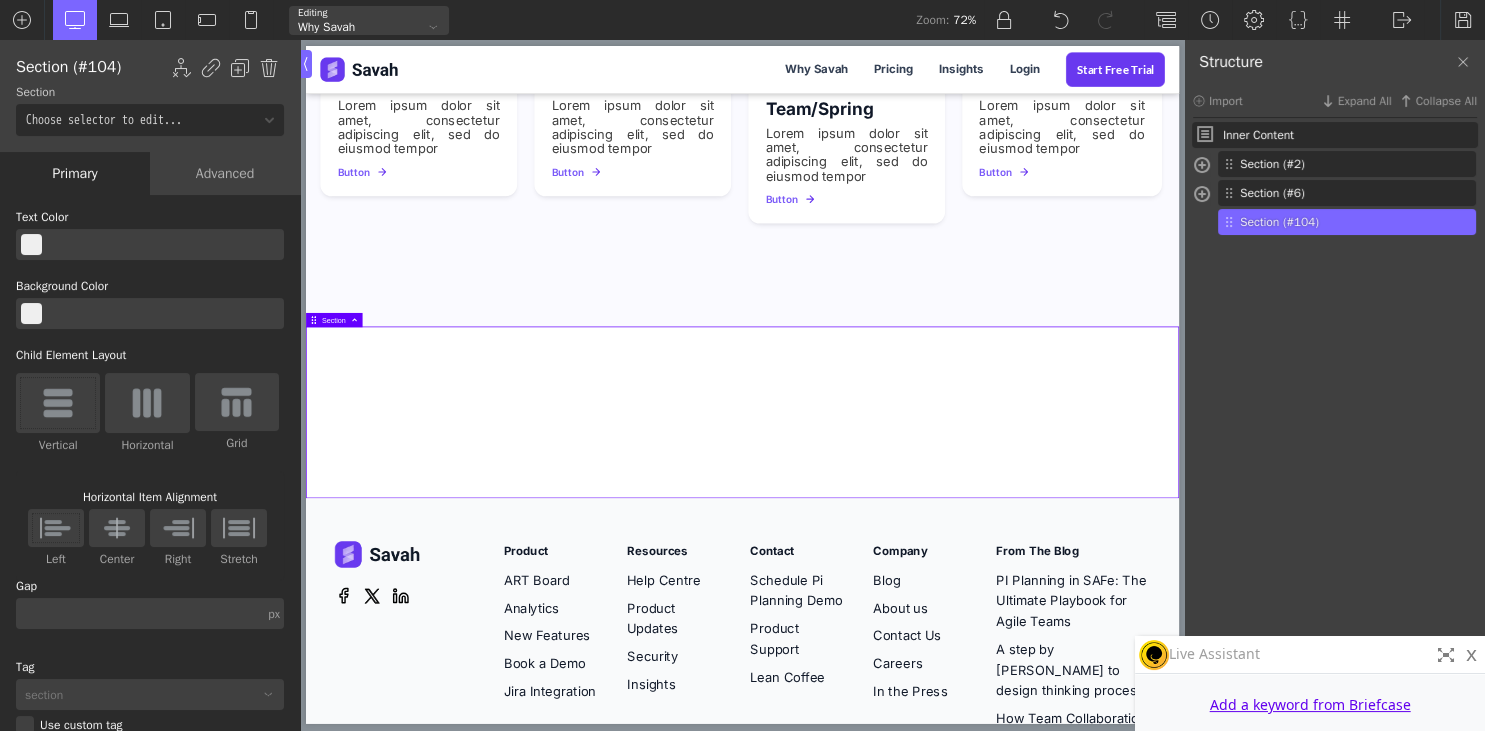 click at bounding box center [433, 27] 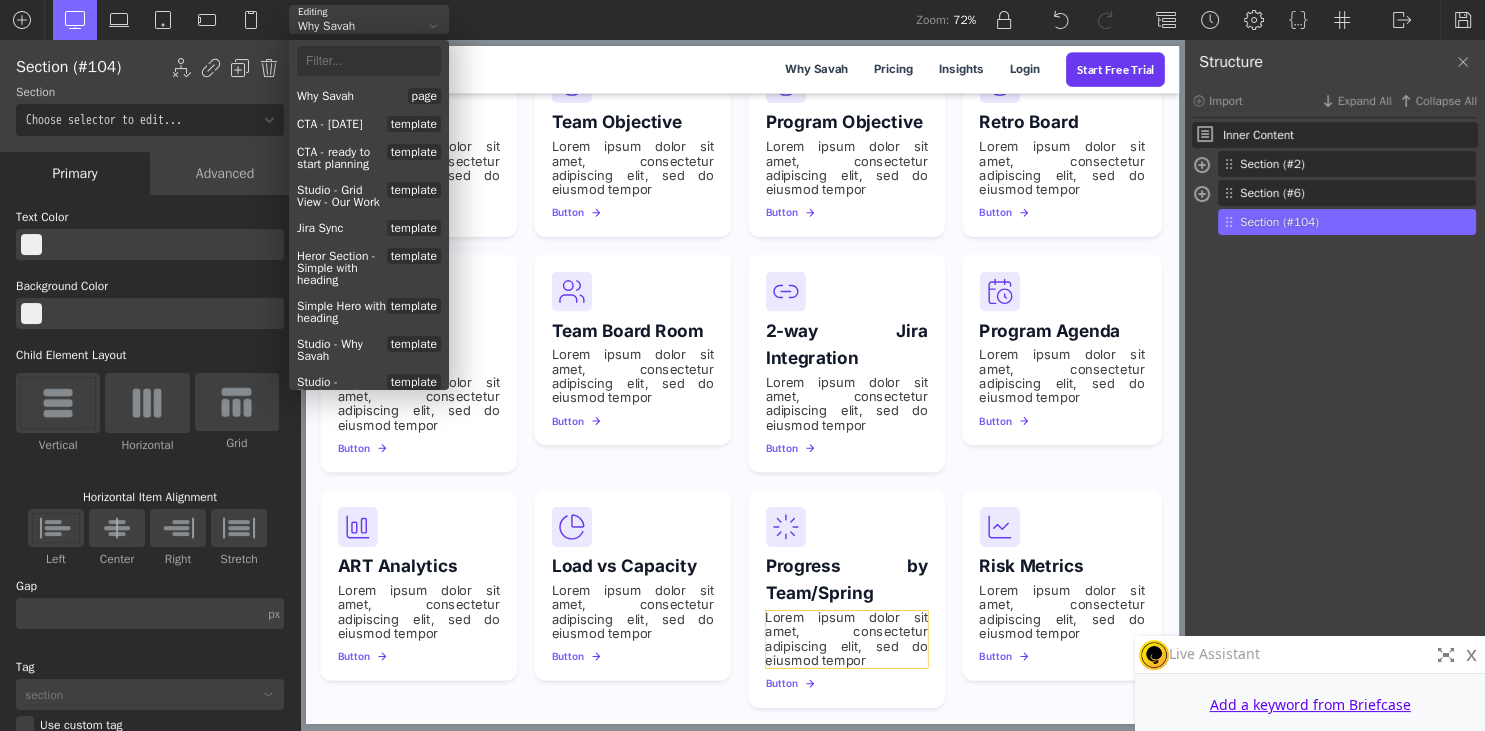 scroll, scrollTop: 1209, scrollLeft: 0, axis: vertical 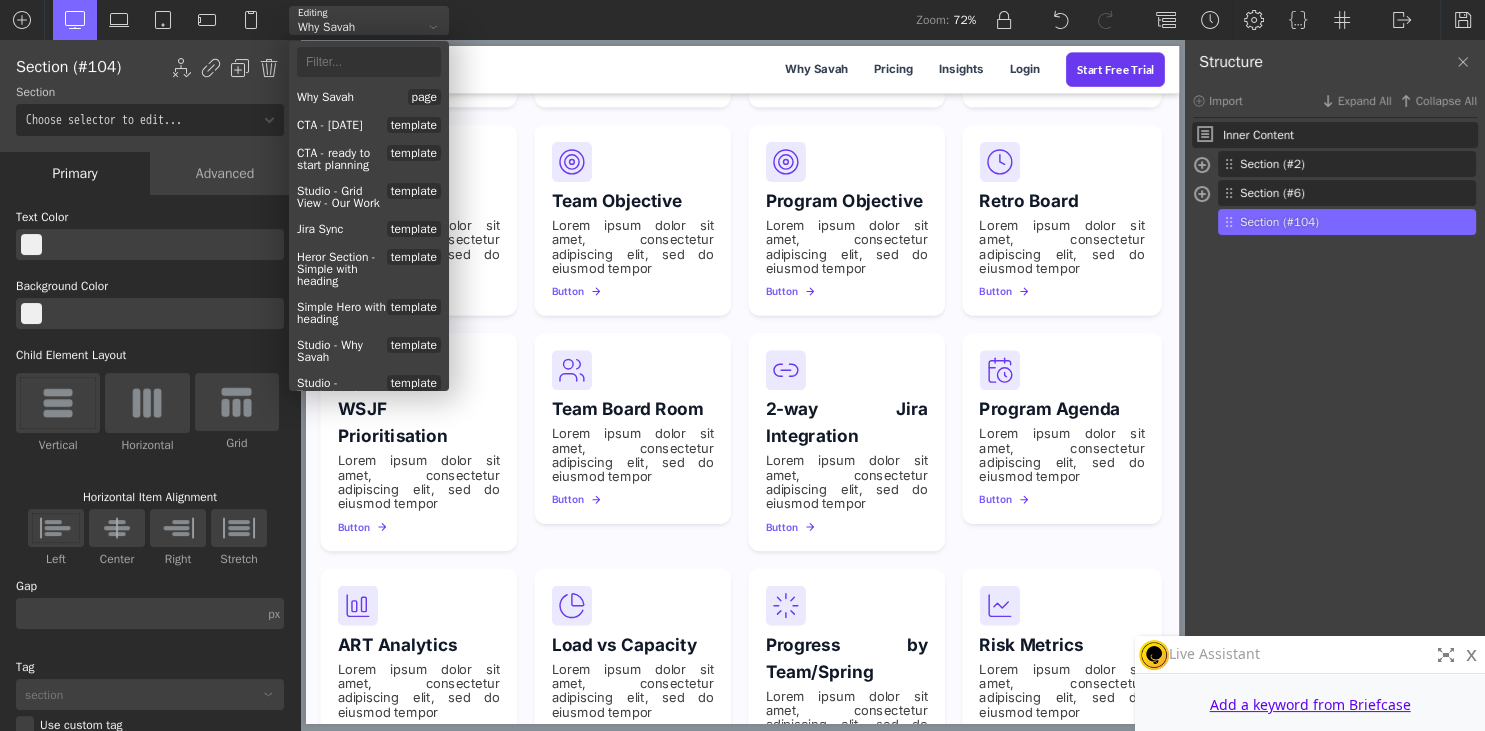 click on "Inner Content
Section (#2)
Div (#3)
Heading (#4)
Text (#5)
Section (#6)" at bounding box center [1335, 428] 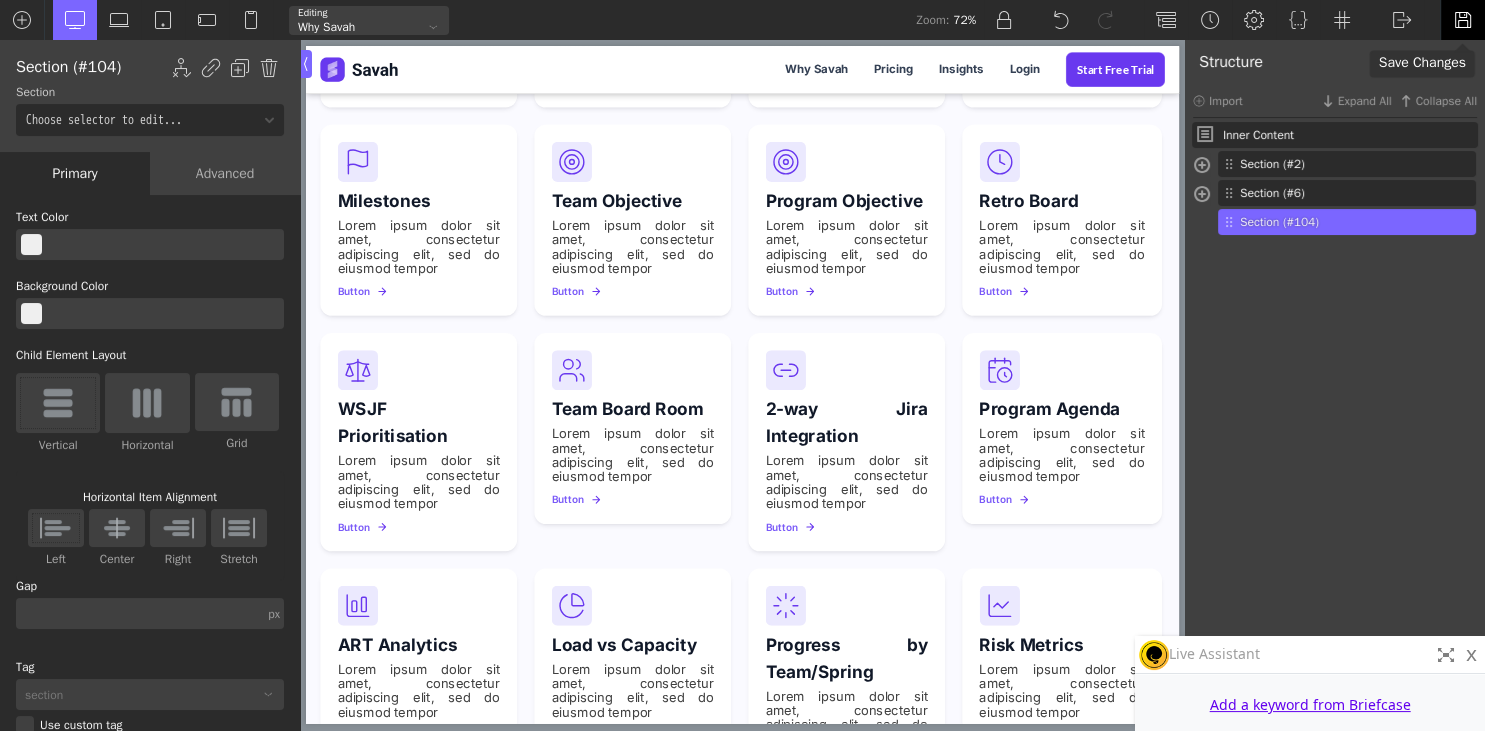 click at bounding box center [1463, 20] 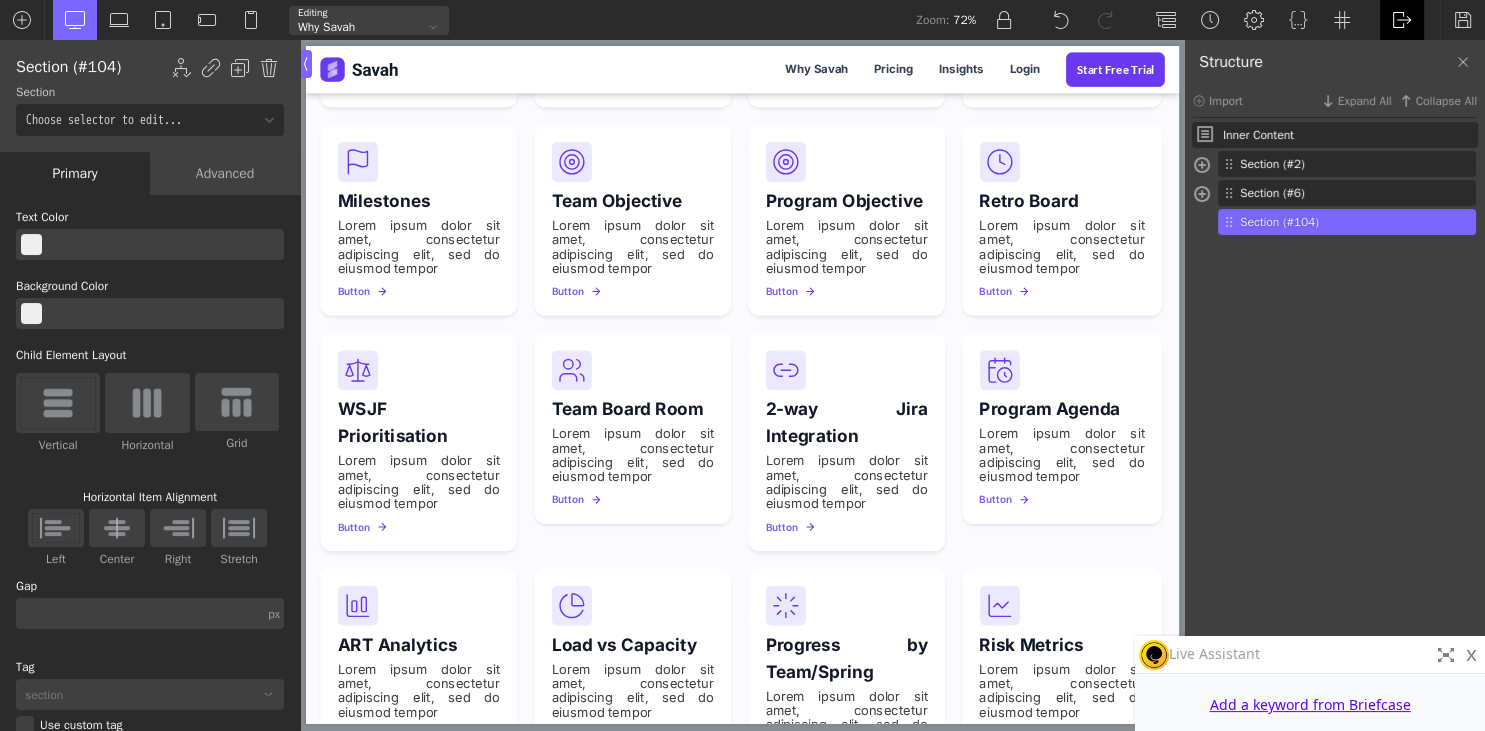 click at bounding box center (1402, 20) 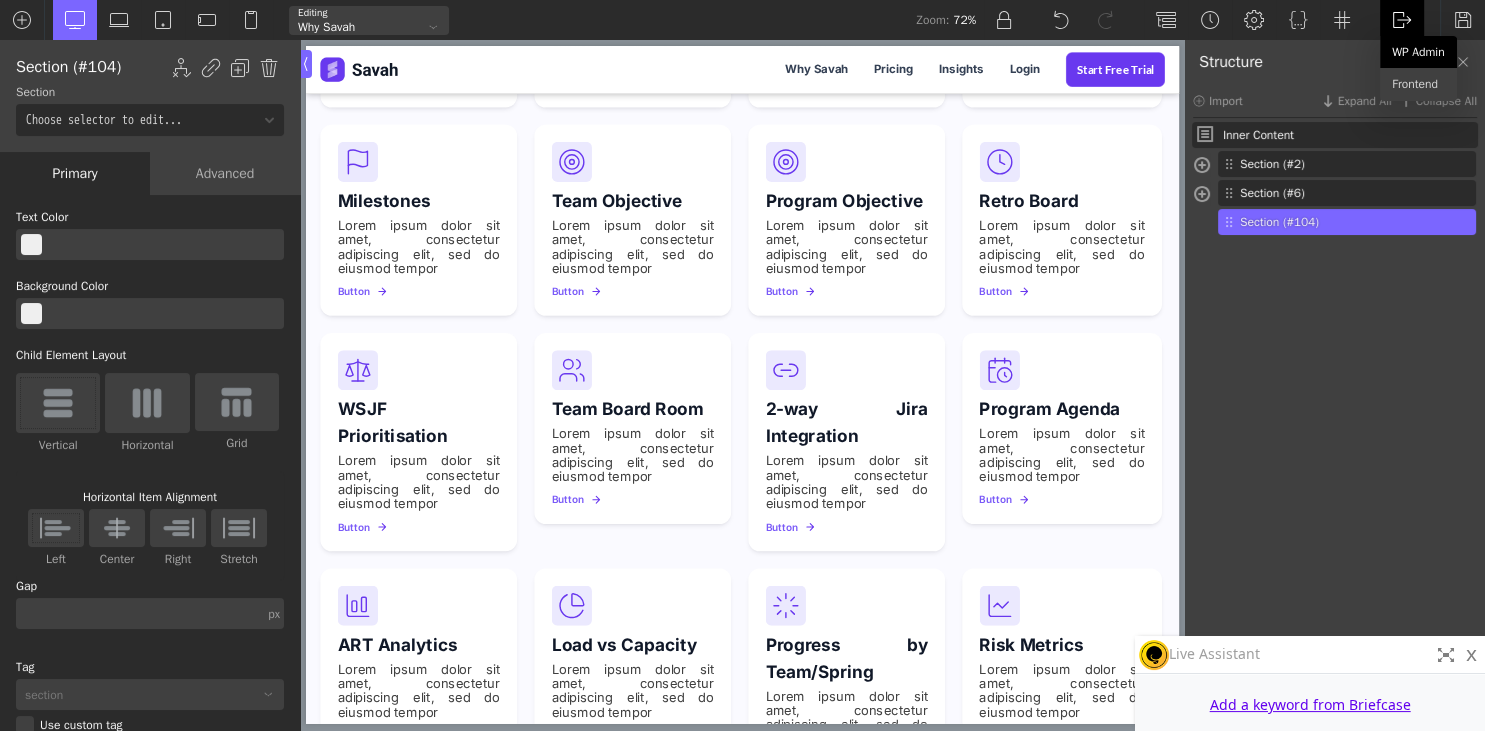click on "WP Admin" at bounding box center (1418, 52) 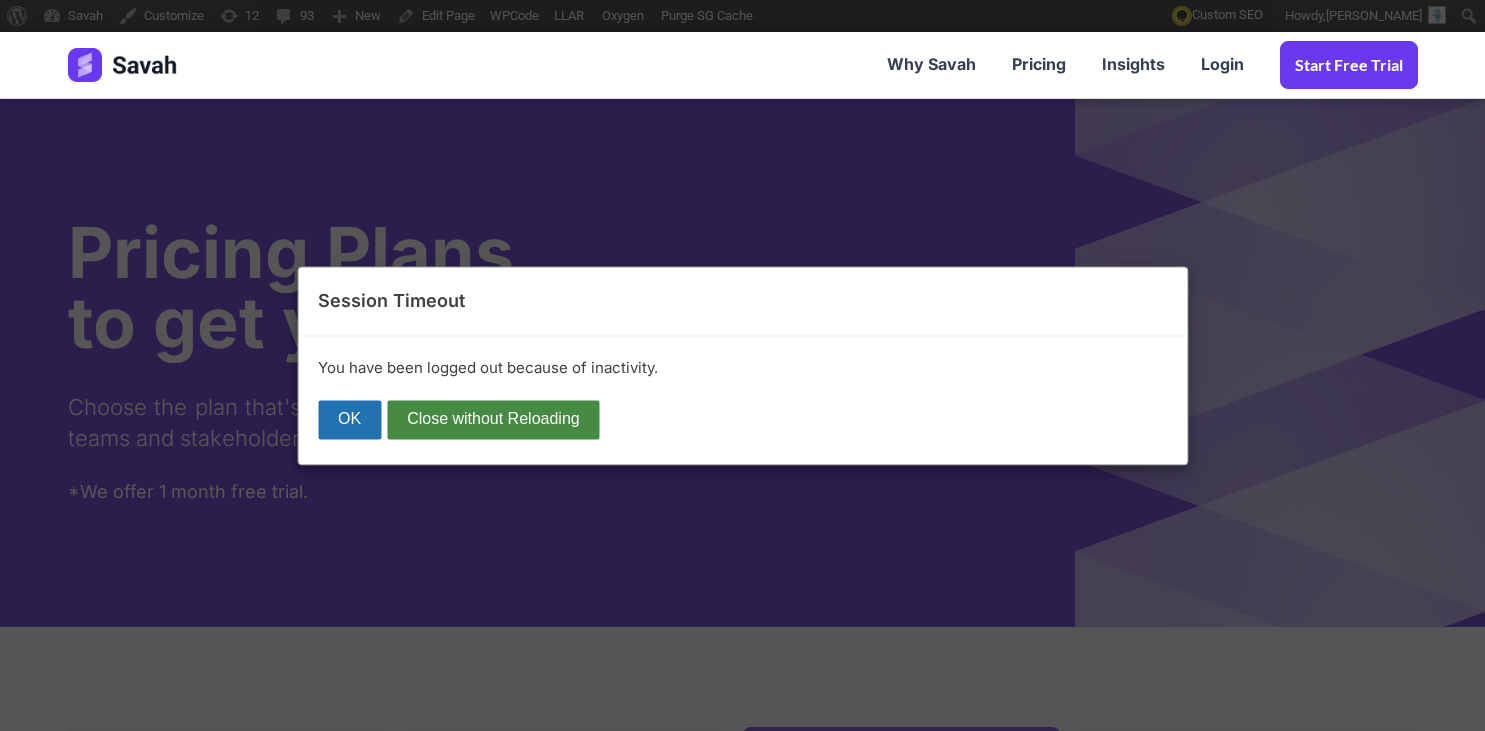 scroll, scrollTop: 2900, scrollLeft: 0, axis: vertical 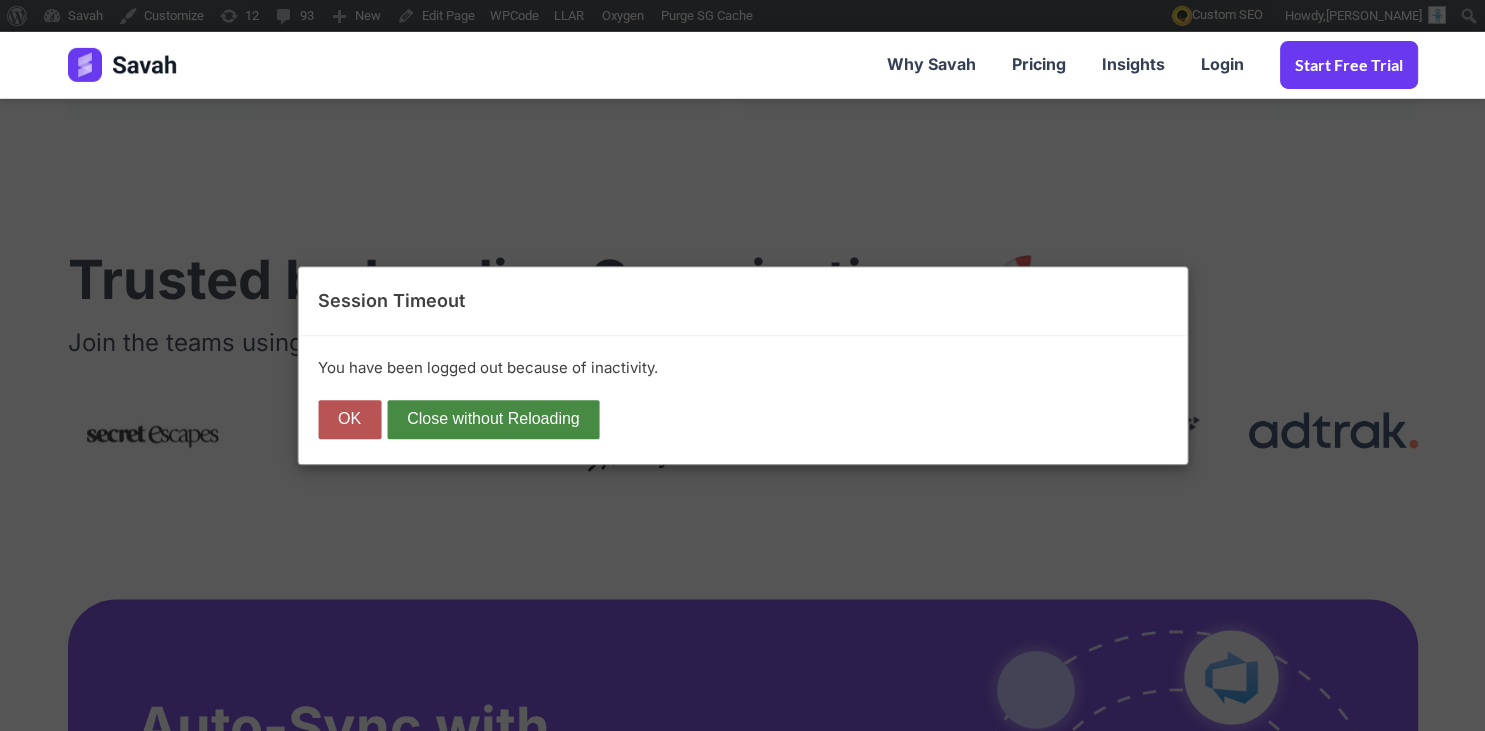 click on "OK" at bounding box center (349, 420) 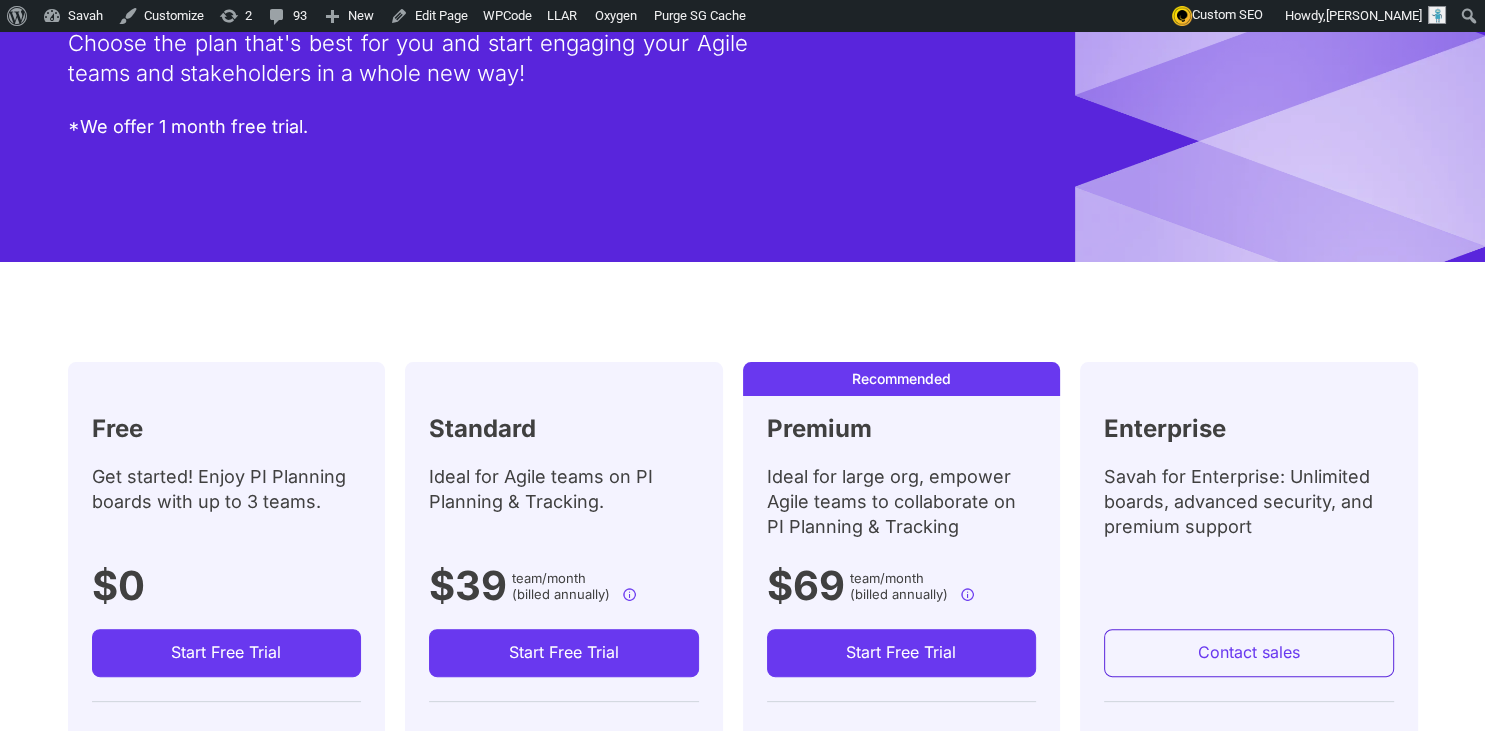 scroll, scrollTop: 48, scrollLeft: 0, axis: vertical 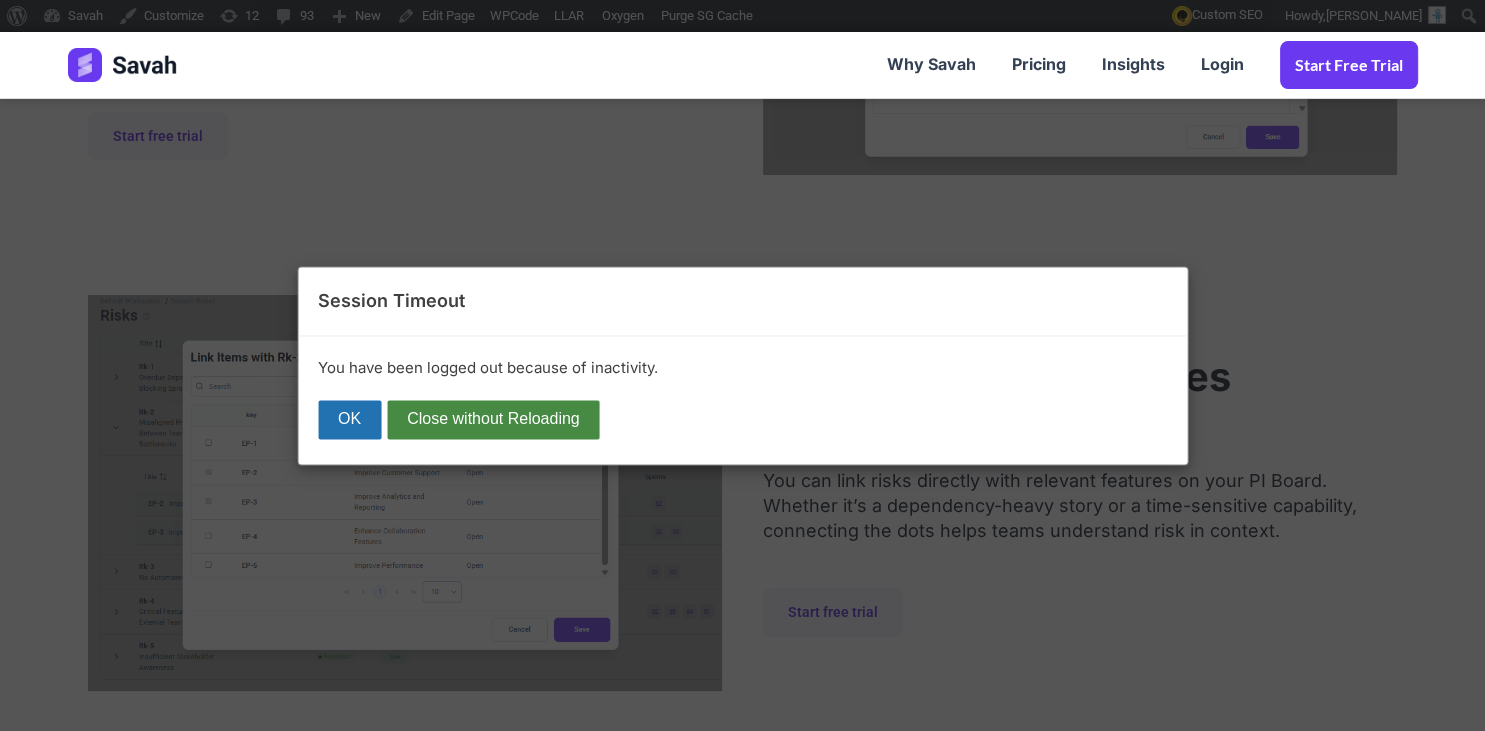 click on "OK" at bounding box center [349, 420] 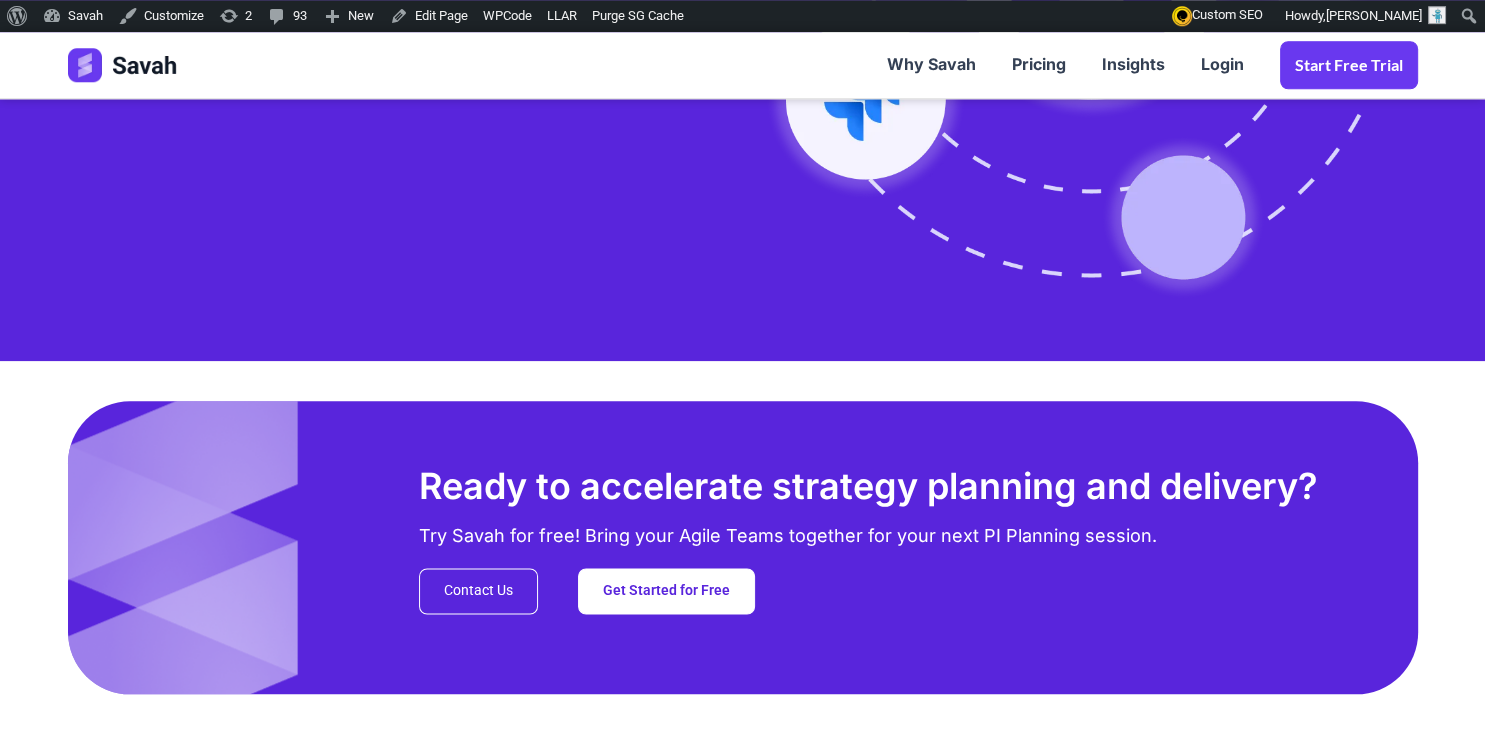 scroll, scrollTop: 2851, scrollLeft: 0, axis: vertical 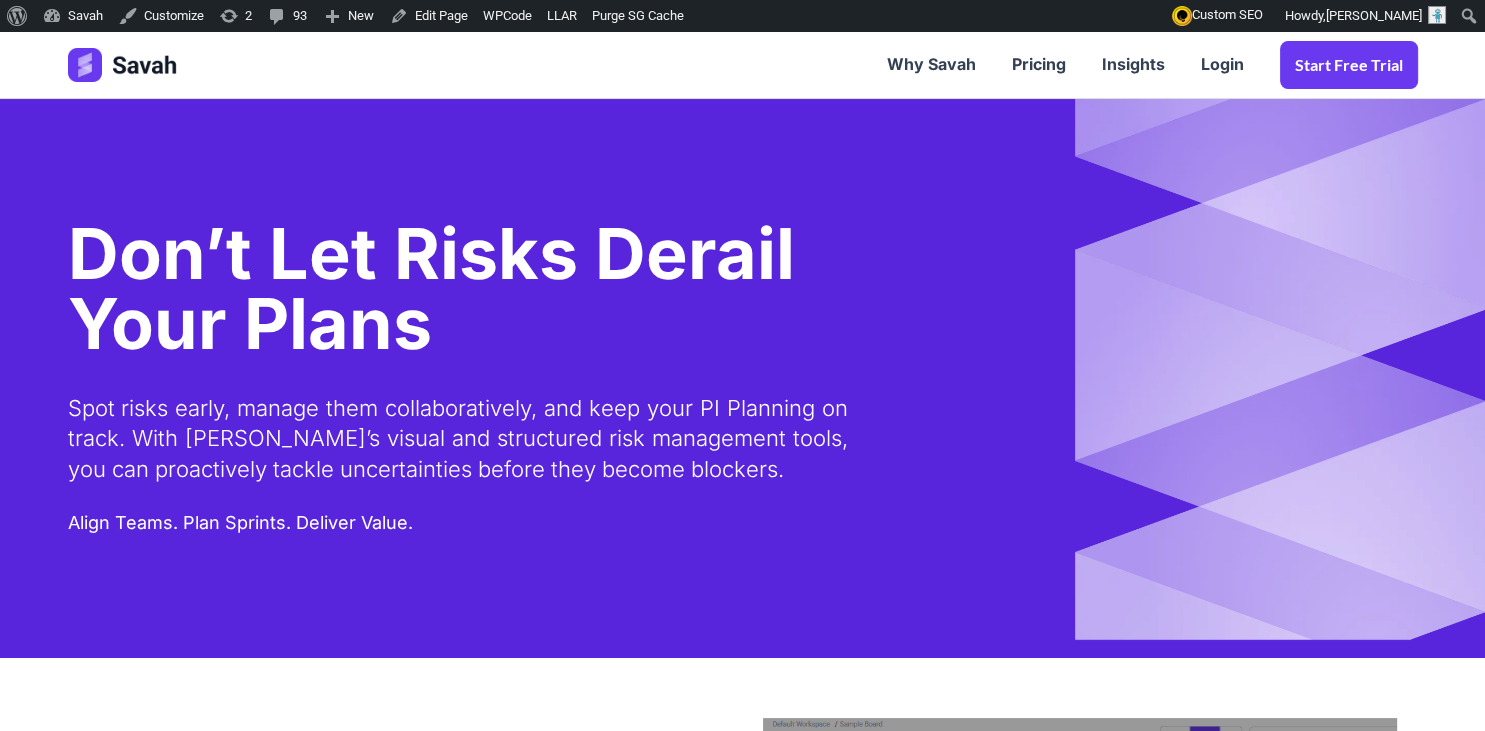 click at bounding box center [124, 65] 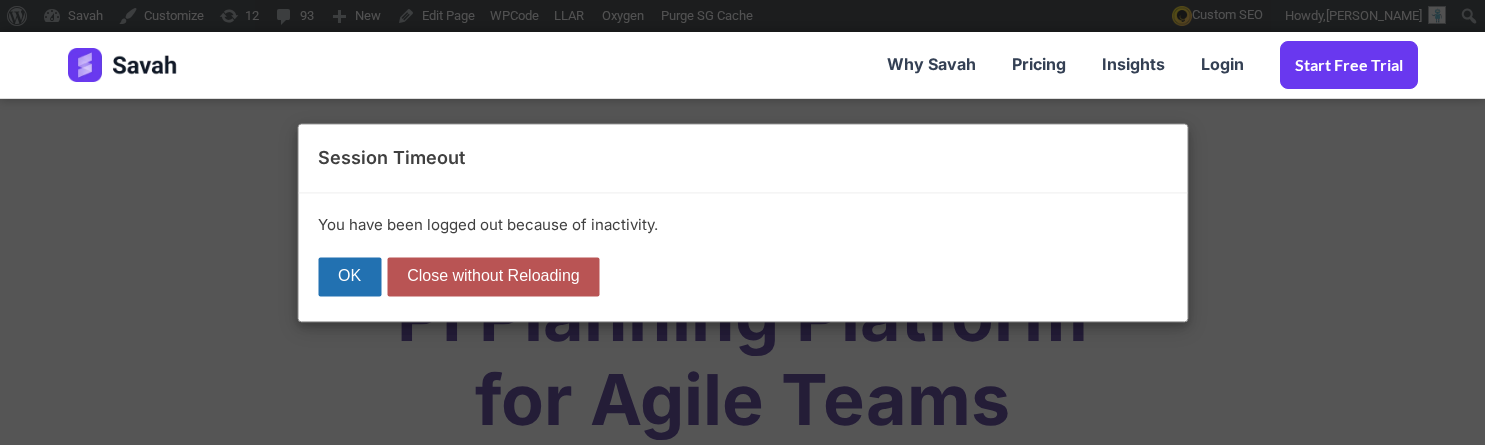 scroll, scrollTop: 5290, scrollLeft: 0, axis: vertical 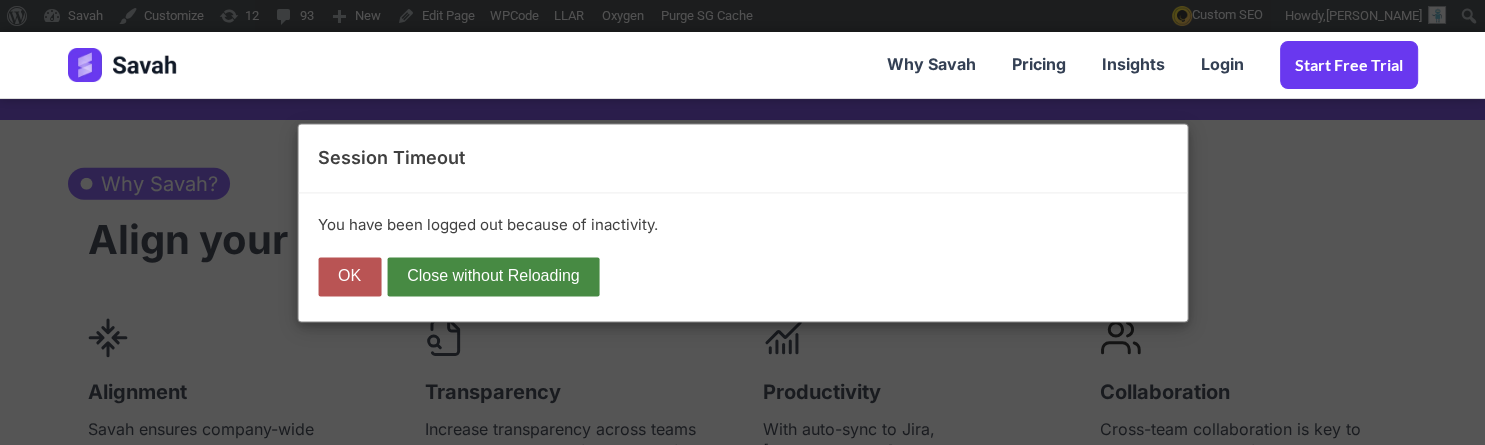 click on "OK" at bounding box center [349, 277] 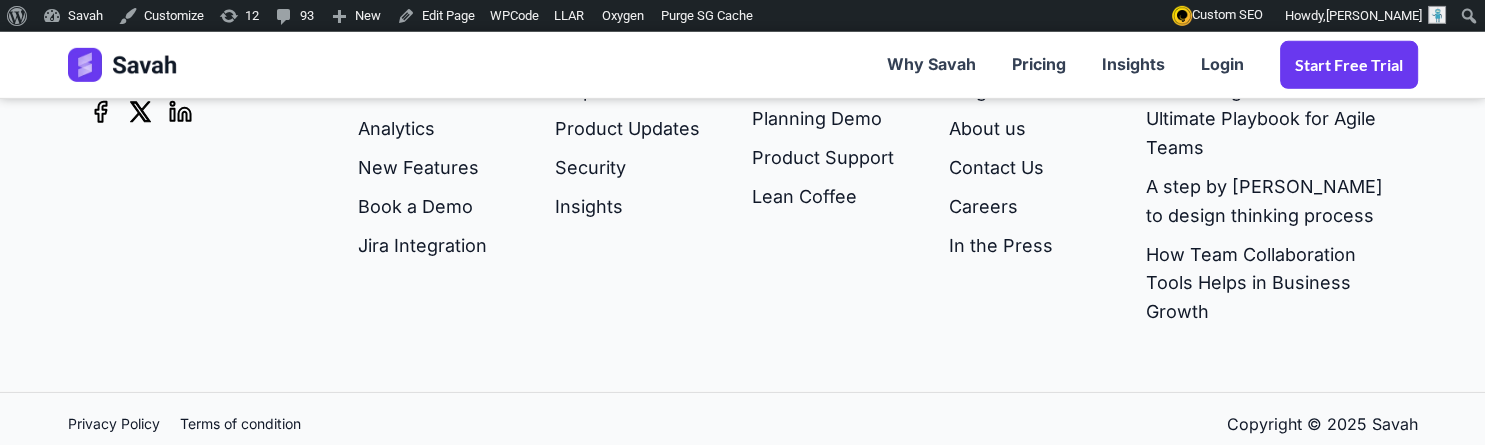 scroll, scrollTop: 6252, scrollLeft: 0, axis: vertical 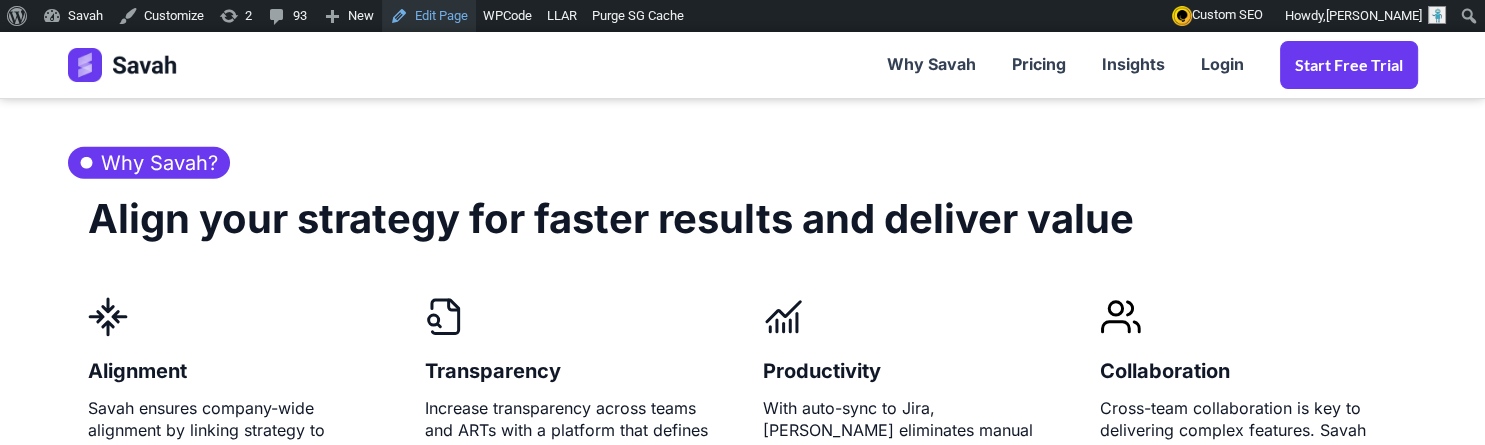 click on "Edit Page" at bounding box center (429, 16) 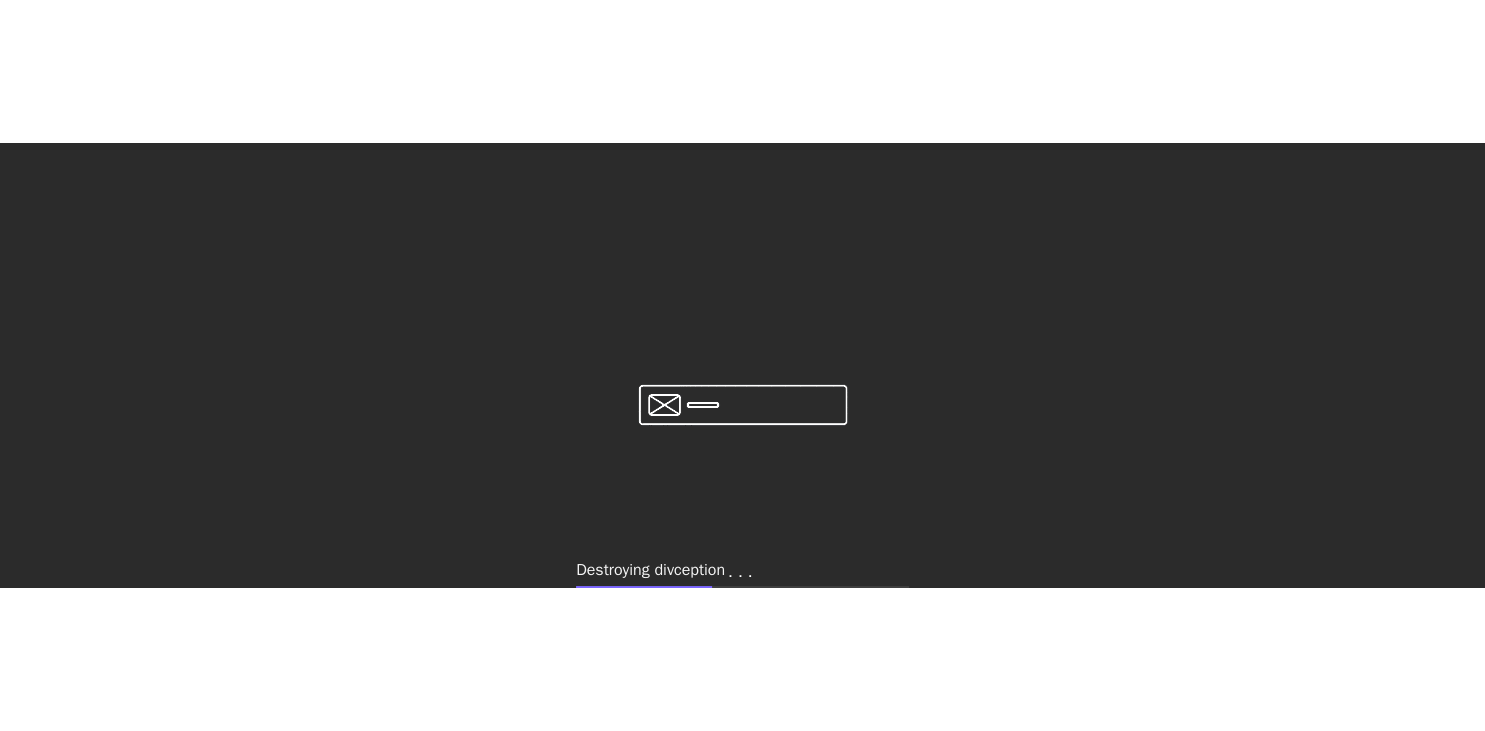 scroll, scrollTop: 0, scrollLeft: 0, axis: both 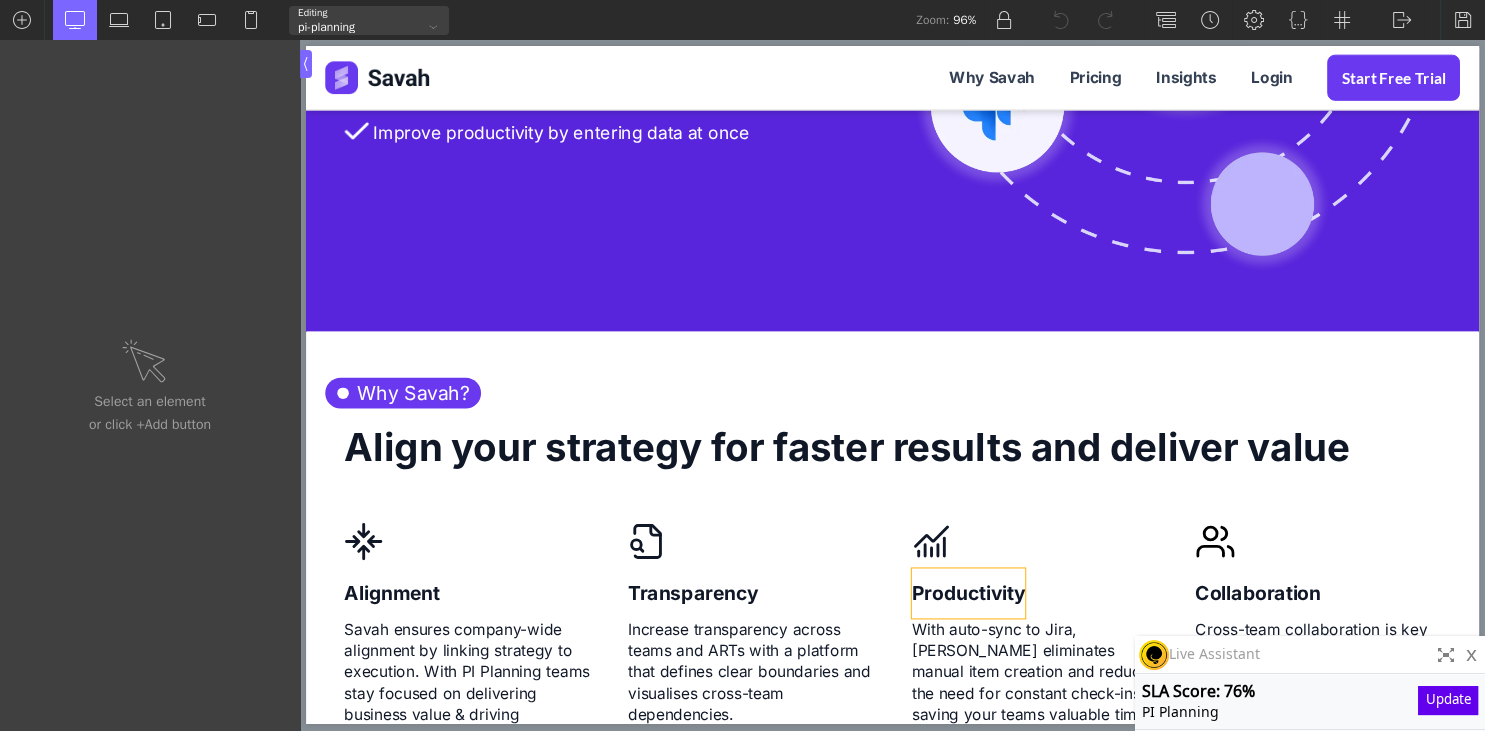 click on "Productivity" at bounding box center (995, 615) 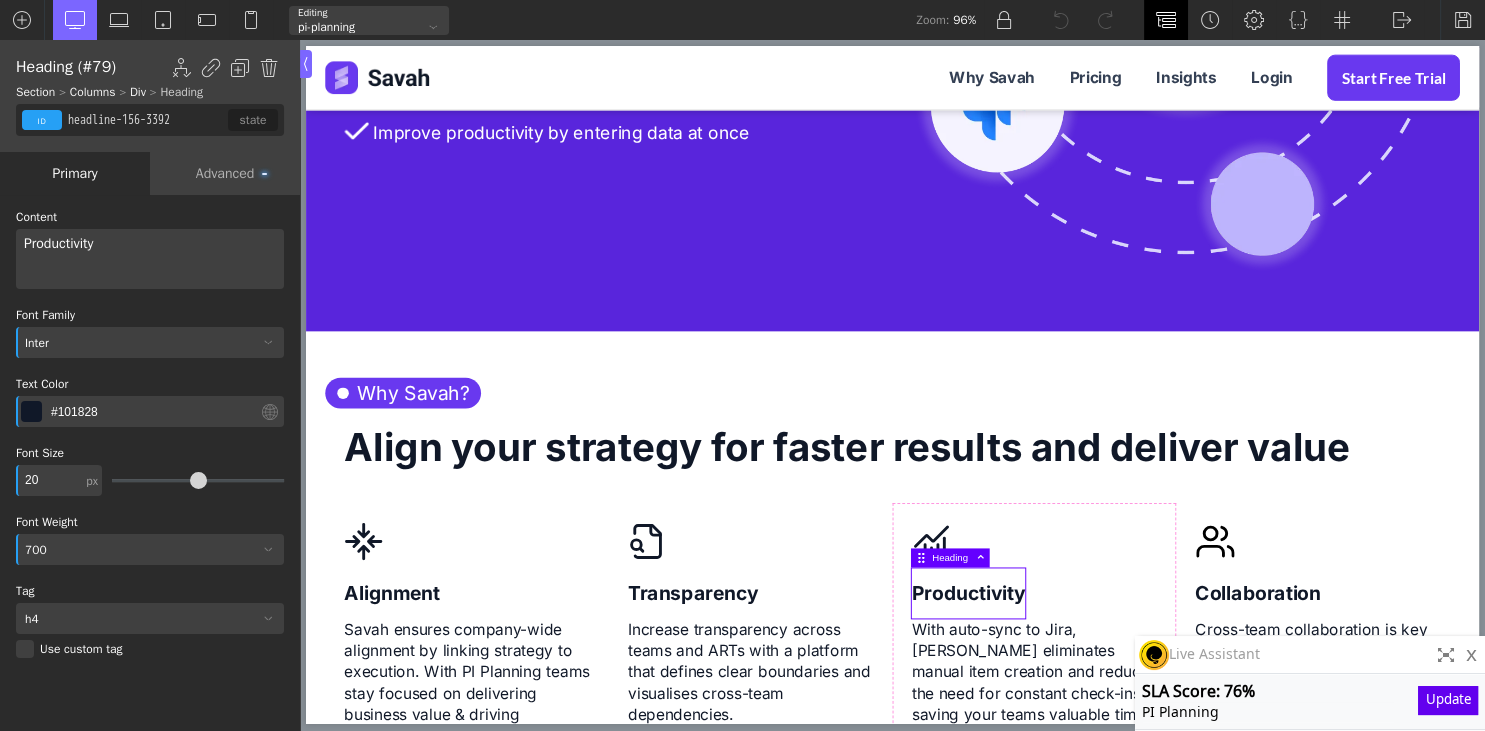 click at bounding box center [1166, 20] 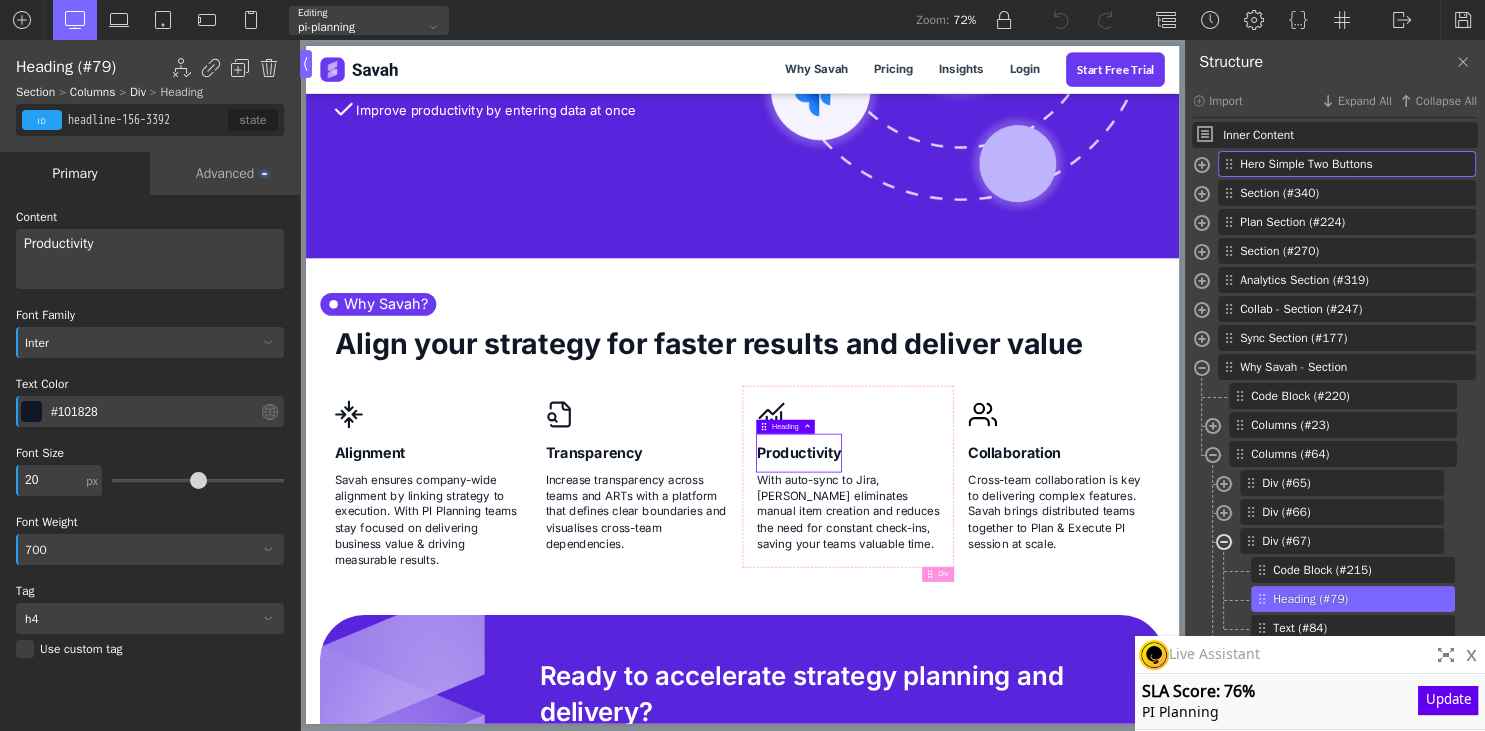 click at bounding box center [1224, 544] 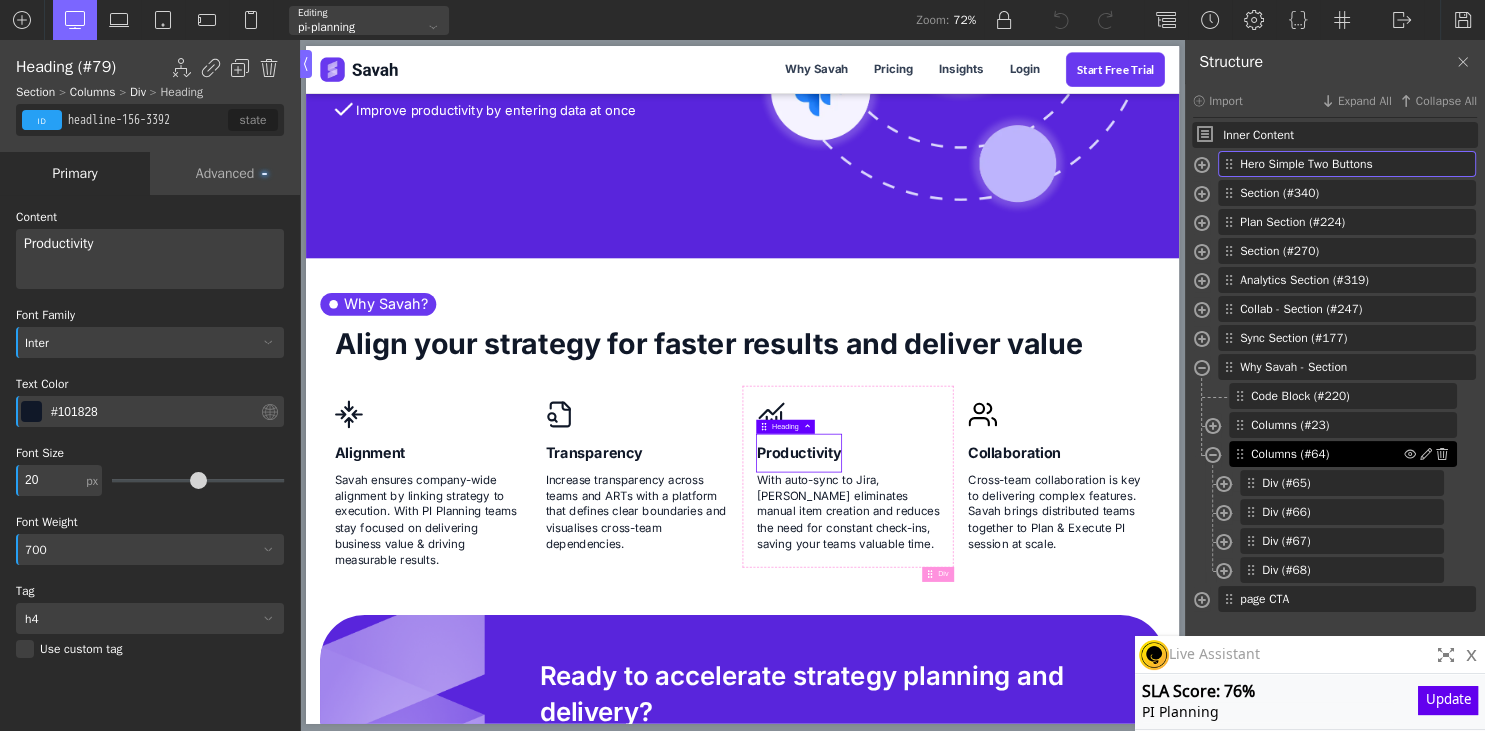 click on "Columns (#64)" at bounding box center (1327, 454) 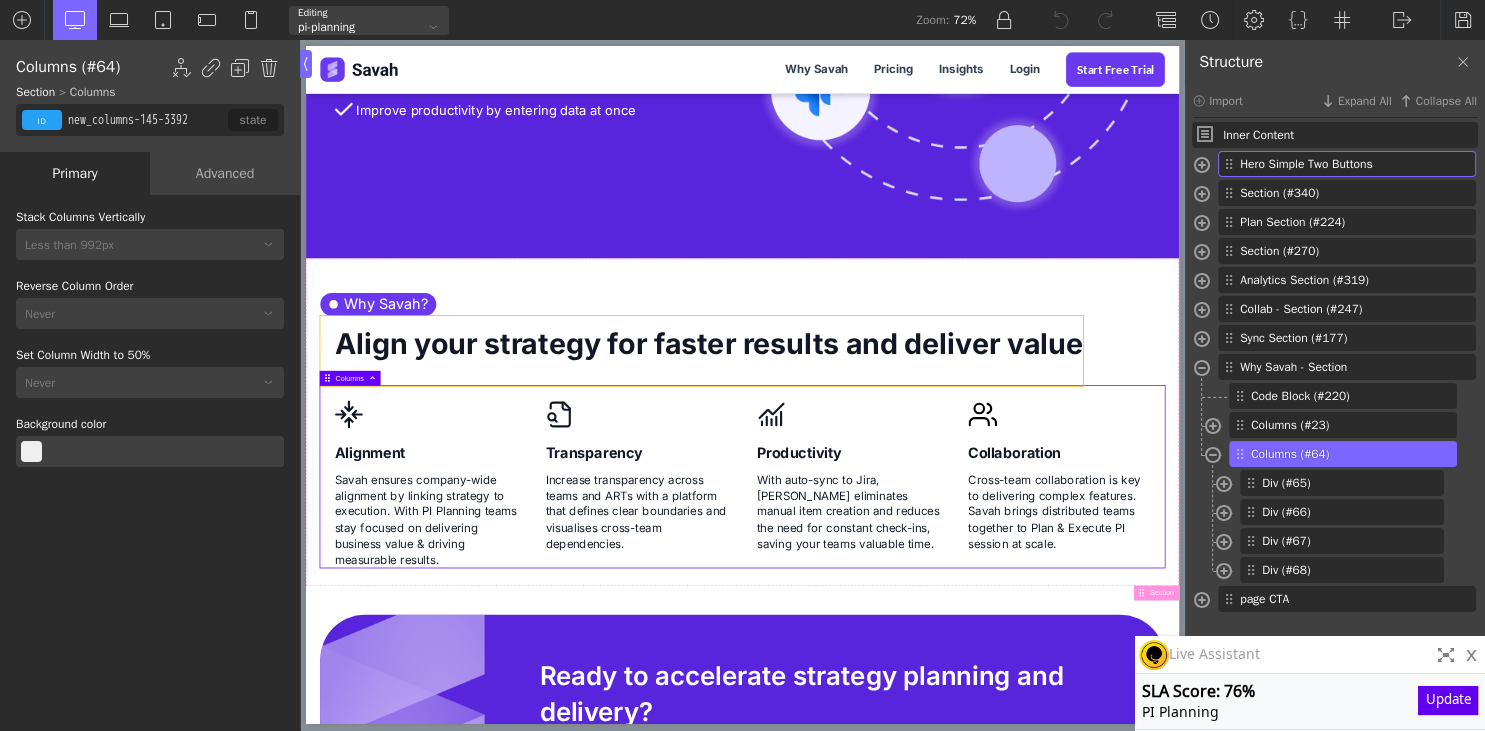 click on "Align your strategy for faster results and deliver value" at bounding box center [859, 472] 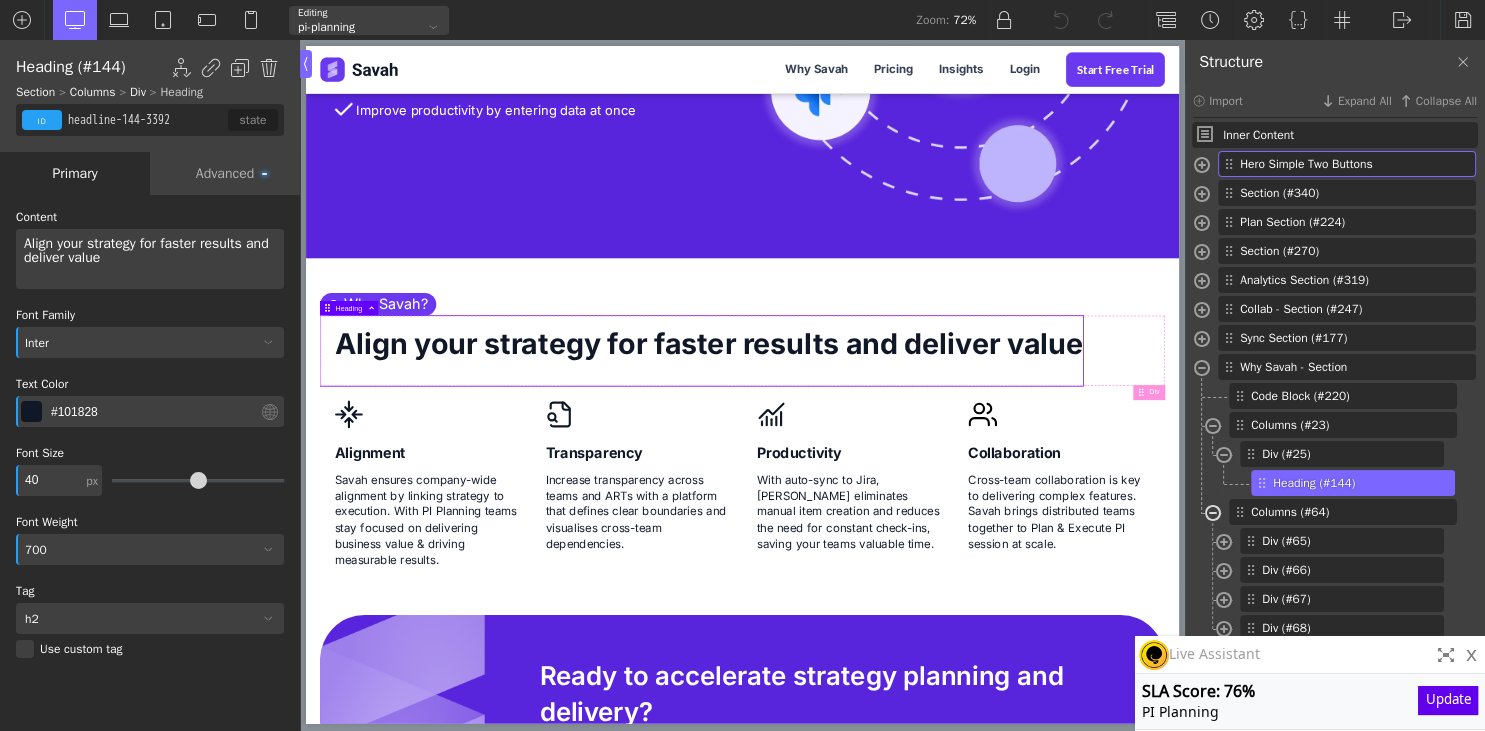 click at bounding box center [1213, 515] 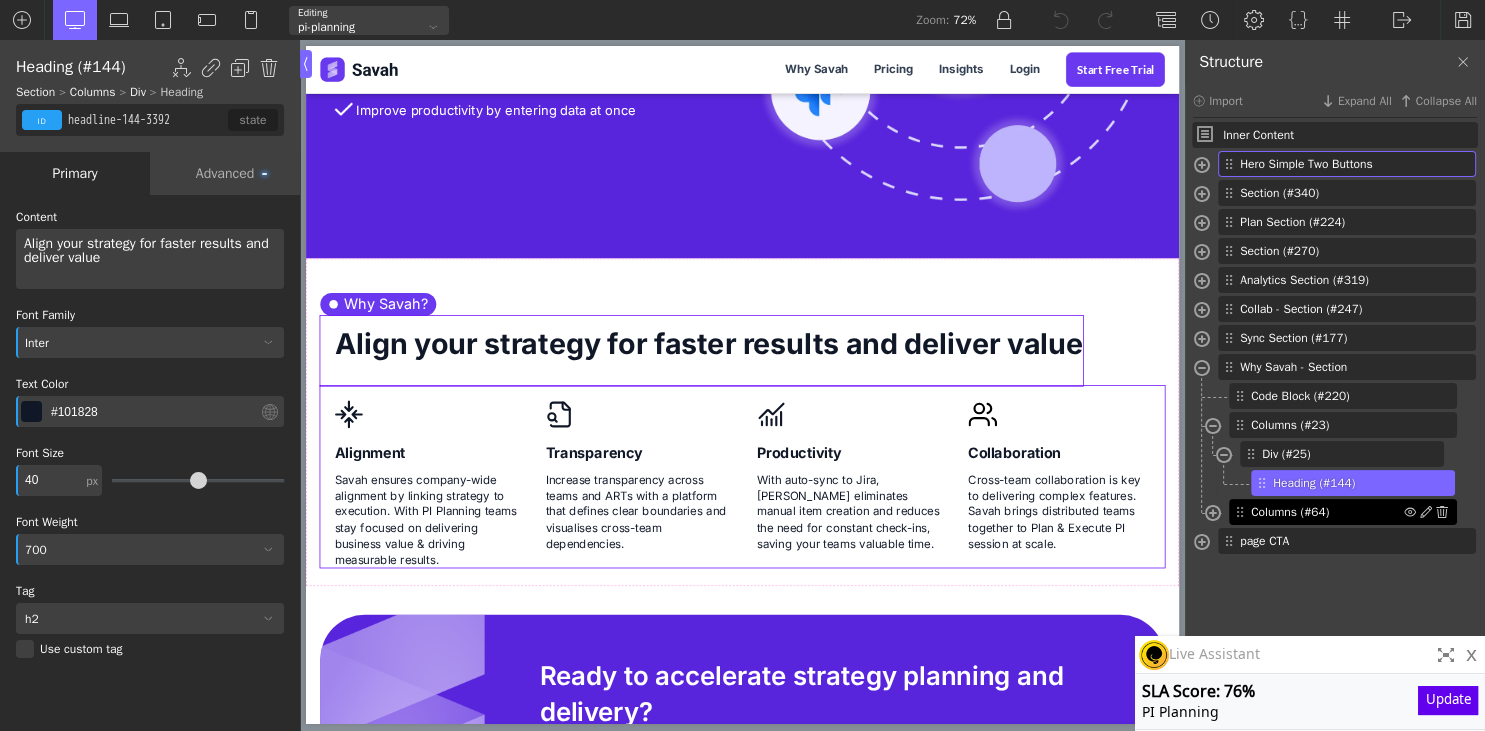 click on "Columns (#64)" at bounding box center [1327, 512] 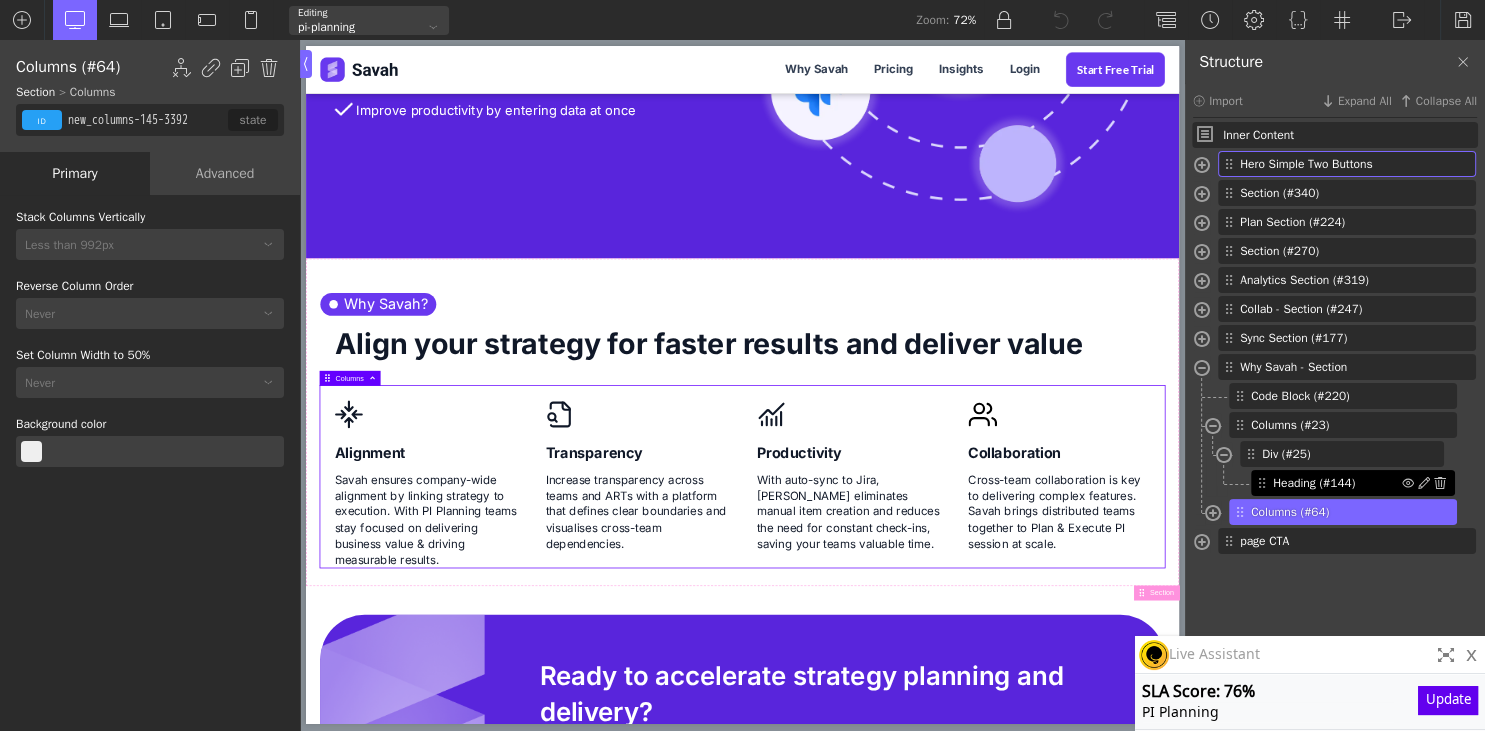click on "Heading (#144)" at bounding box center (1337, 483) 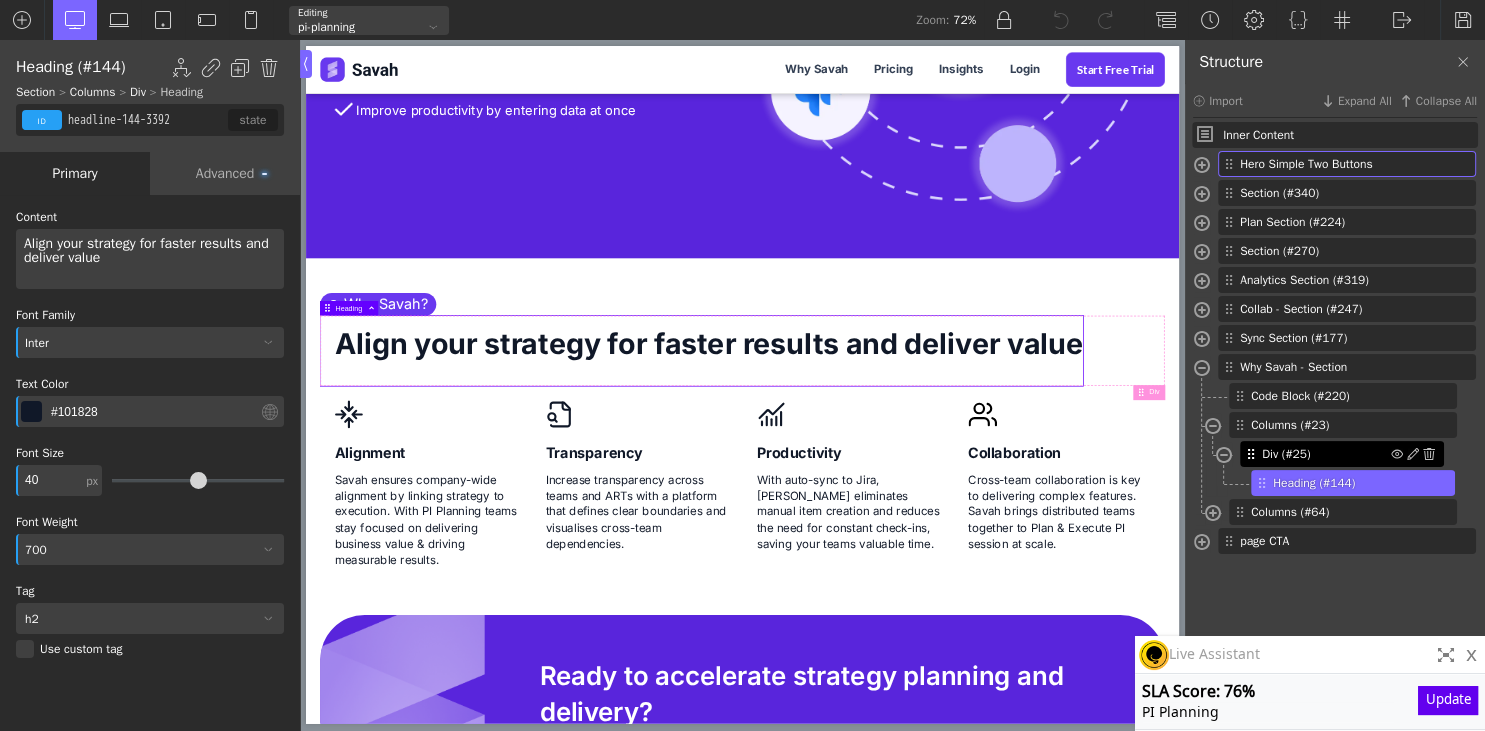 click at bounding box center (1253, 454) 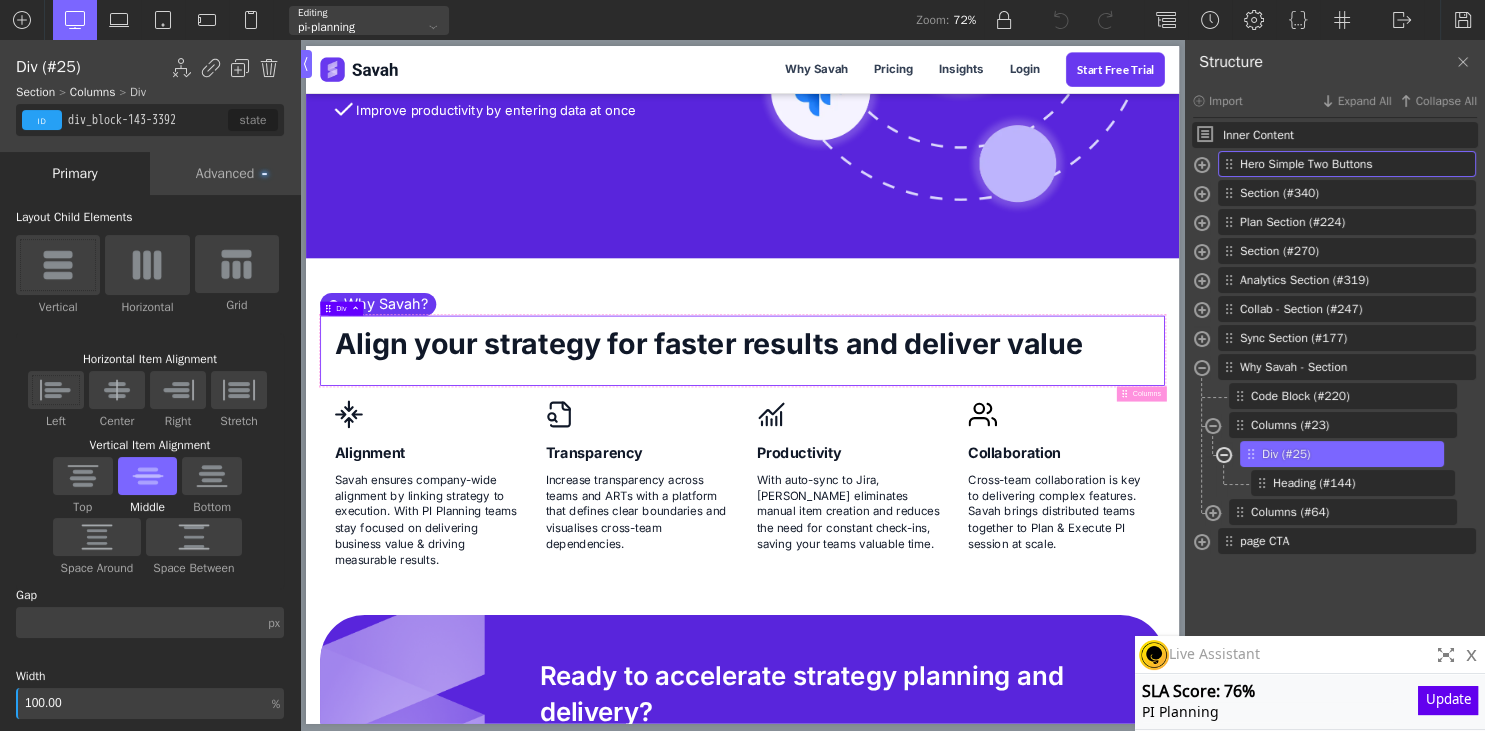 click at bounding box center (1224, 457) 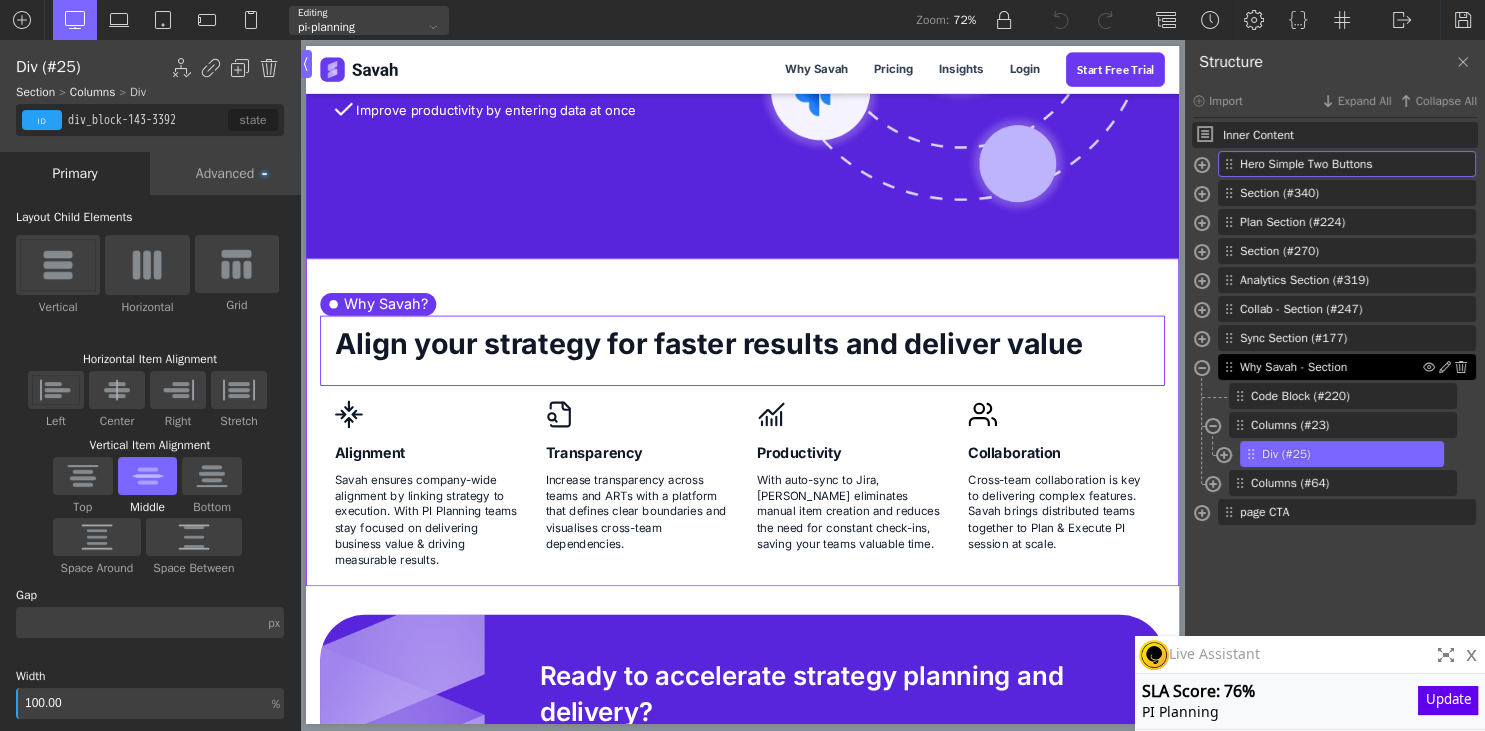 click on "Why Savah - Section" at bounding box center [1331, 367] 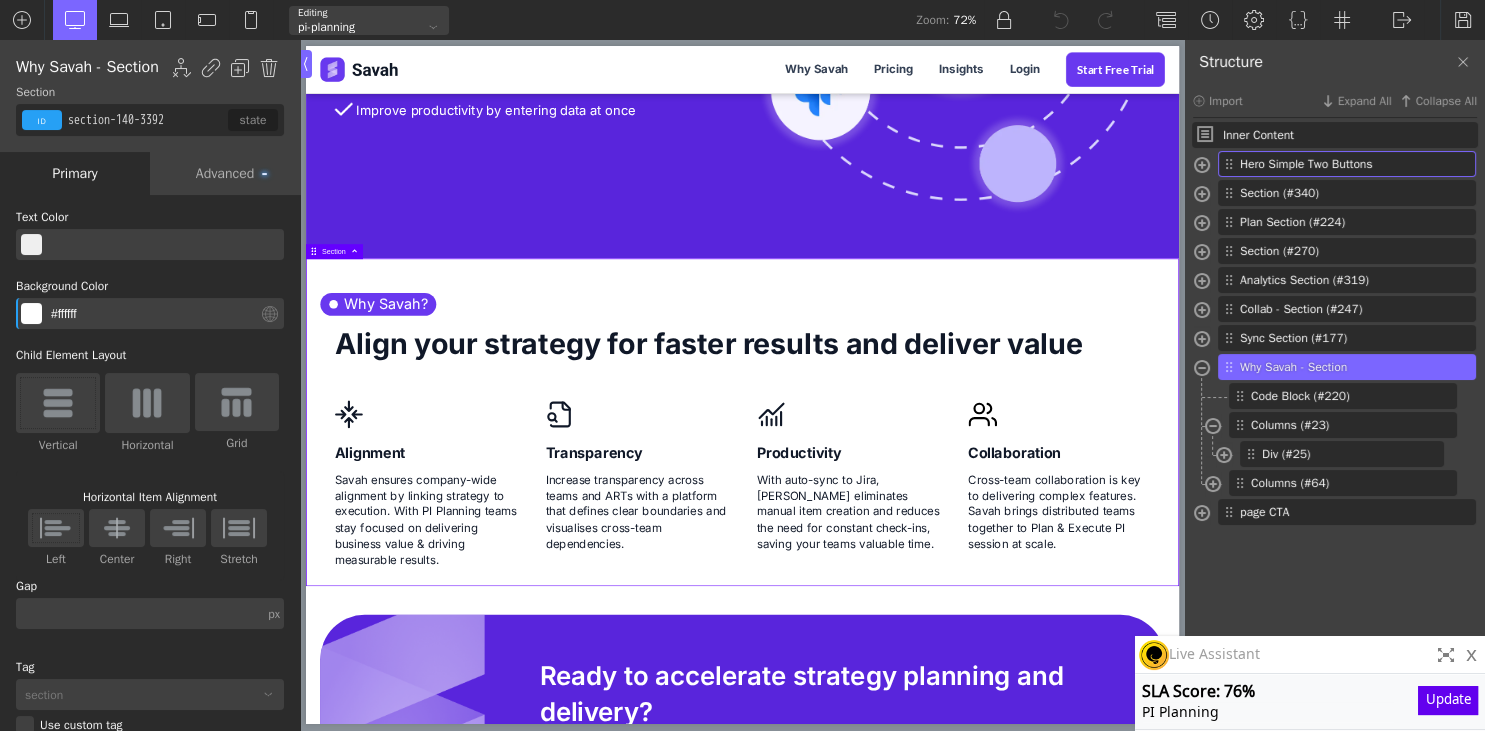 click on "Inner Content
Hero Simple Two Buttons
Heading (#3)
Heading (#4)
Code Block (#134)" at bounding box center [1335, 428] 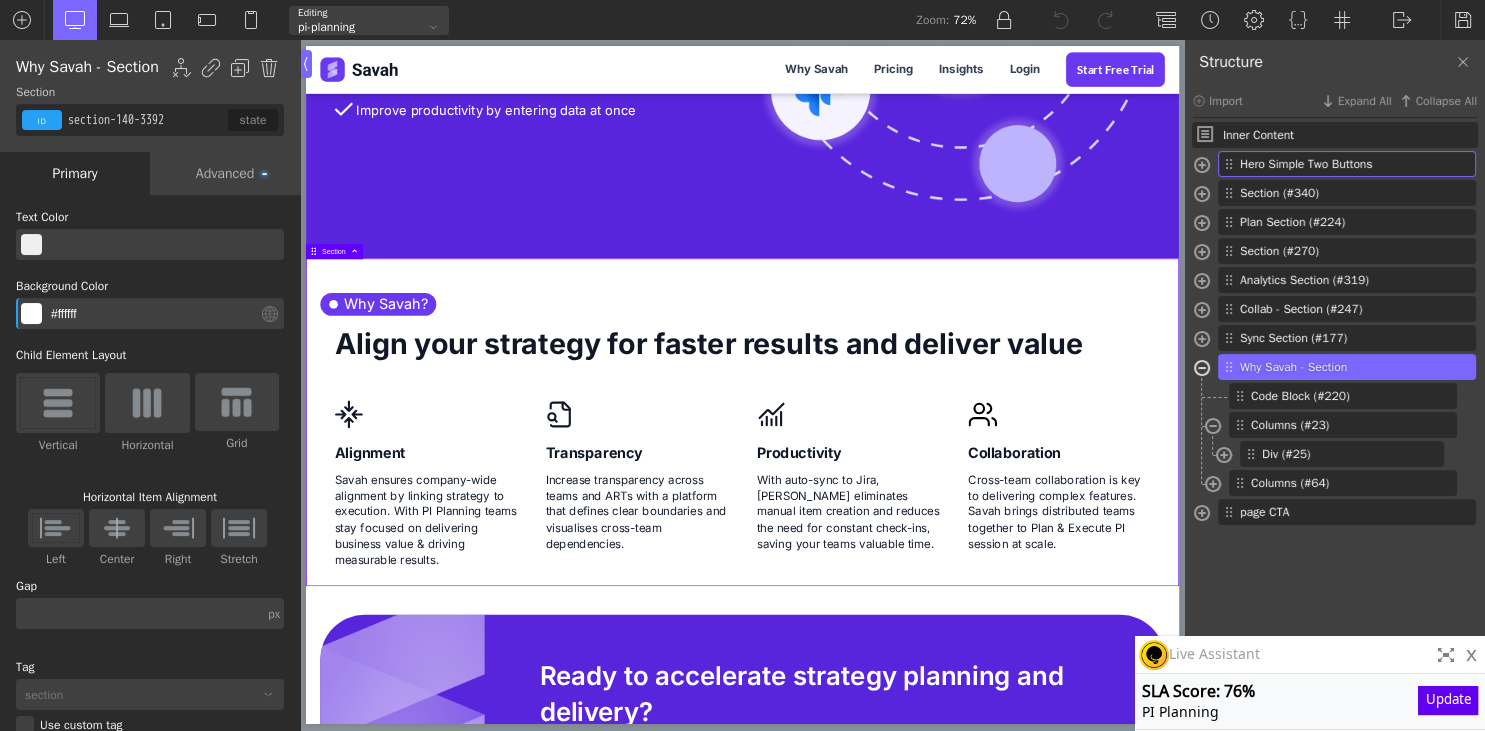 click on "Inner Content
Hero Simple Two Buttons
Heading (#3)
Heading (#4)
Code Block (#134)" at bounding box center [1335, 428] 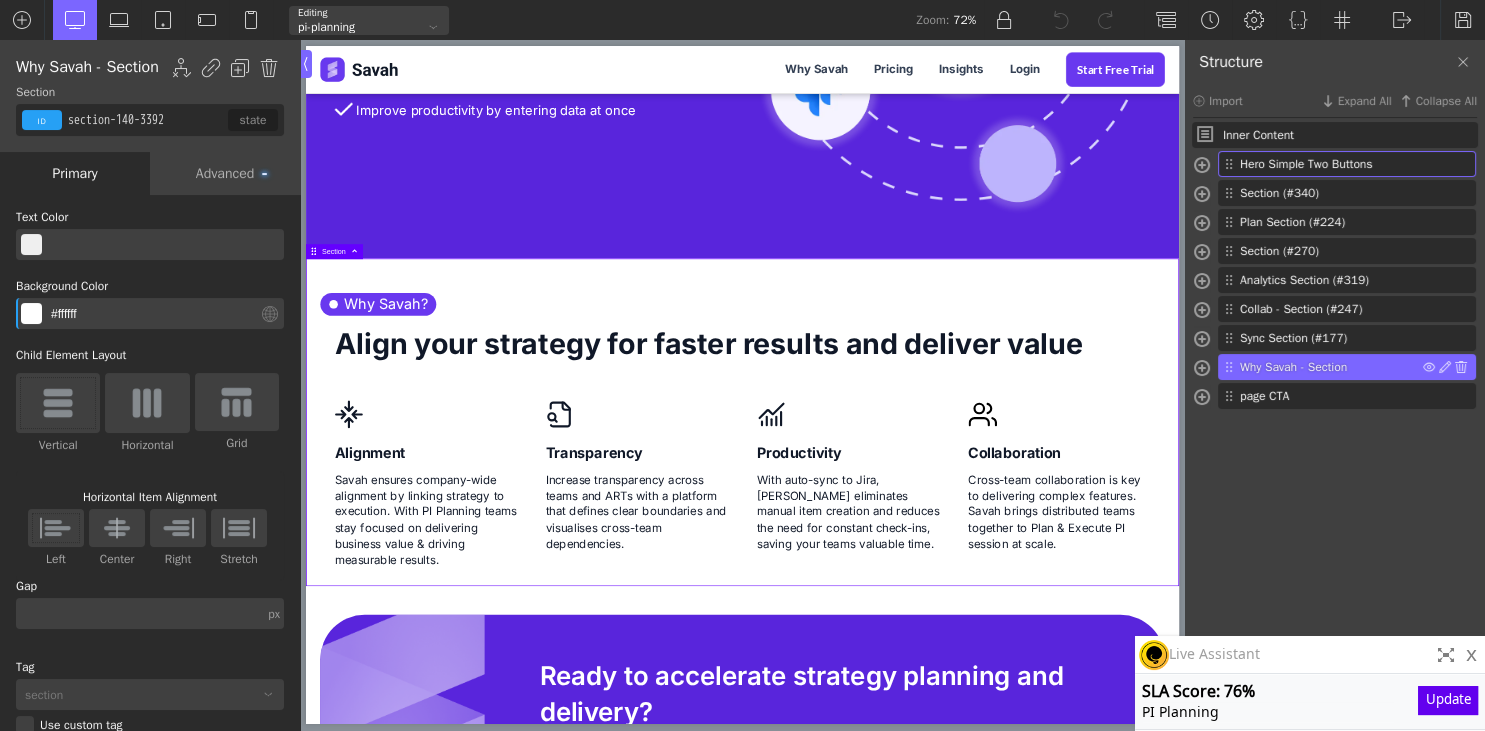 click on "Why Savah - Section" at bounding box center (1331, 367) 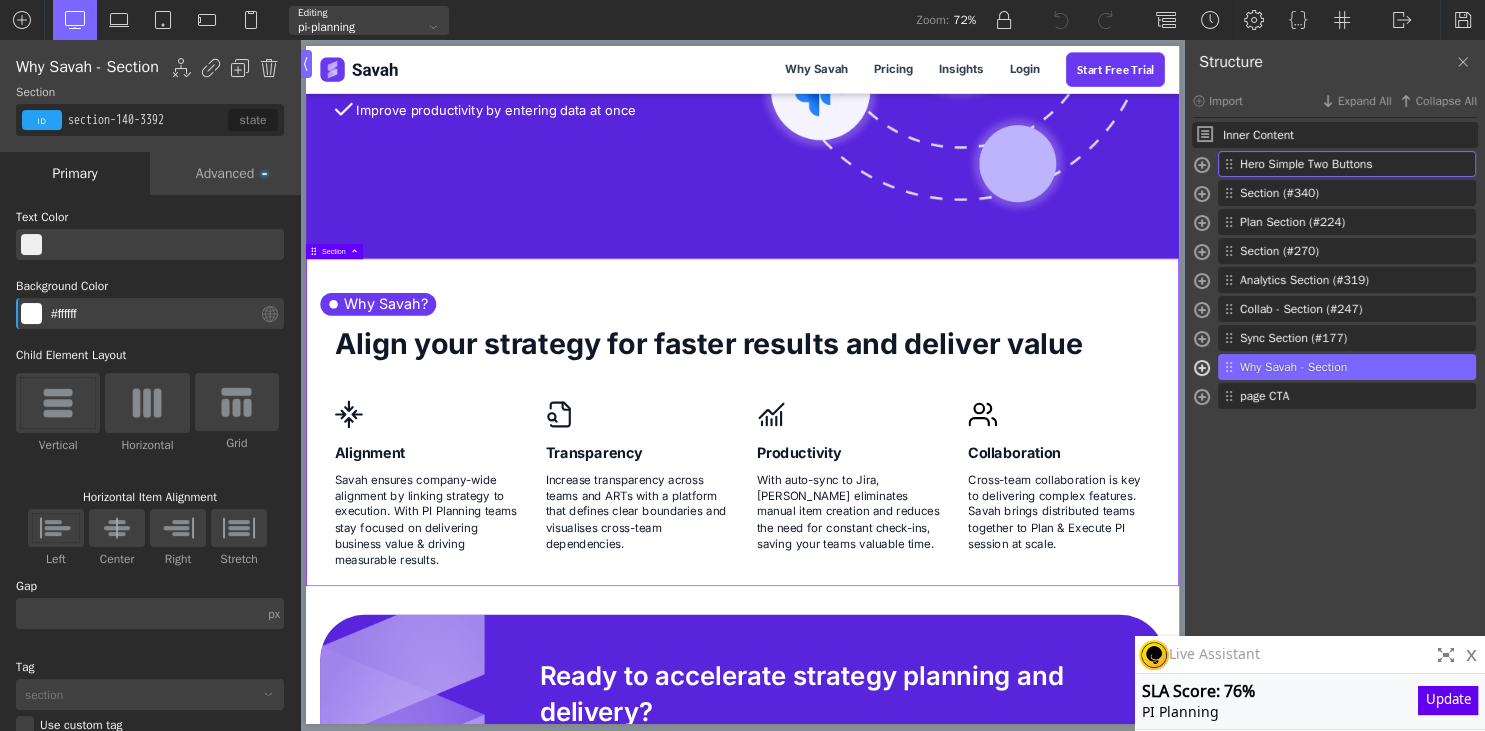 click at bounding box center [1202, 370] 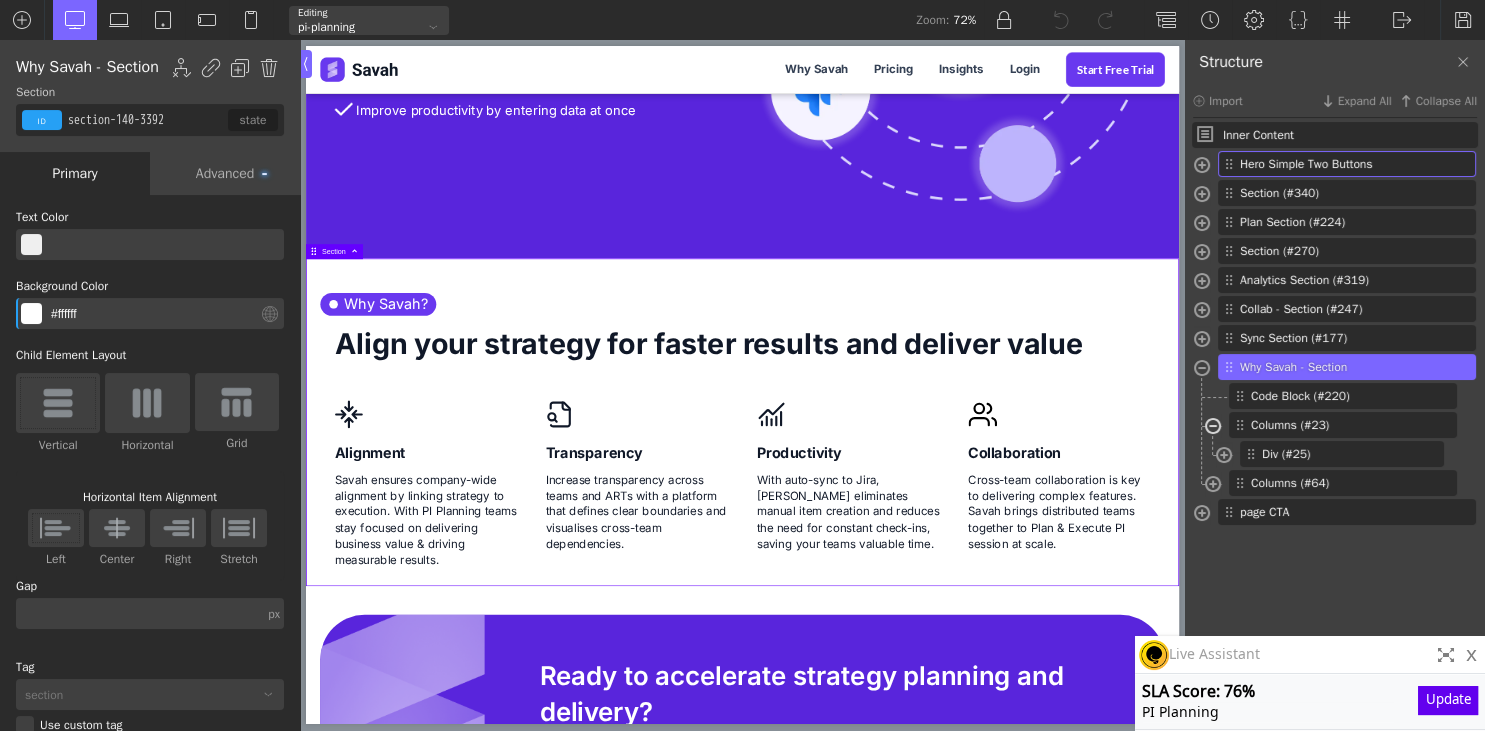 click at bounding box center [1213, 428] 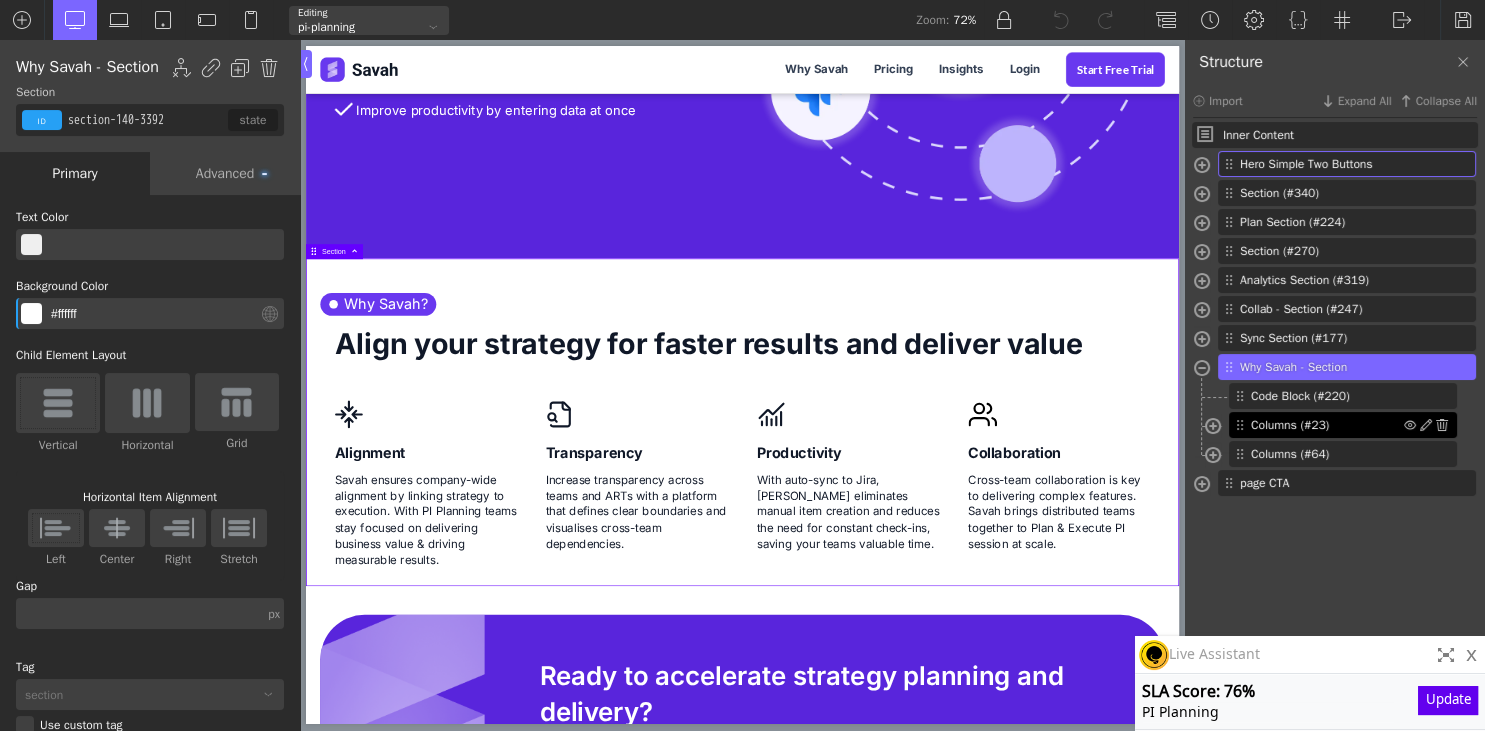 click on "Columns (#23)" at bounding box center (1343, 425) 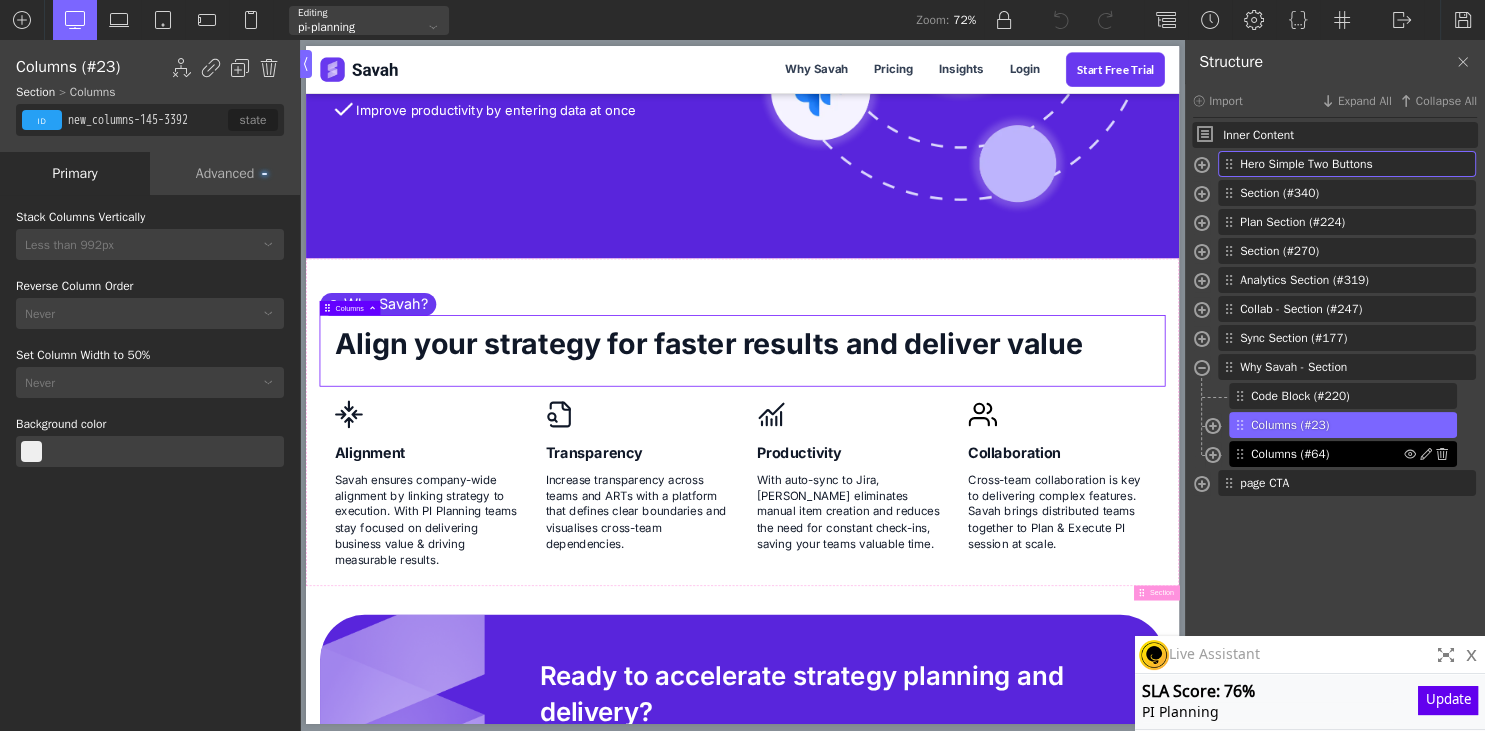 click on "Columns (#64)" at bounding box center (1327, 454) 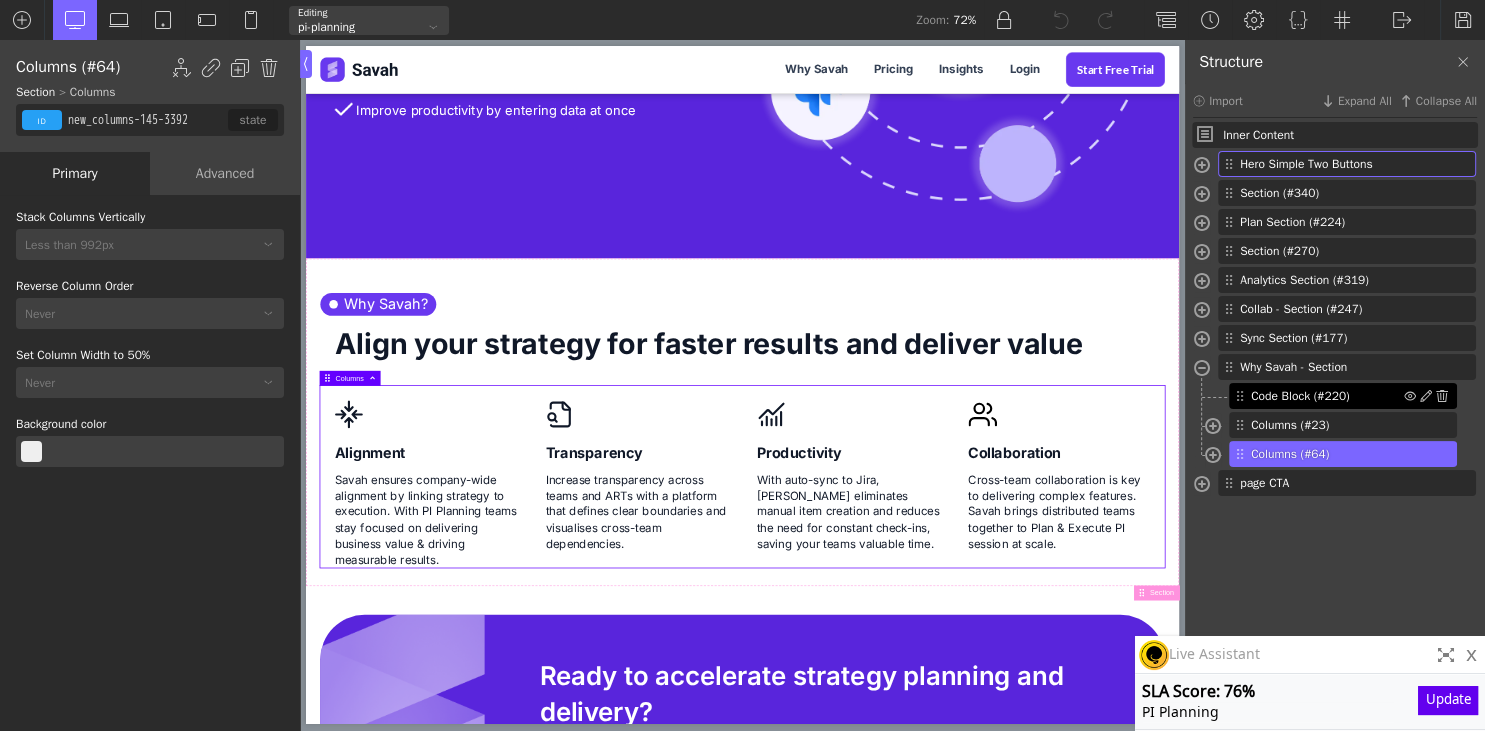 click on "Code Block (#220)" at bounding box center [1327, 396] 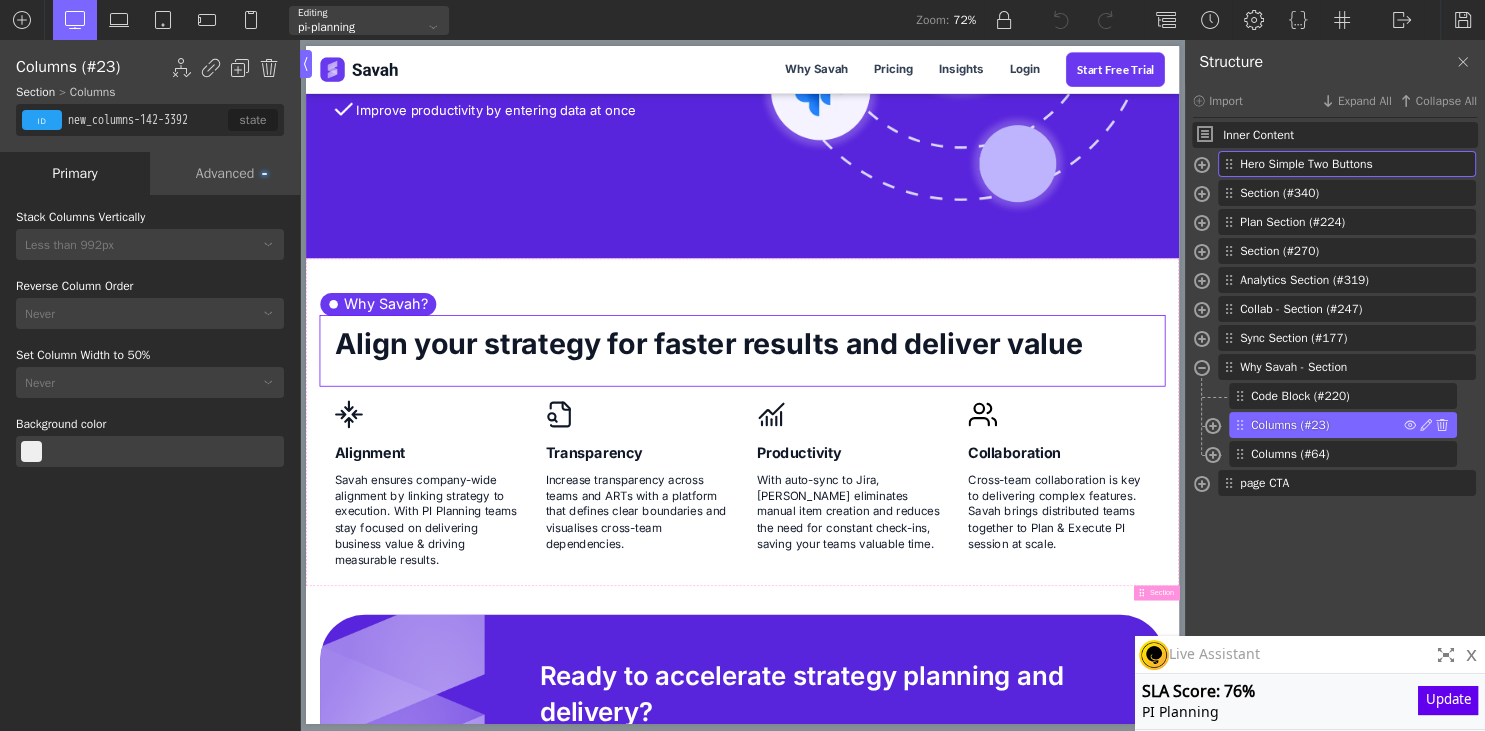 click on "Columns (#23)" at bounding box center [1327, 425] 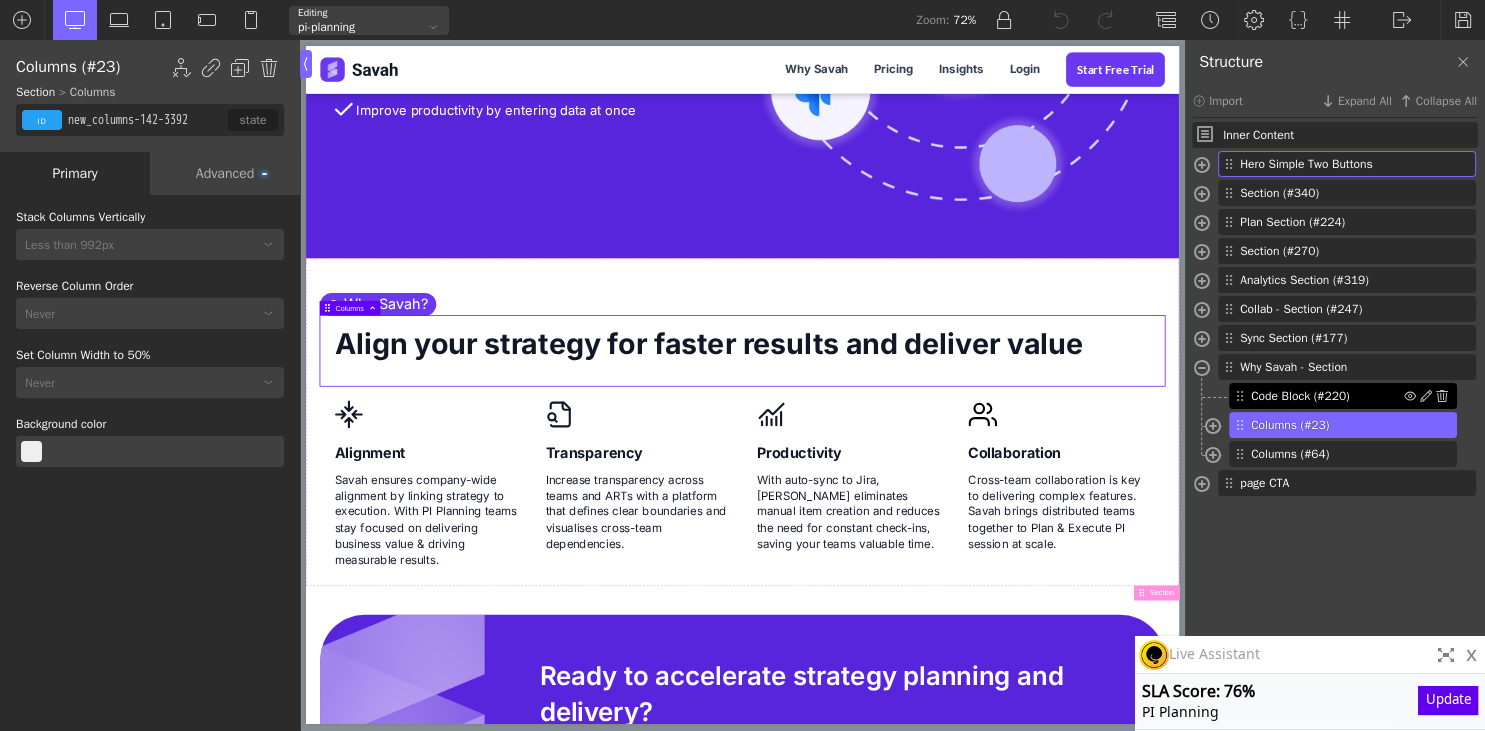 click on "Code Block (#220)" at bounding box center (1327, 396) 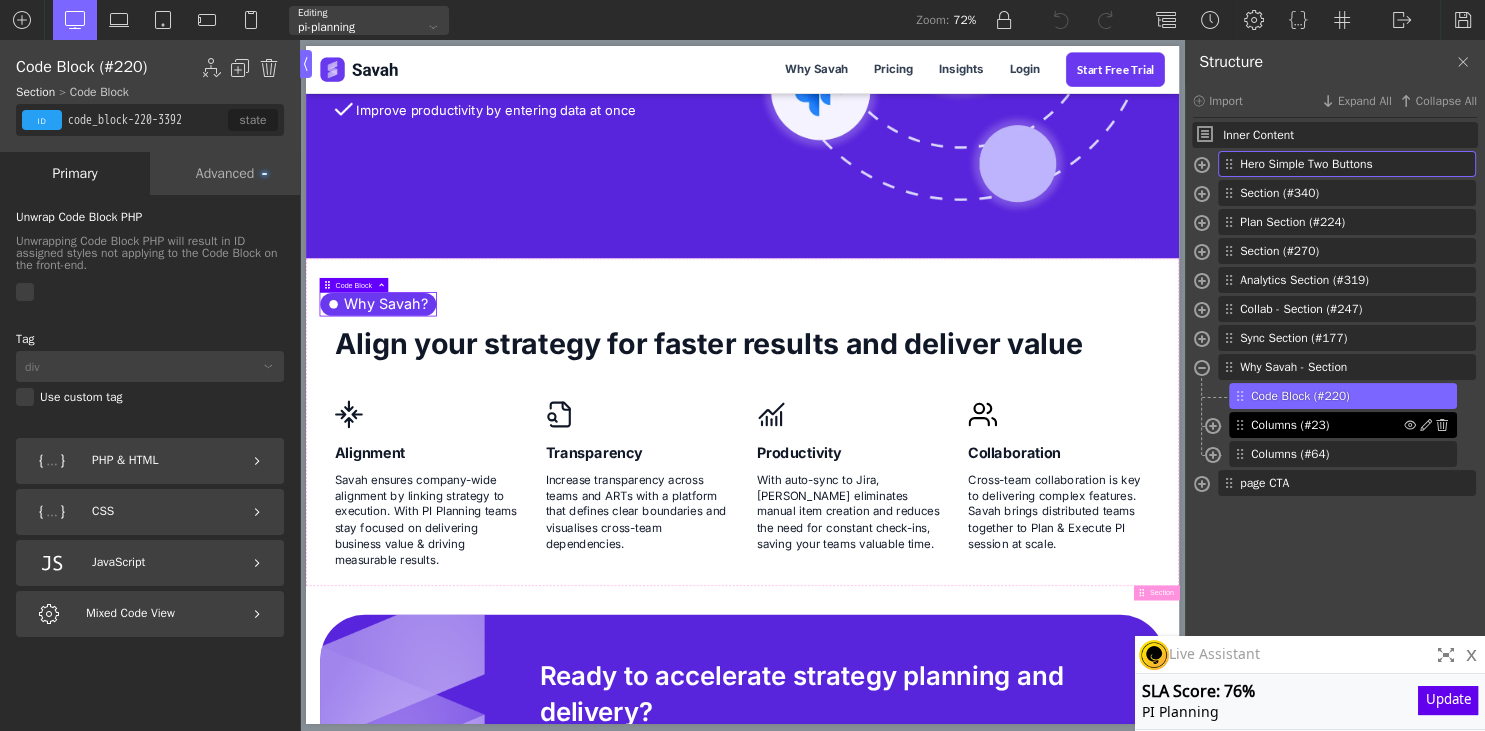 click on "Columns (#23)" at bounding box center [1327, 425] 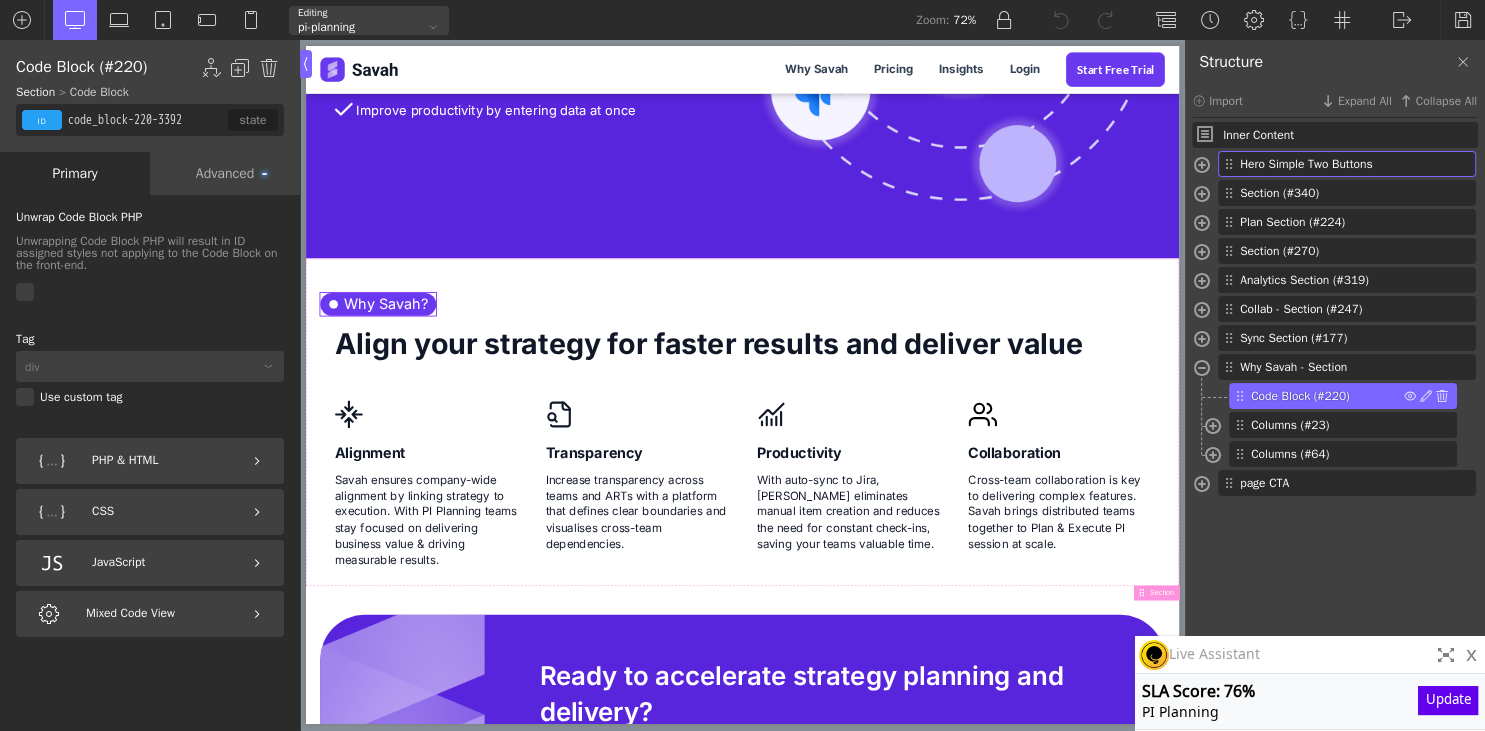 click on "Code Block (#220)" at bounding box center (1327, 396) 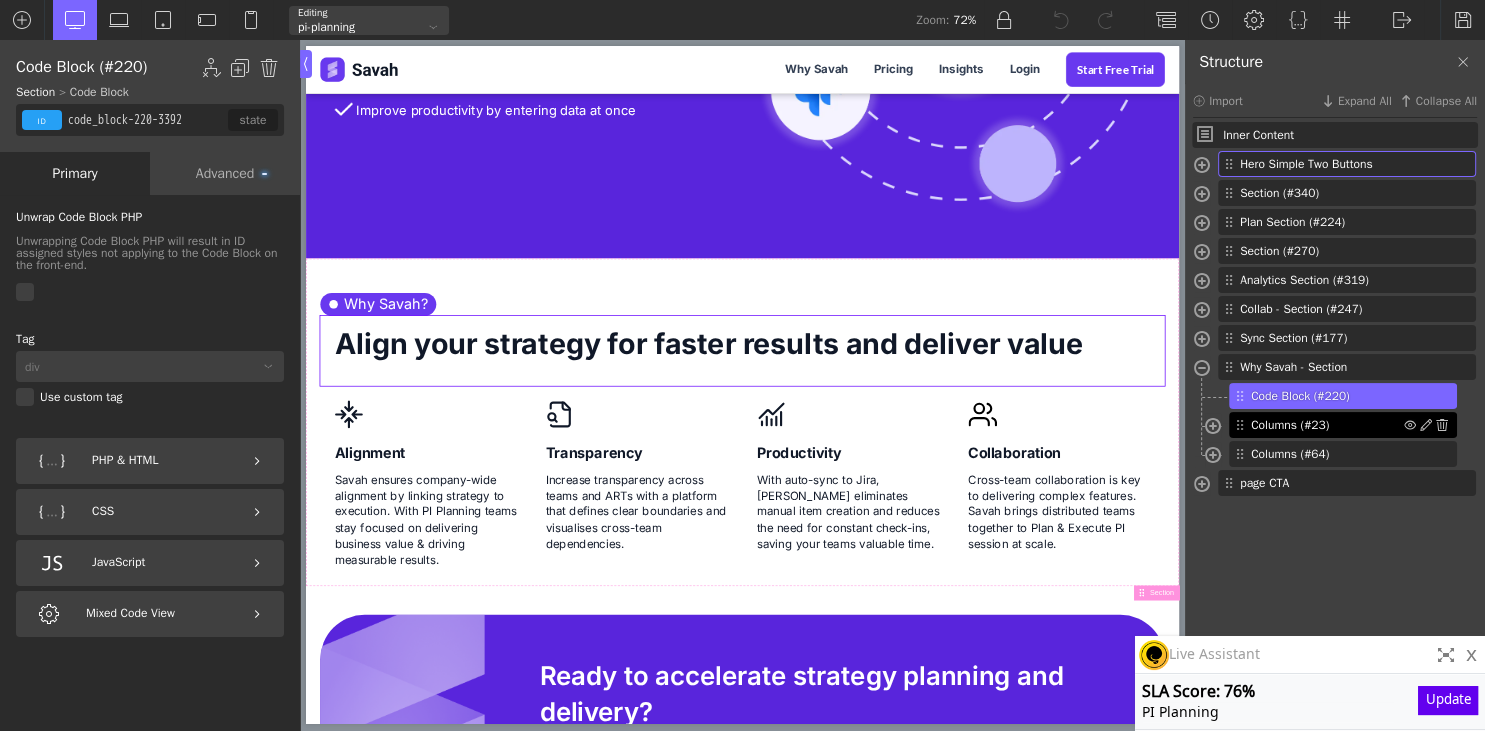 click on "Columns (#23)" at bounding box center (1327, 425) 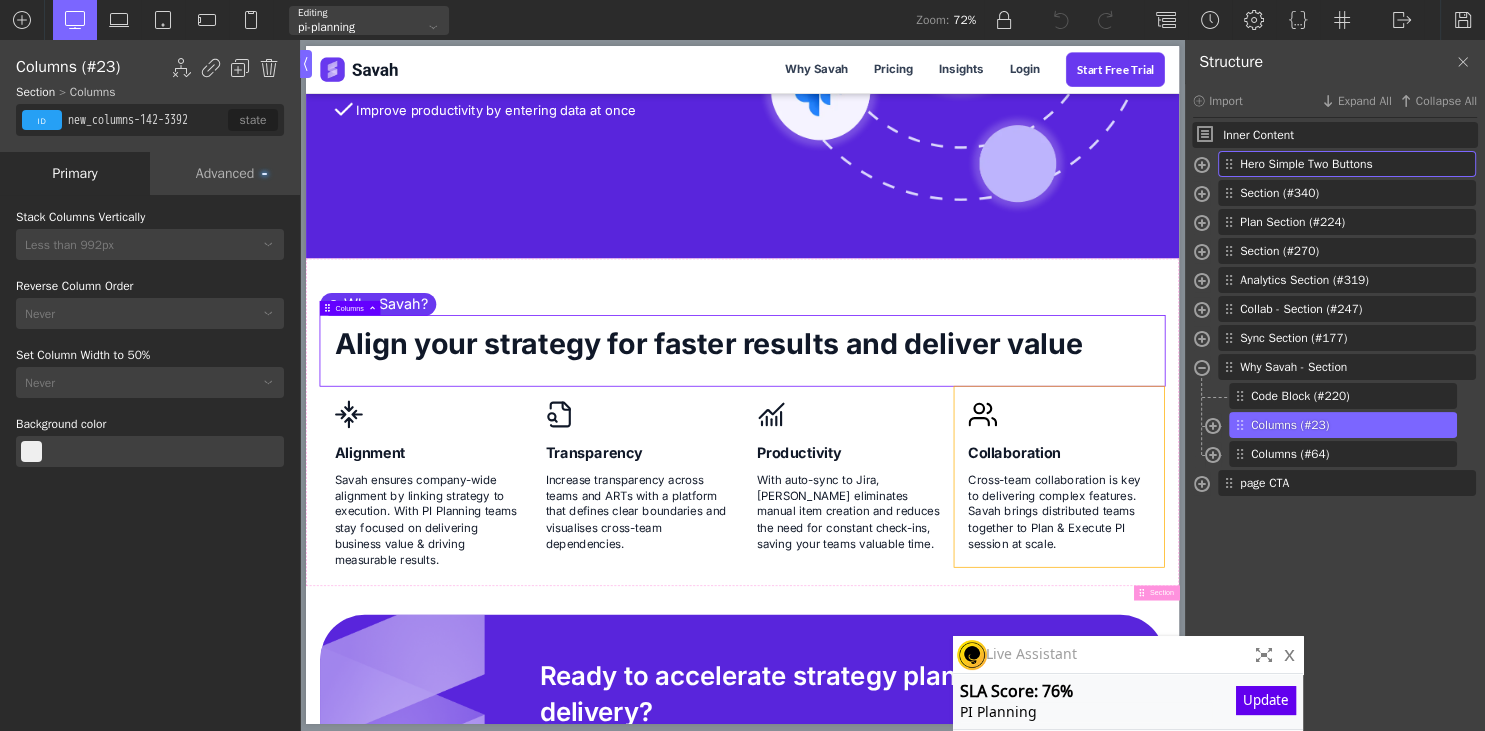 drag, startPoint x: 1674, startPoint y: 705, endPoint x: 1365, endPoint y: 765, distance: 314.77133 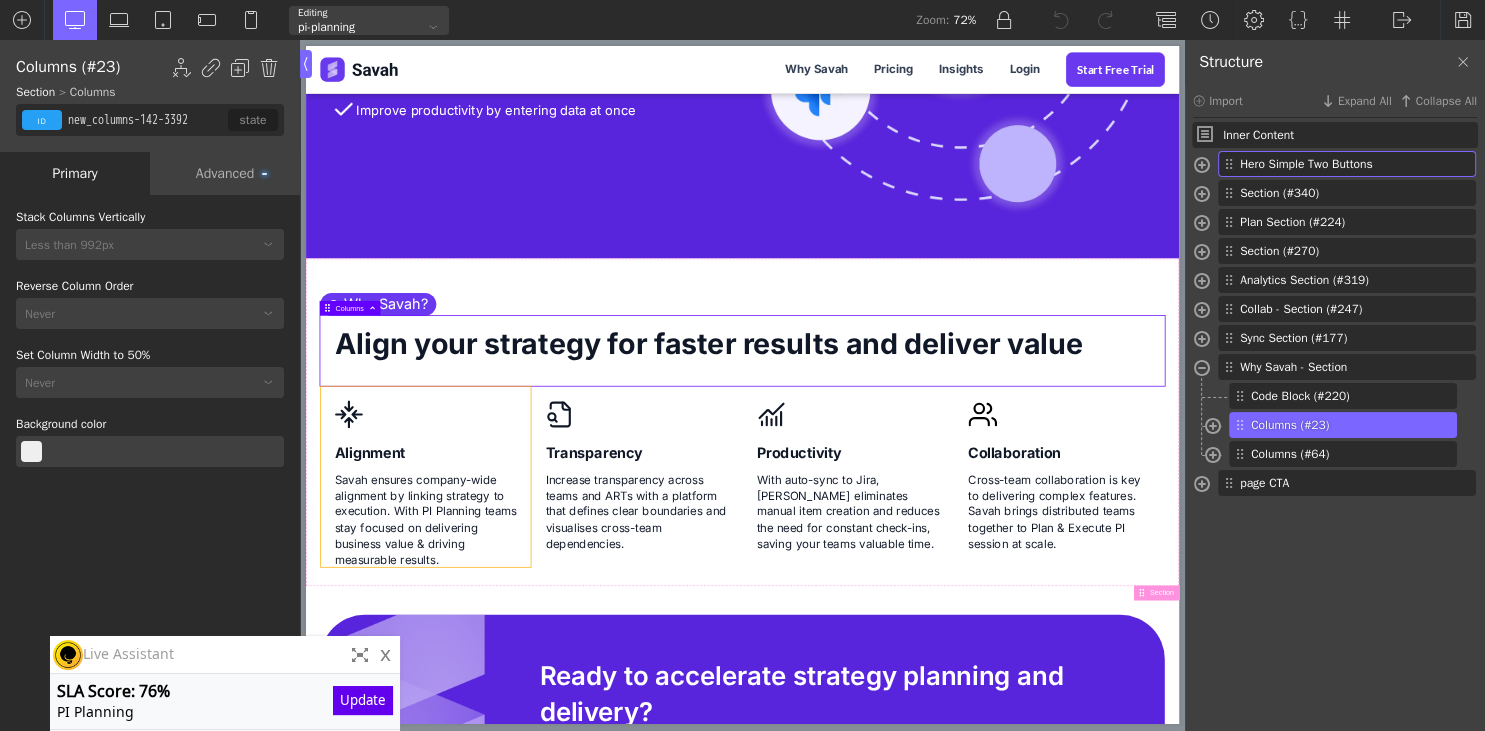 click on "Alignment Savah ensures company-wide alignment by linking strategy to execution. With PI Planning teams stay focused on delivering business value & driving measurable results." at bounding box center [473, 648] 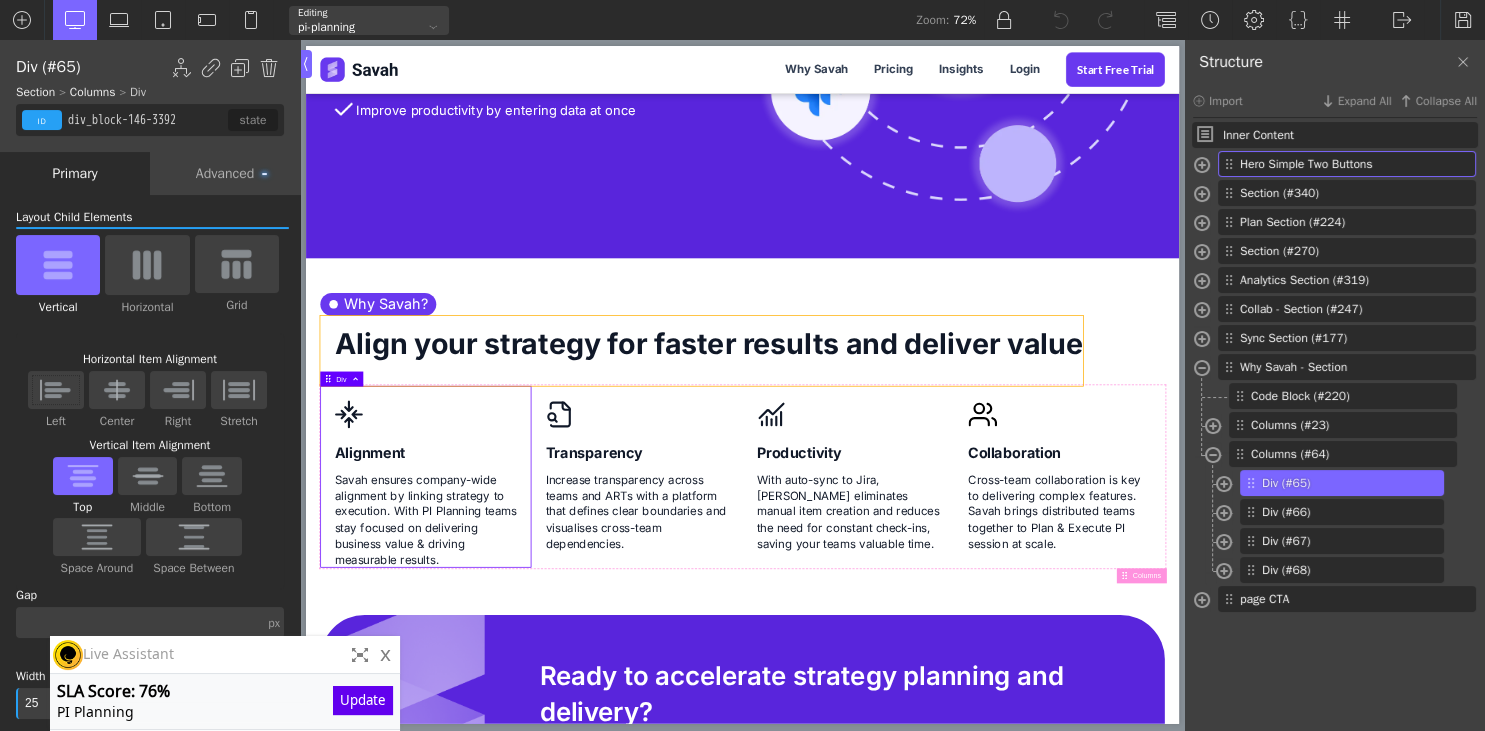 click on "Align your strategy for faster results and deliver value" at bounding box center [859, 472] 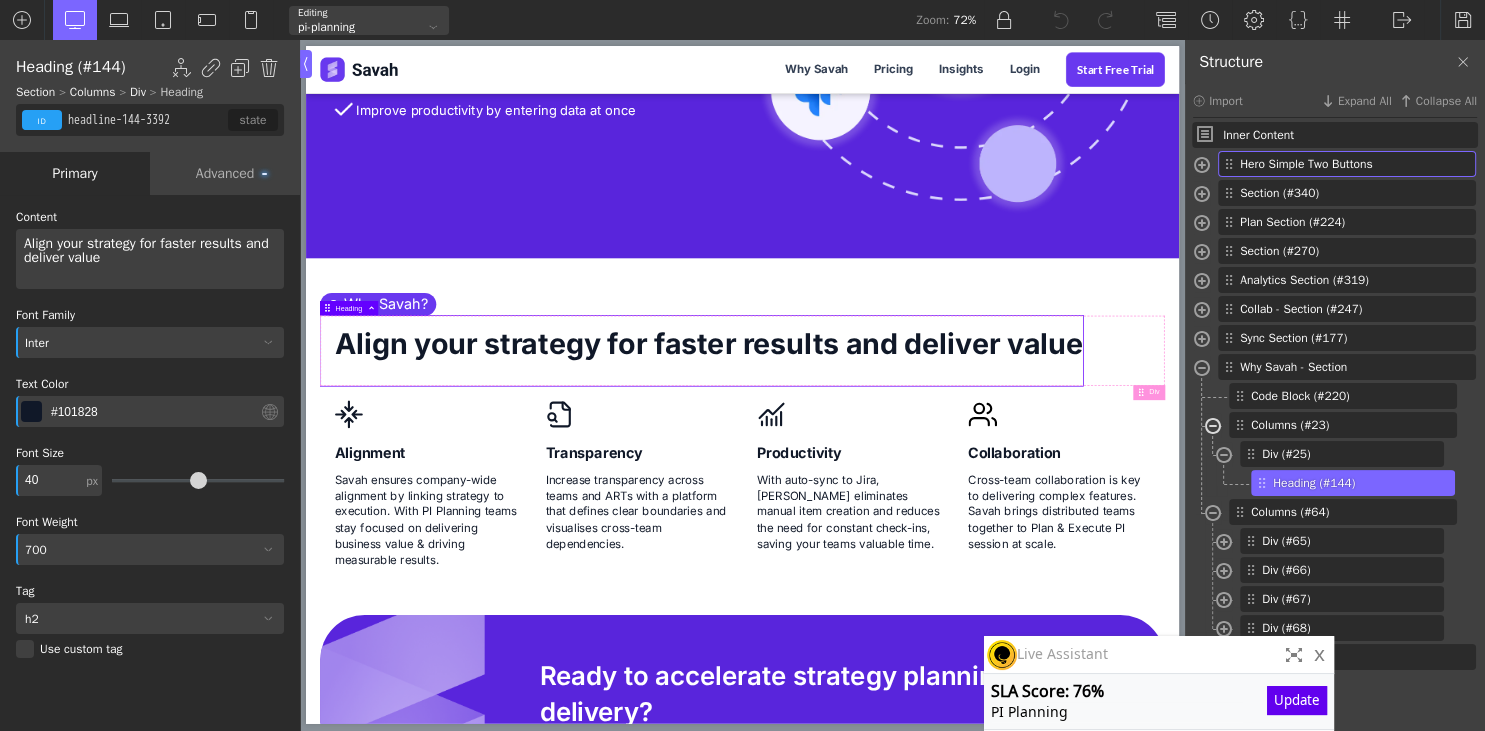 click at bounding box center [1213, 428] 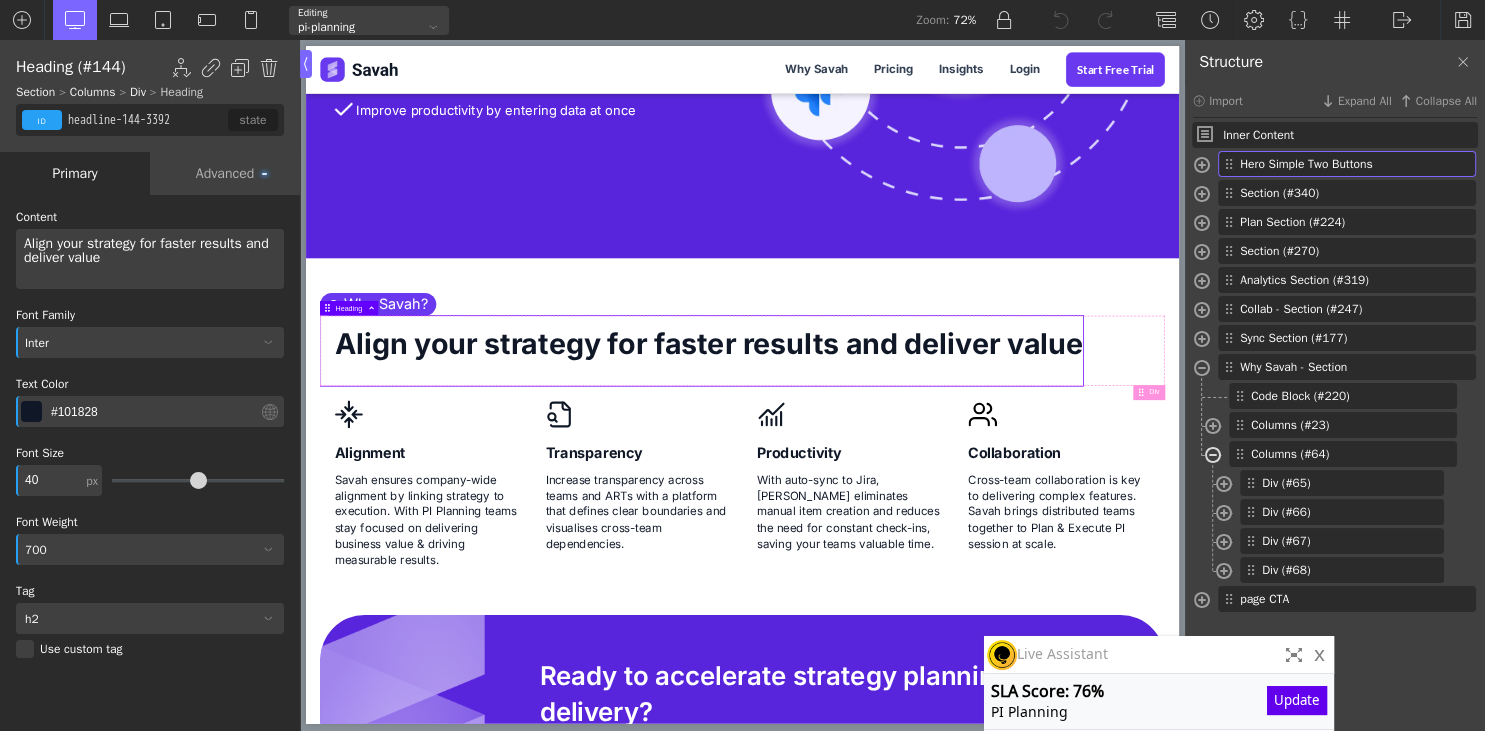 click at bounding box center [1213, 457] 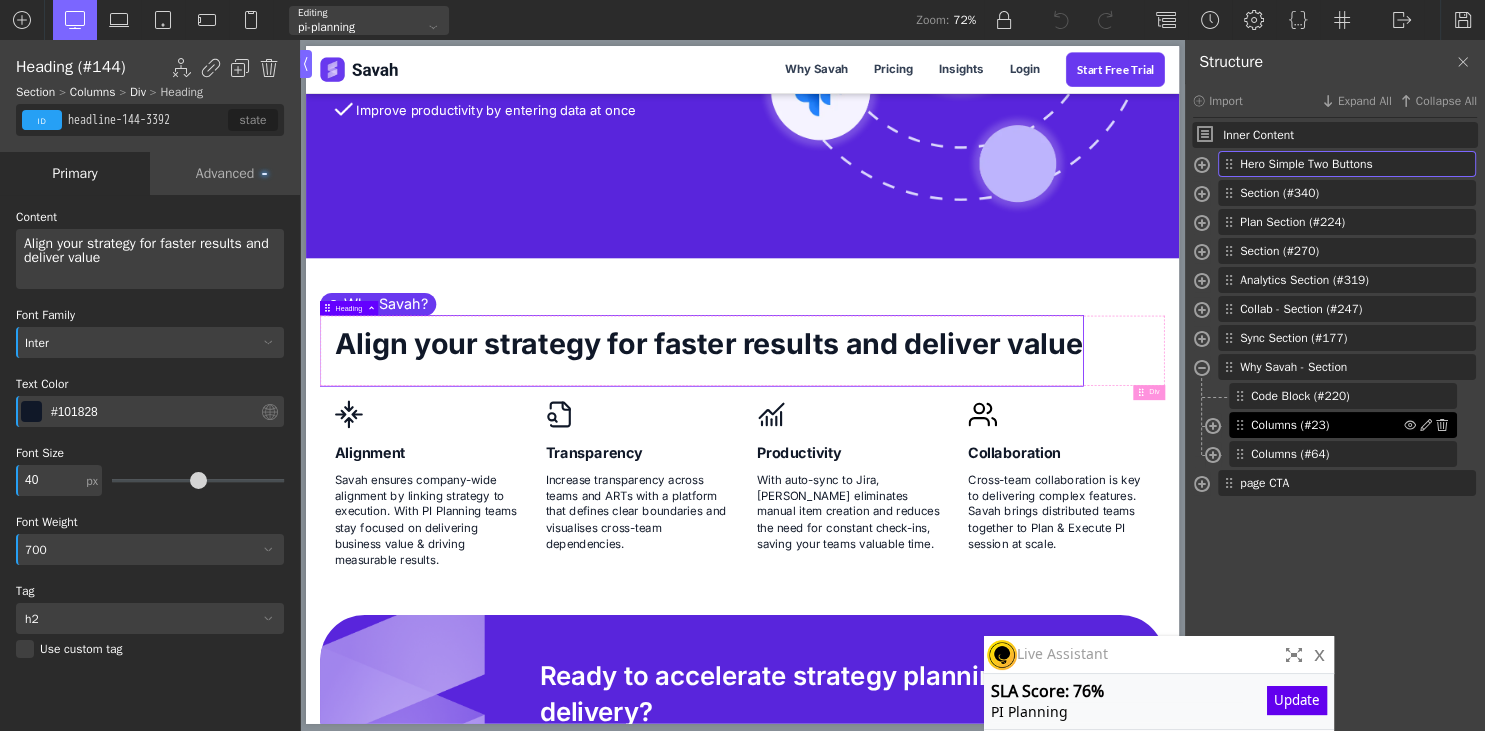click on "Columns (#23)" at bounding box center (1327, 425) 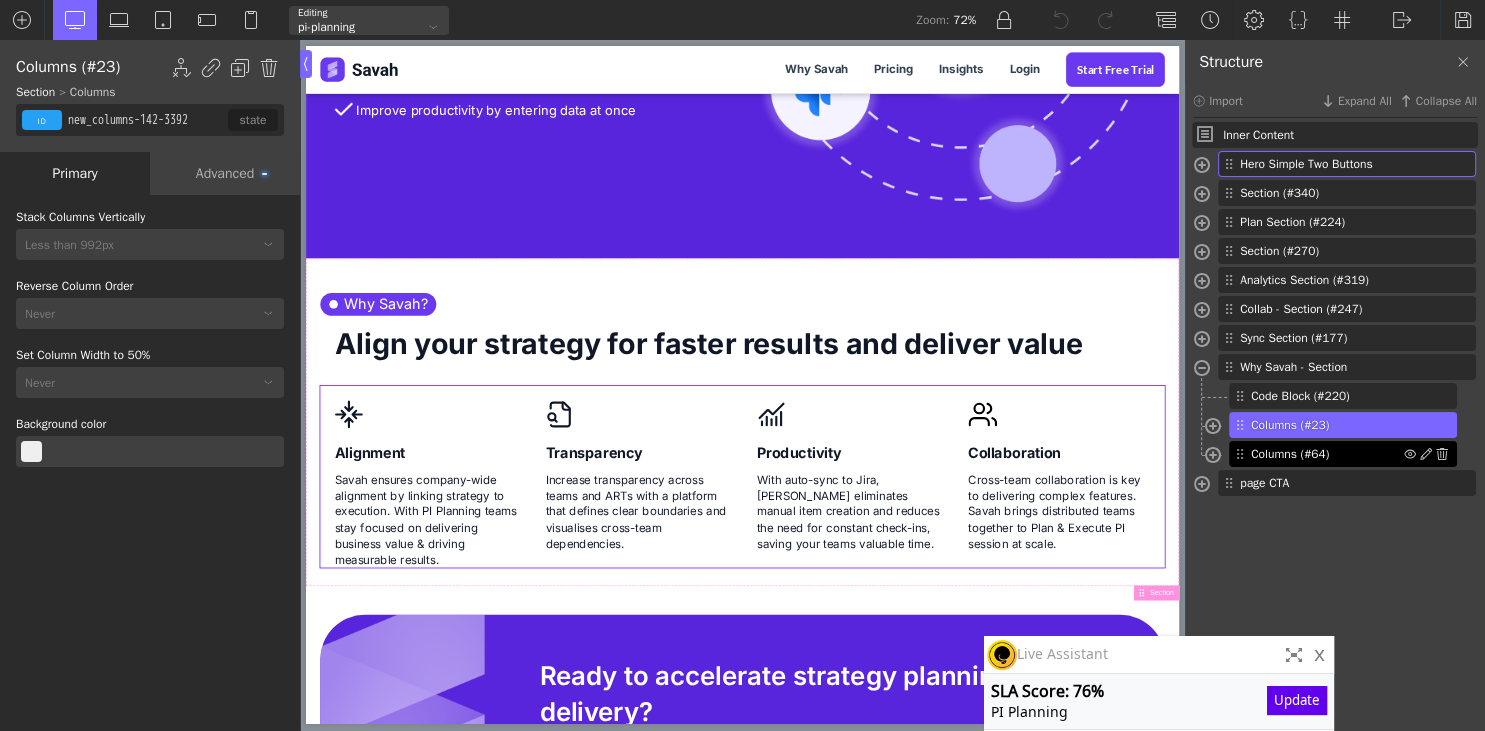 click on "Columns (#64)" at bounding box center (1327, 454) 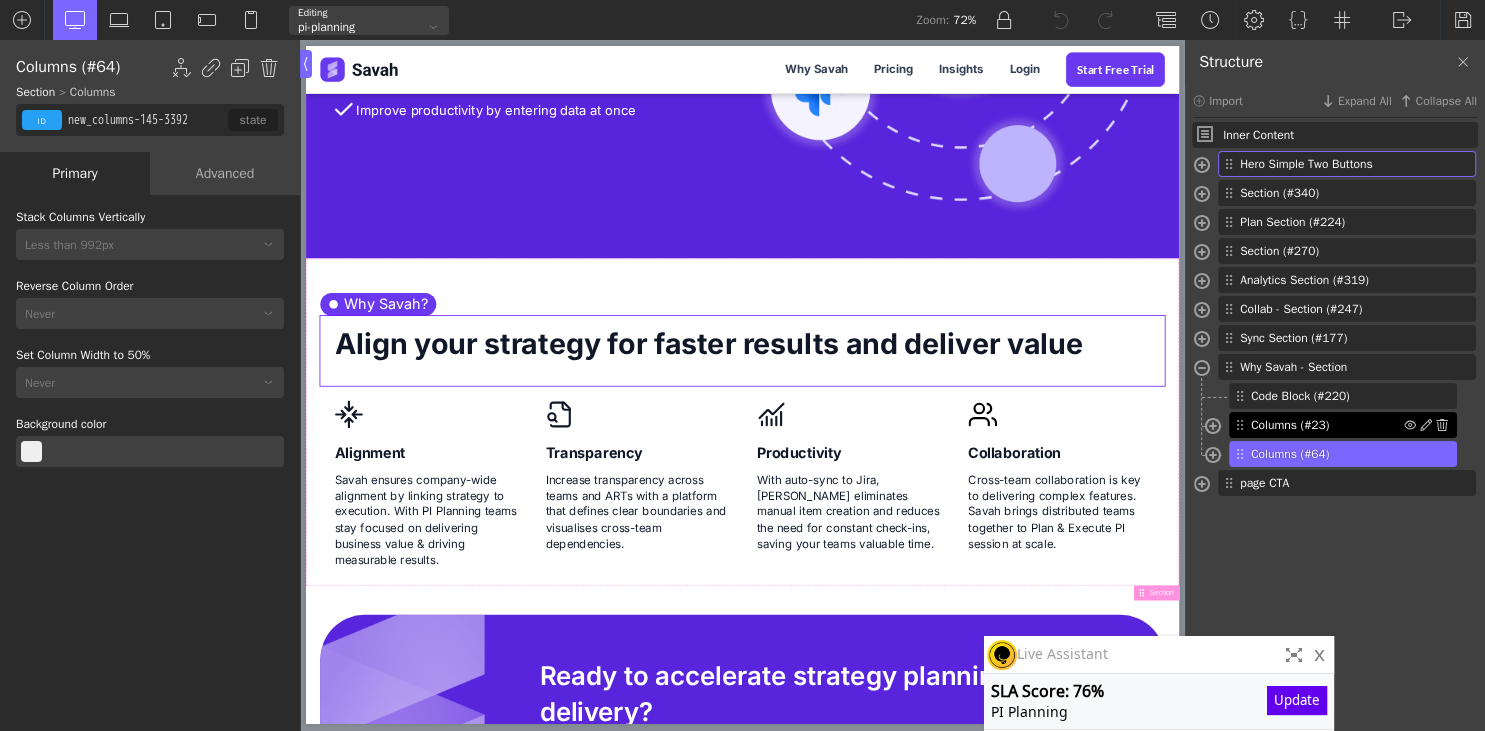 click on "Columns (#23)" at bounding box center (1327, 425) 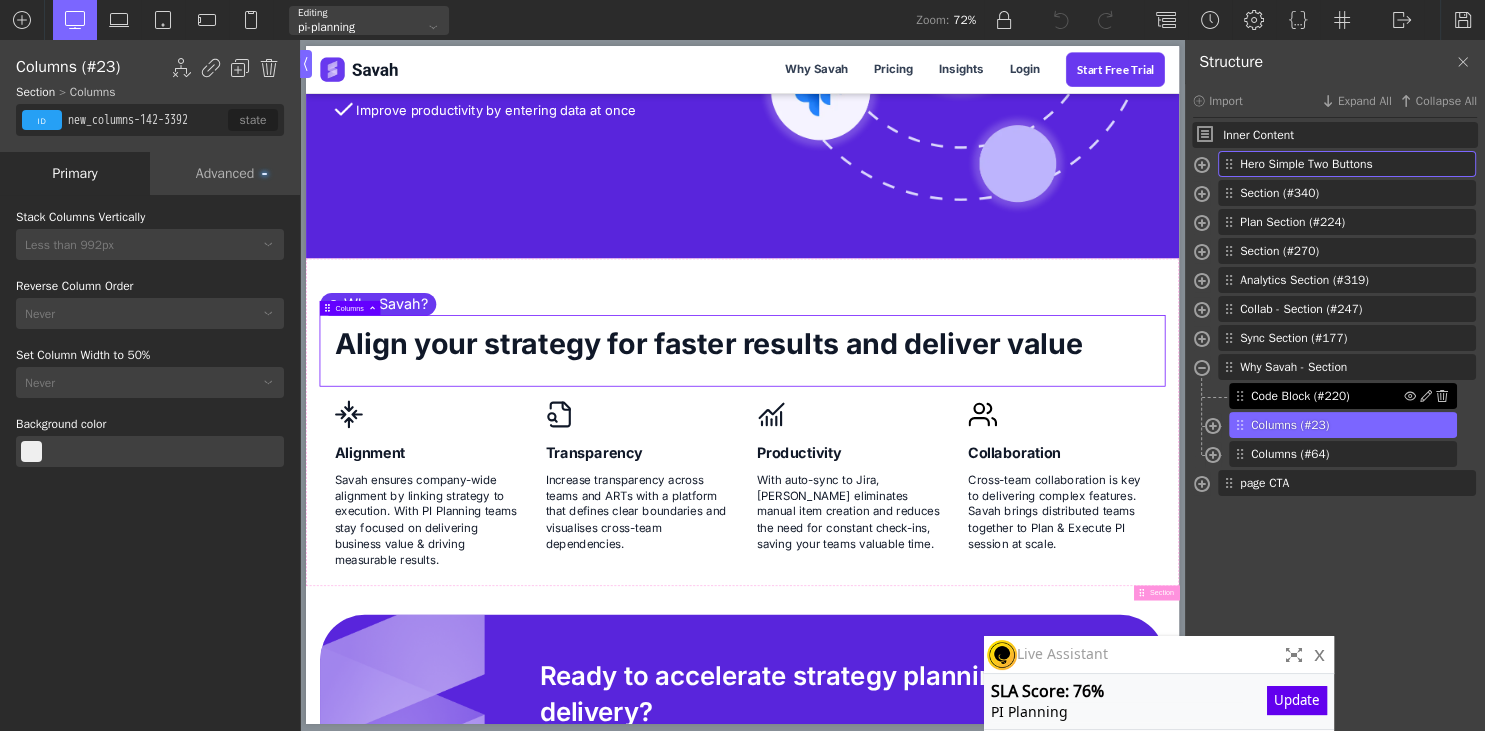 click on "Code Block (#220)" at bounding box center (1327, 396) 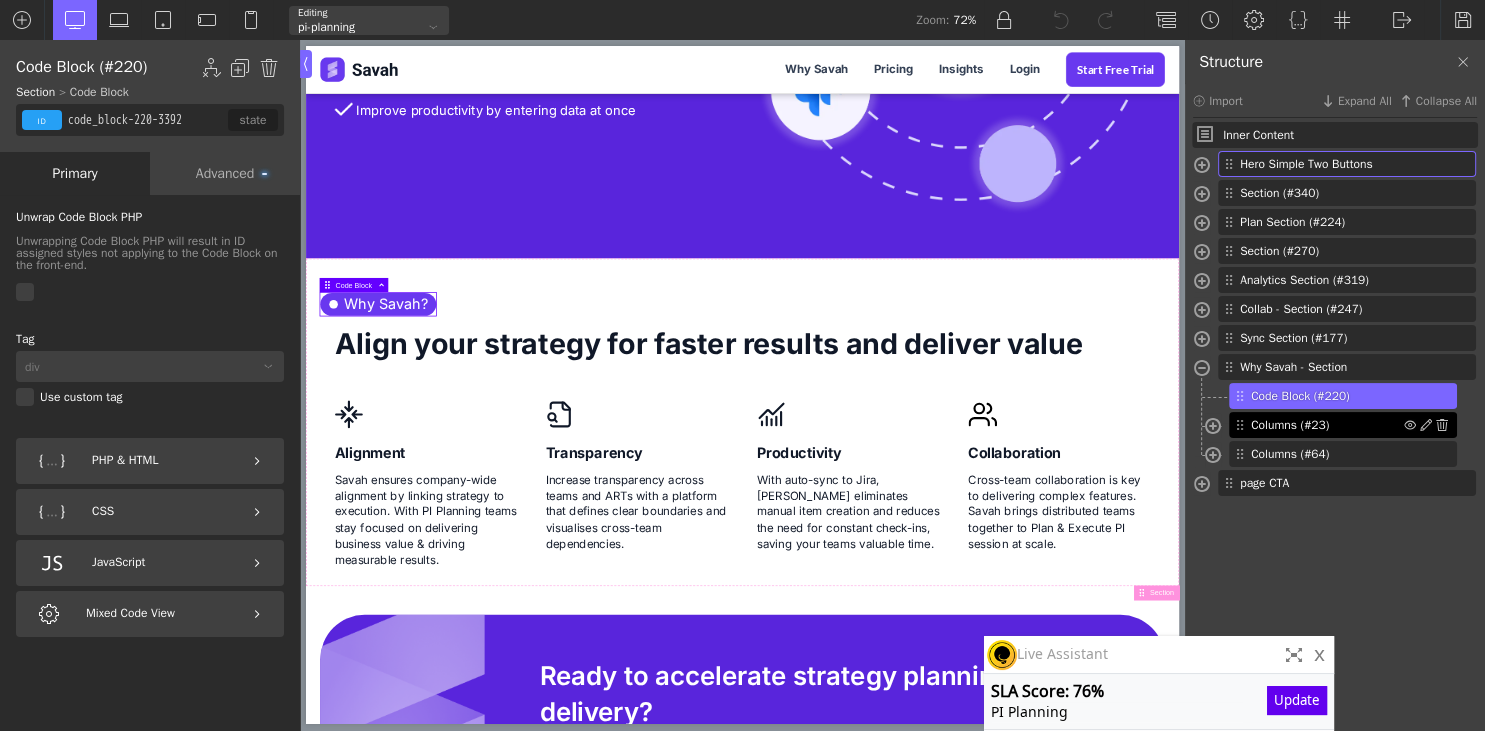 click on "Columns (#23)" at bounding box center (1327, 425) 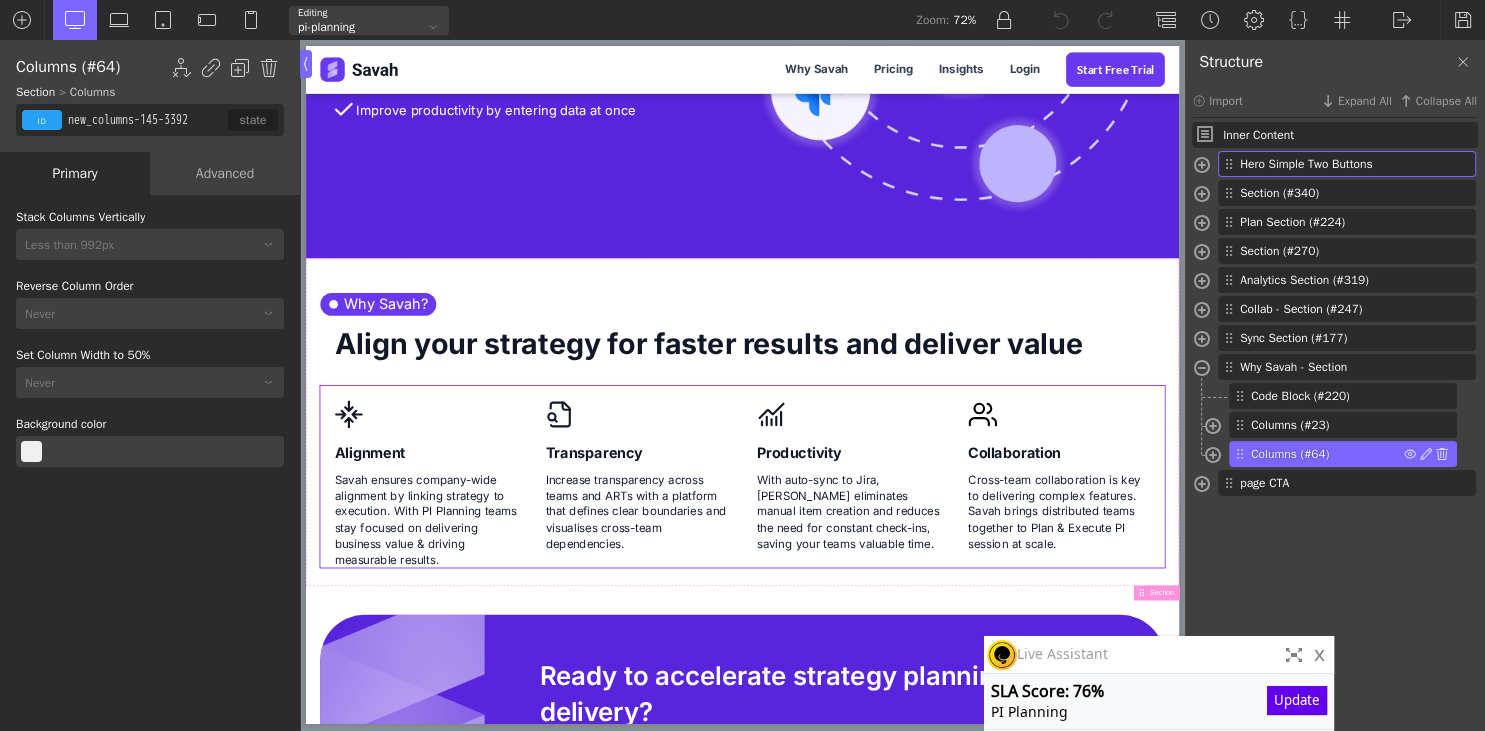 click on "Columns (#64)" at bounding box center [1327, 454] 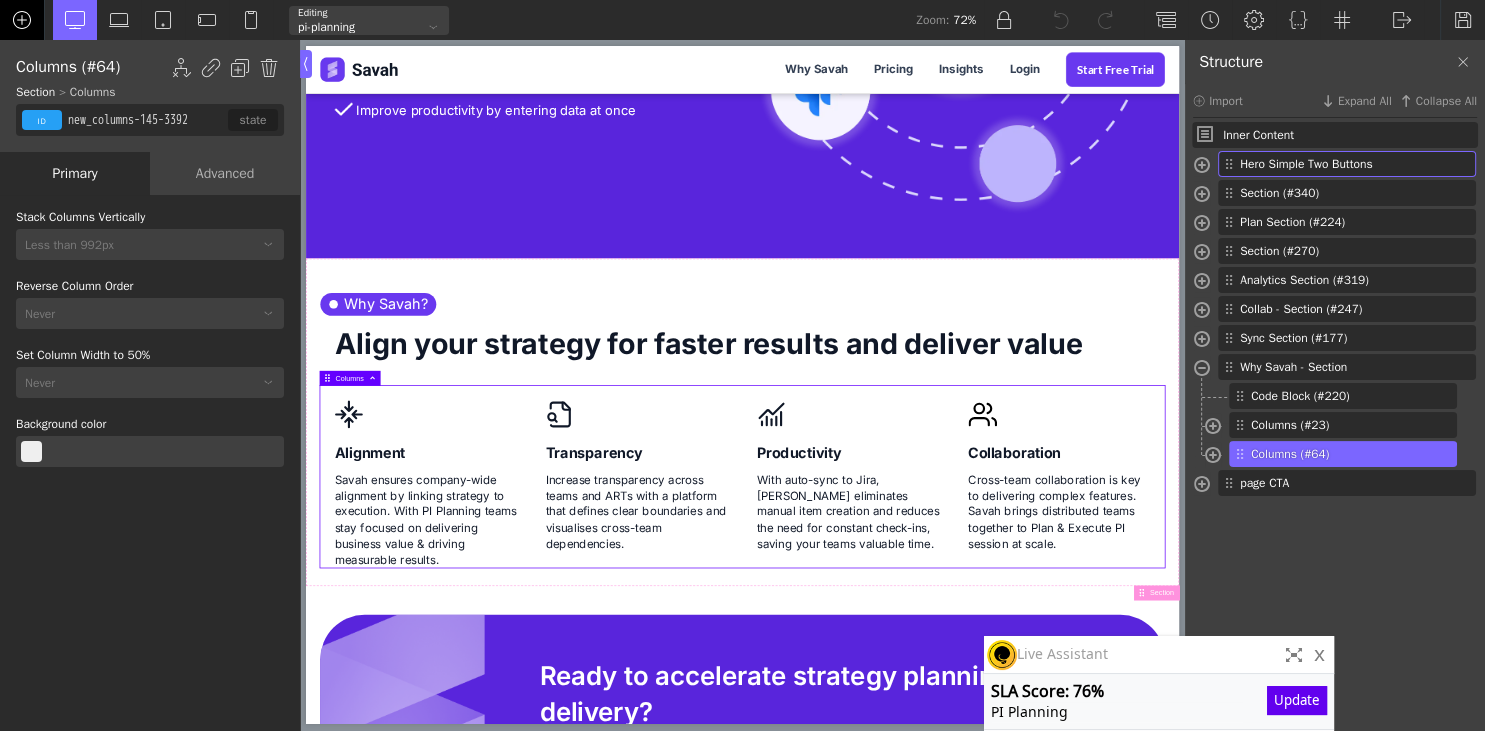 click at bounding box center (22, 20) 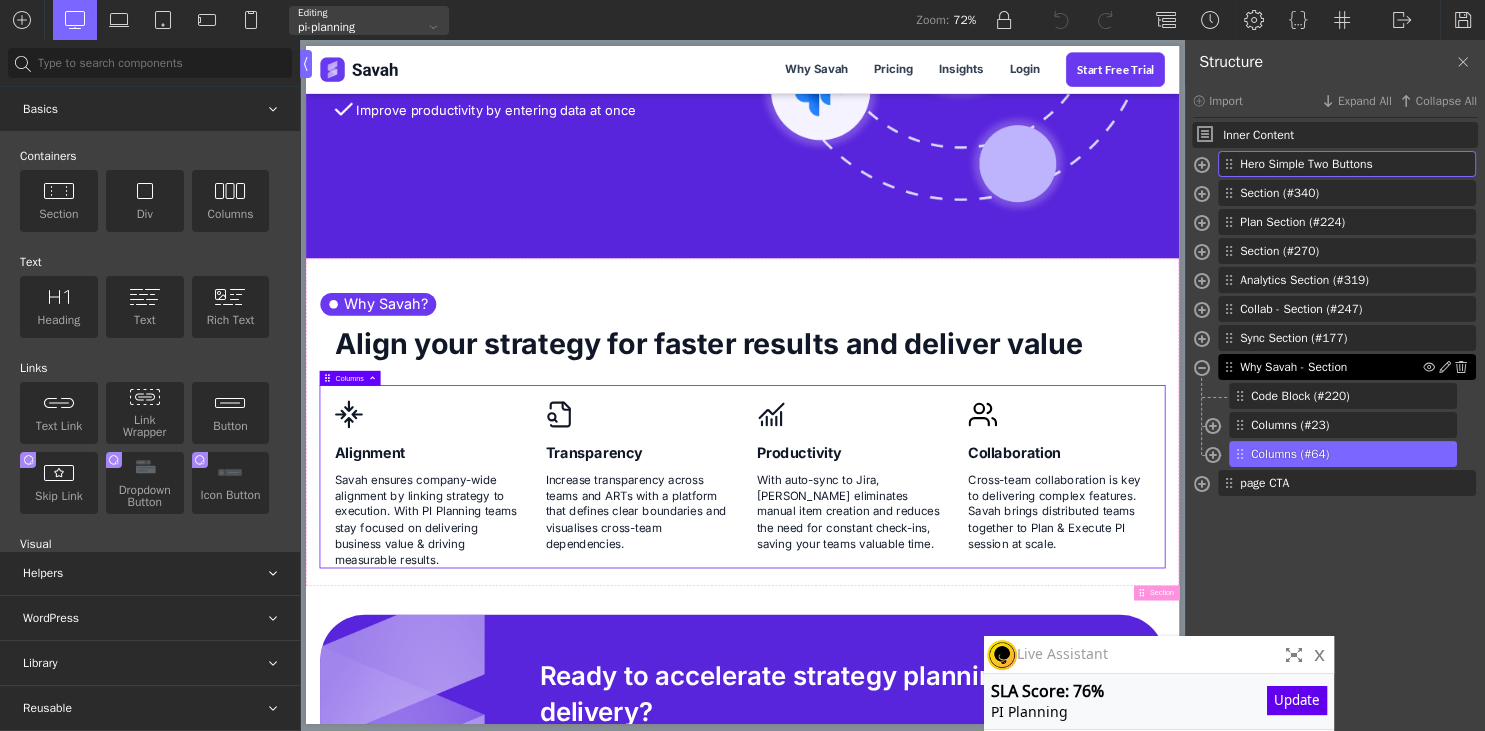click on "Why Savah - Section" at bounding box center [1331, 367] 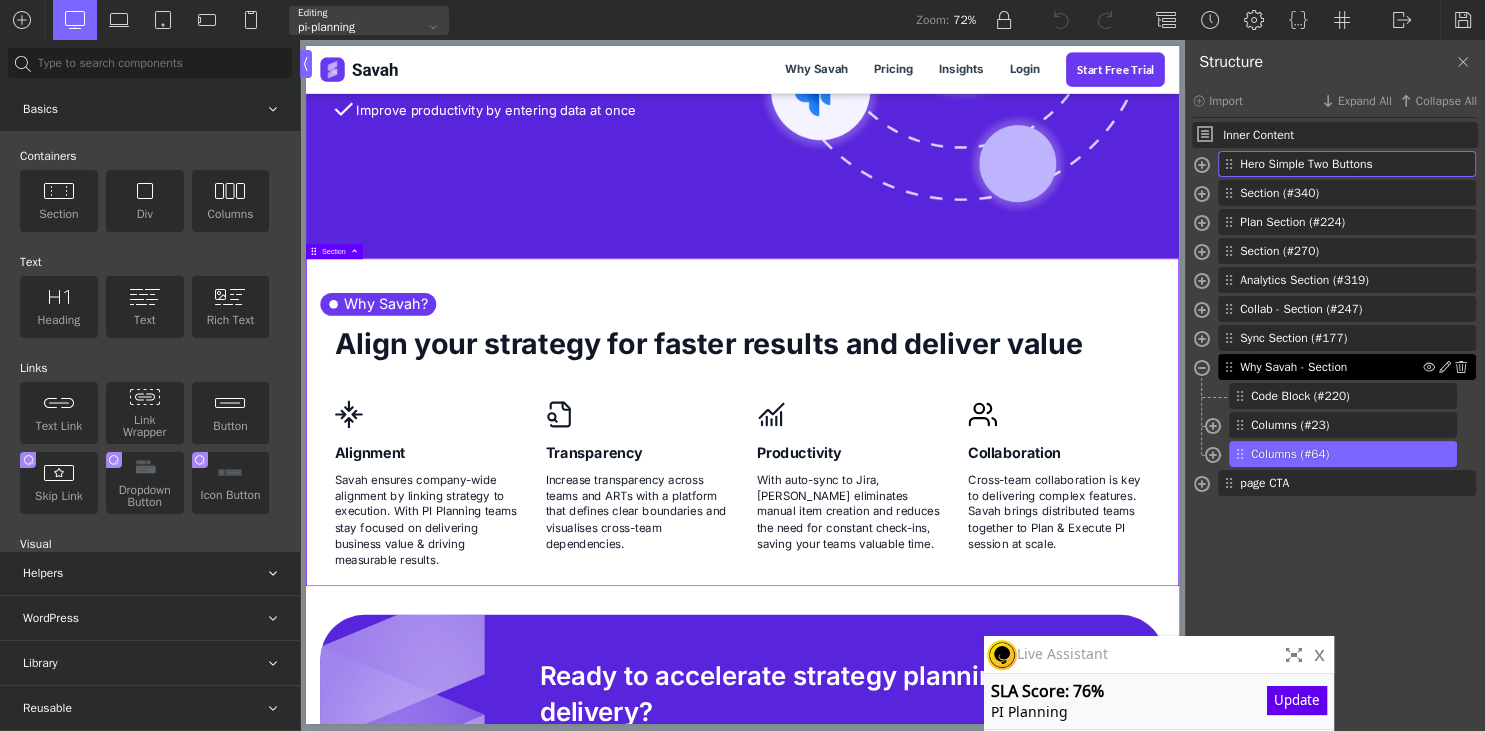 type on "section-140-3392" 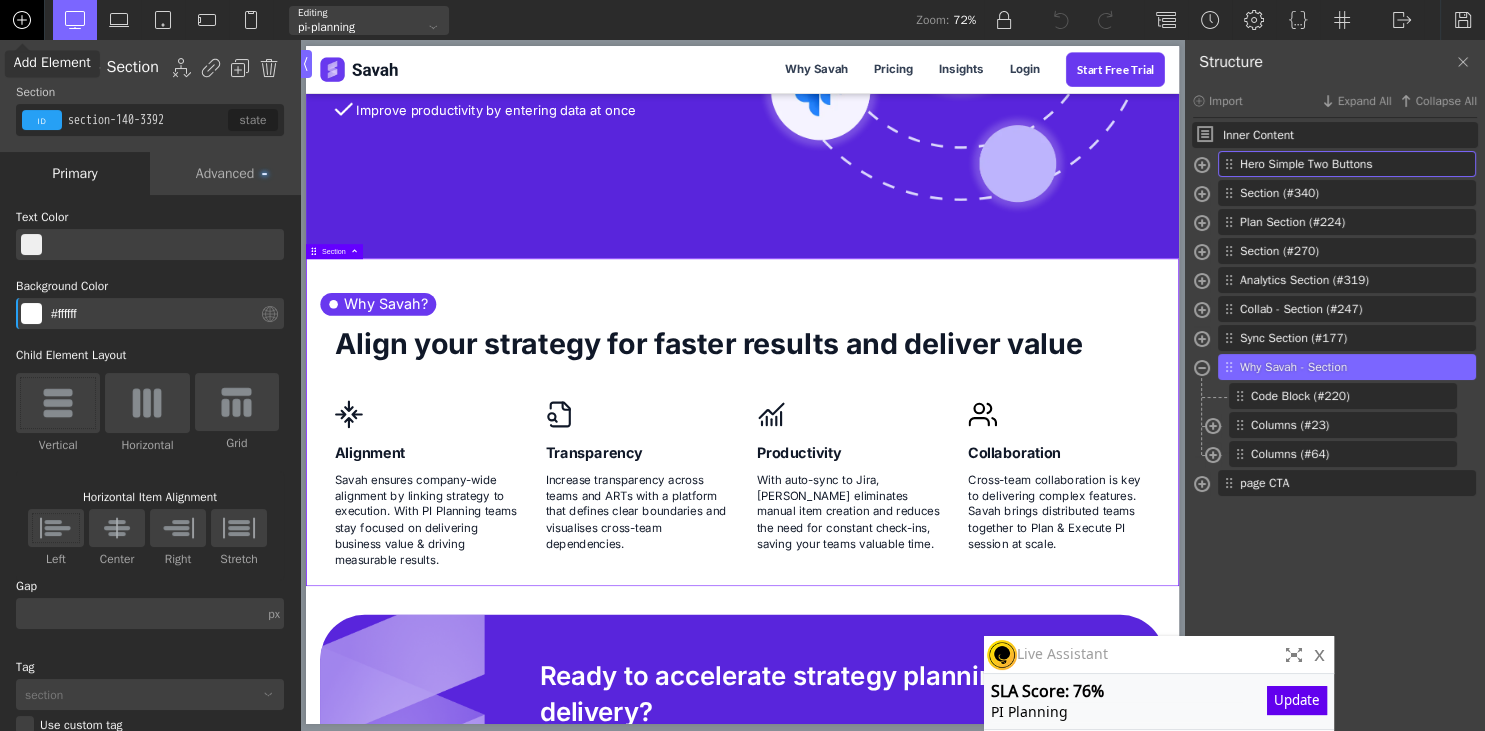 click at bounding box center (22, 20) 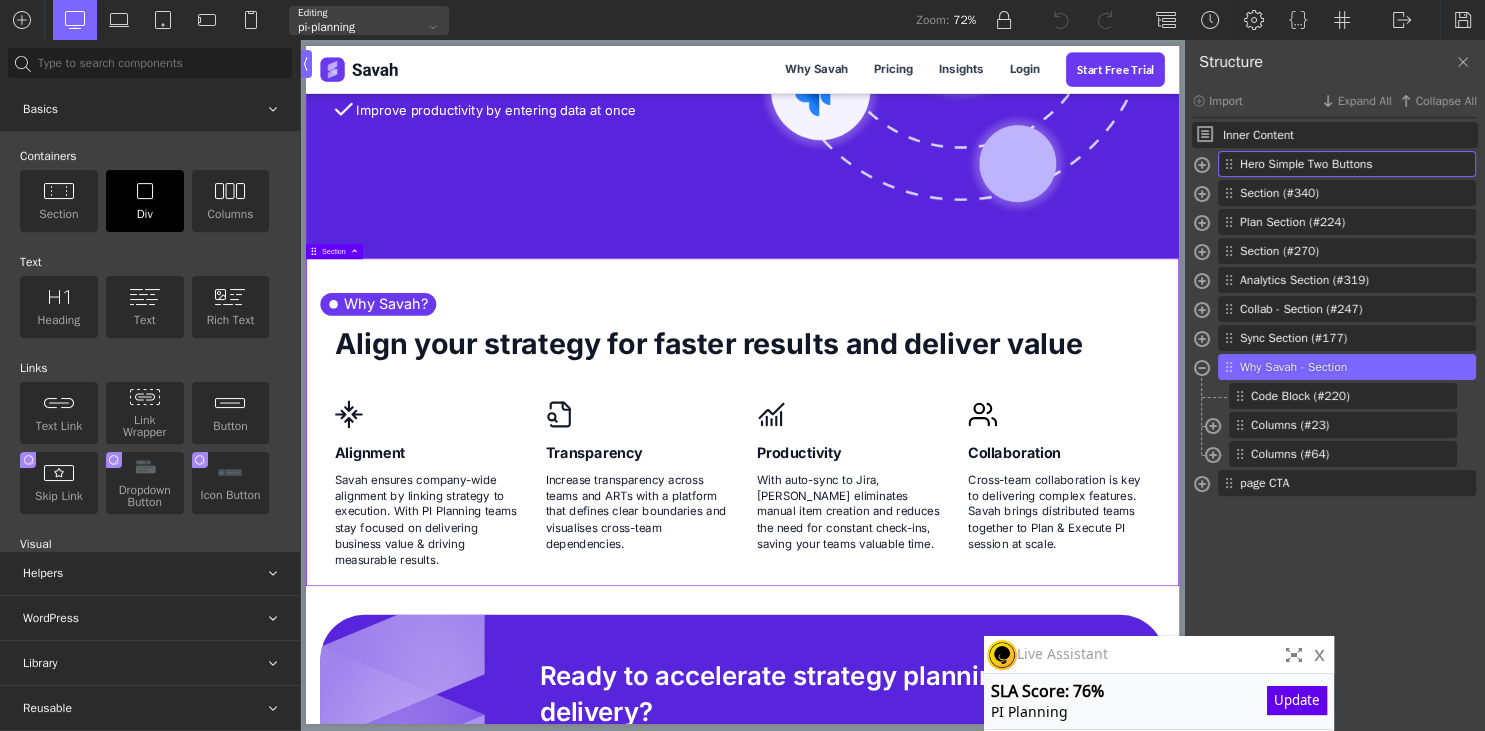 click on "Div" at bounding box center (145, 201) 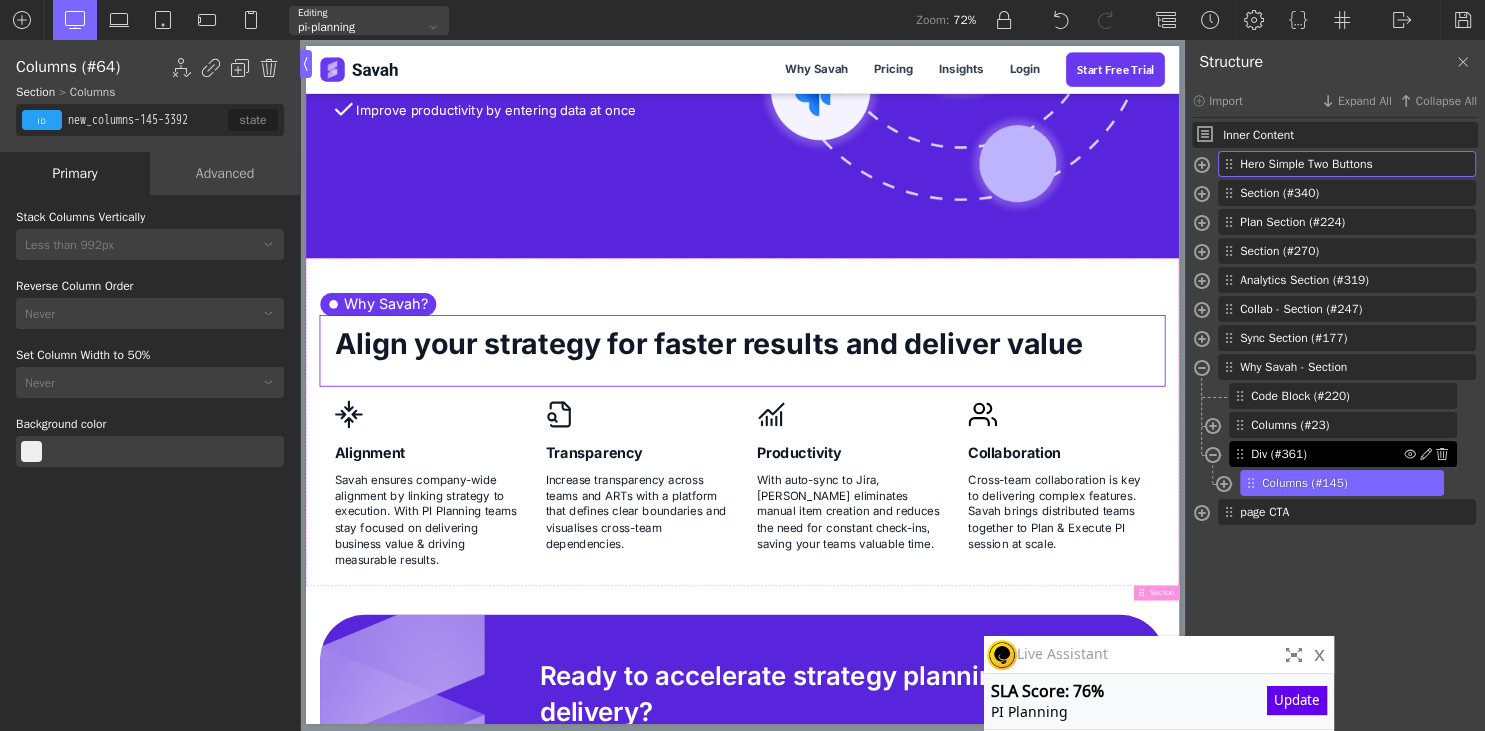type on "new_columns-142-3392" 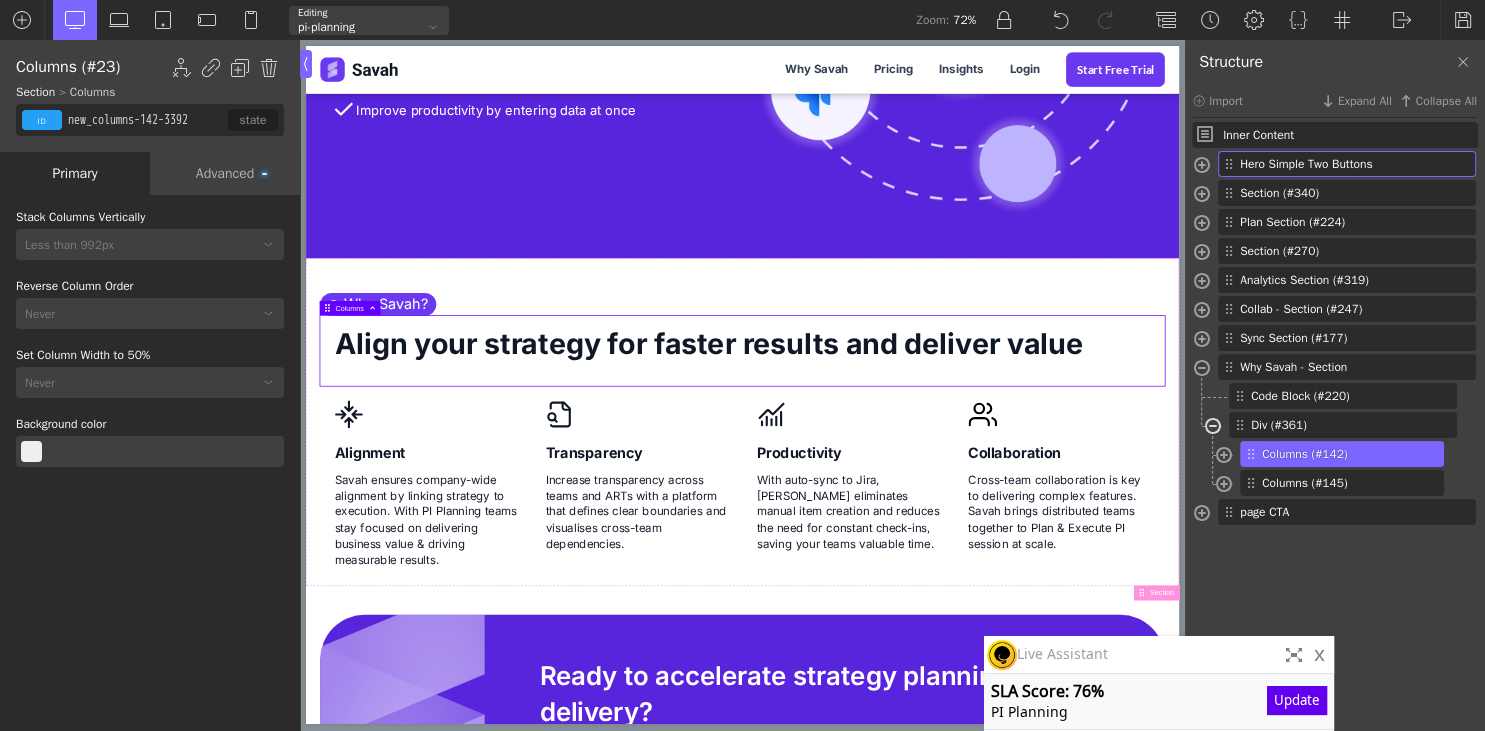 click at bounding box center (1213, 428) 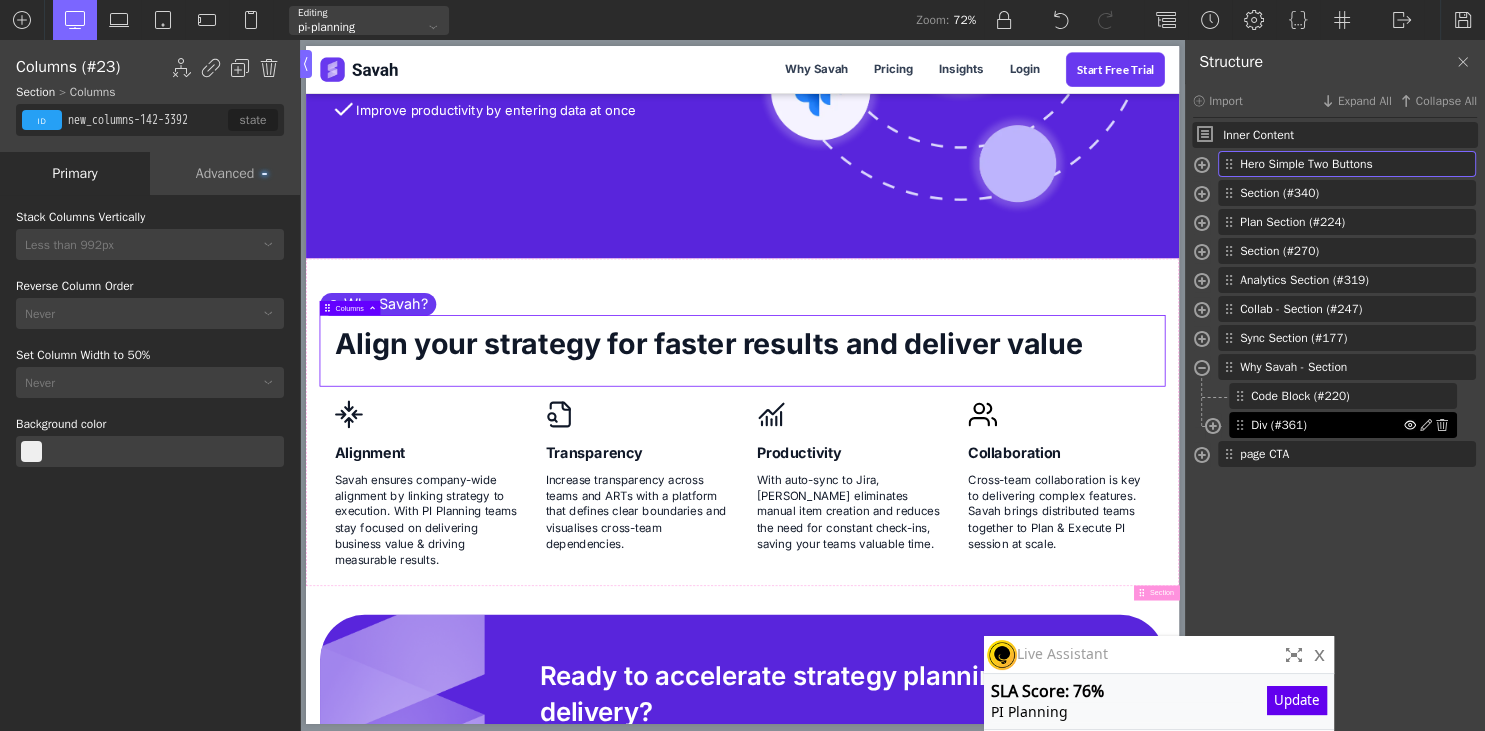 click at bounding box center [1410, 425] 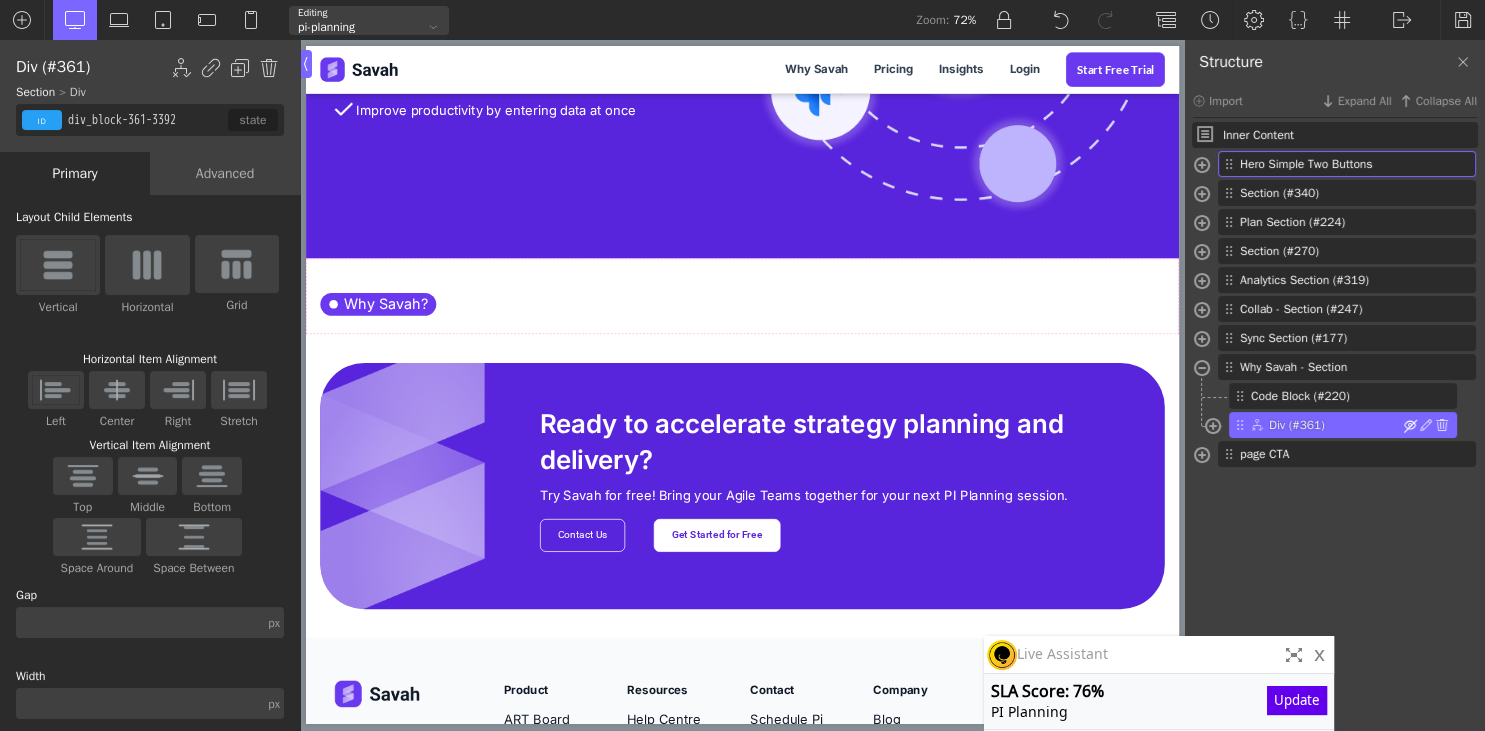 click at bounding box center [1410, 425] 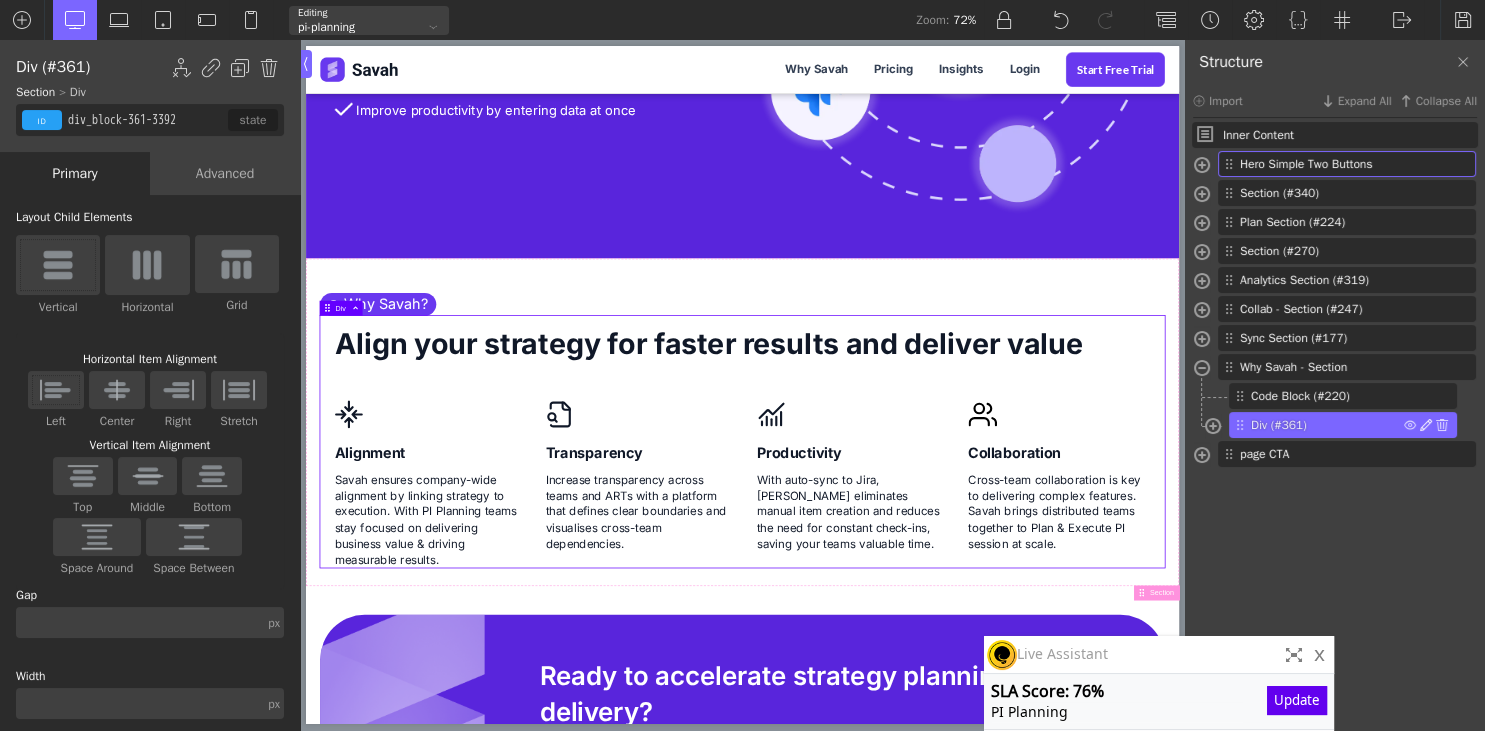 click at bounding box center [1426, 425] 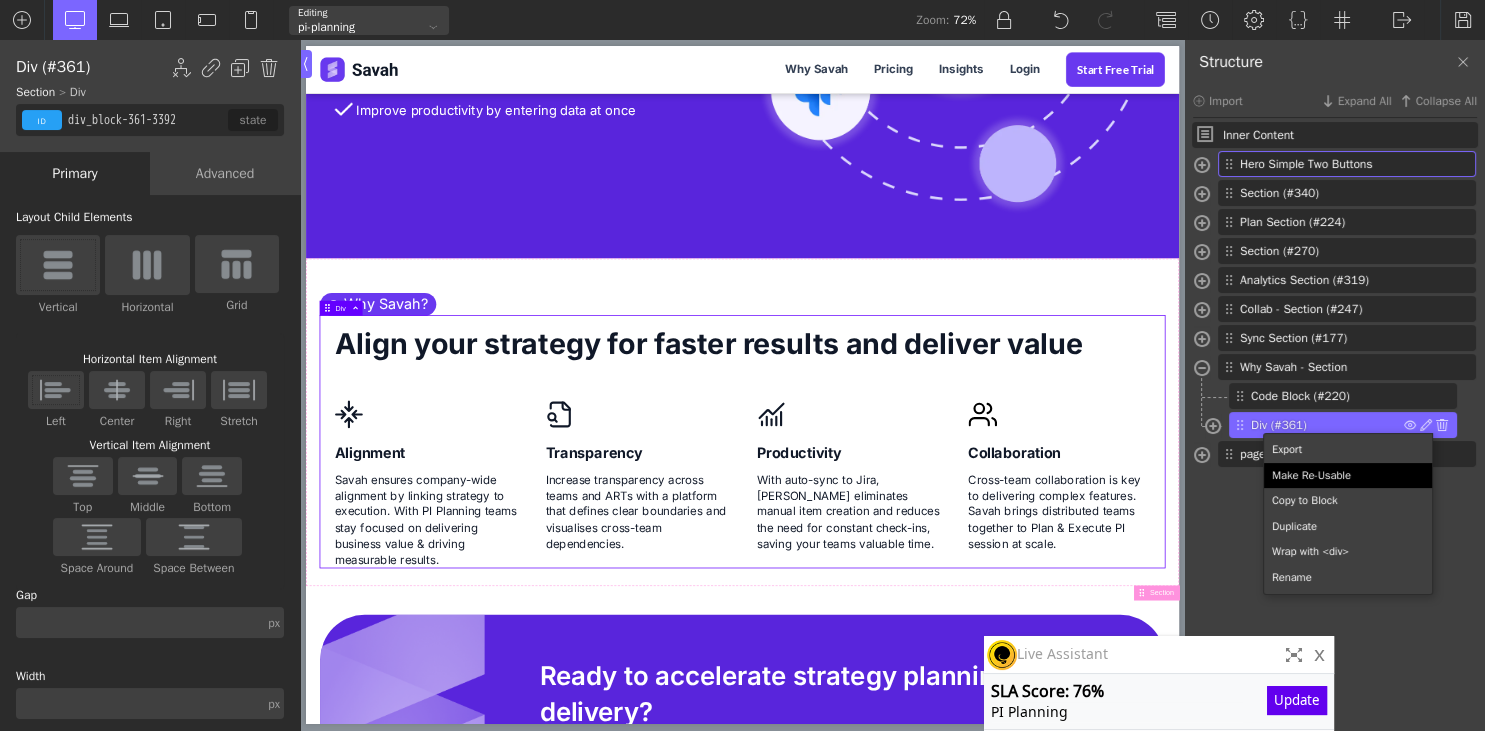 drag, startPoint x: 1368, startPoint y: 472, endPoint x: 686, endPoint y: 532, distance: 684.6342 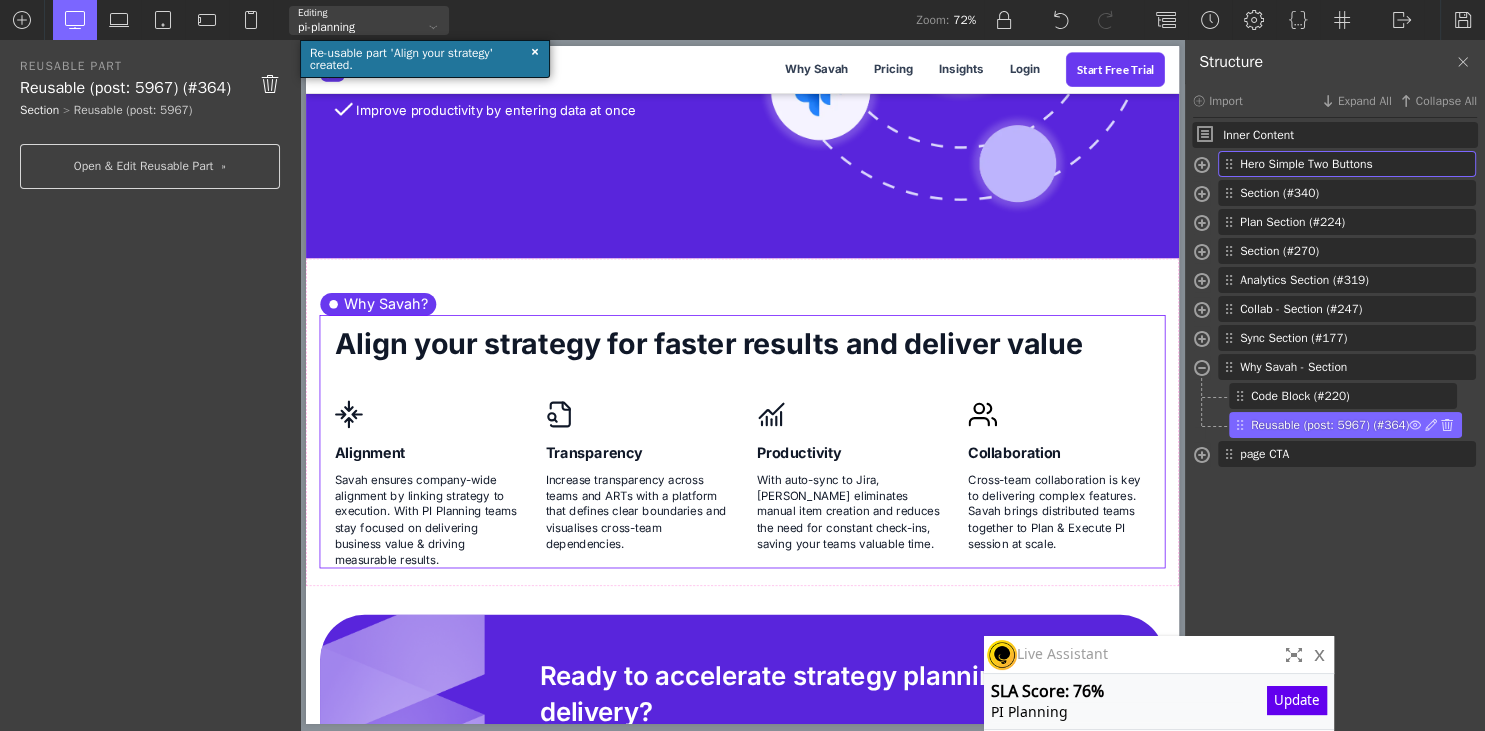 click on "Reusable (post: 5967) (#364)" at bounding box center (1330, 425) 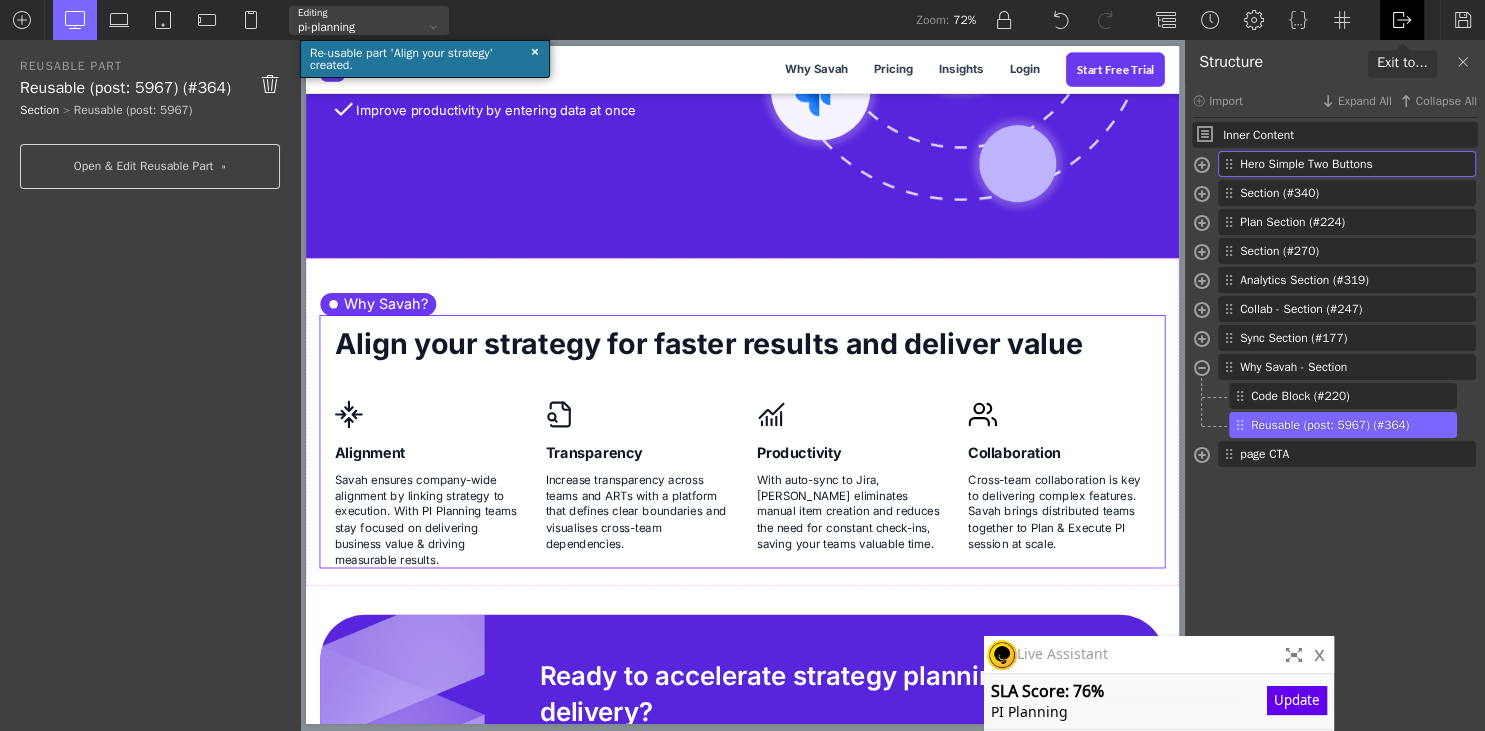 click at bounding box center [1402, 20] 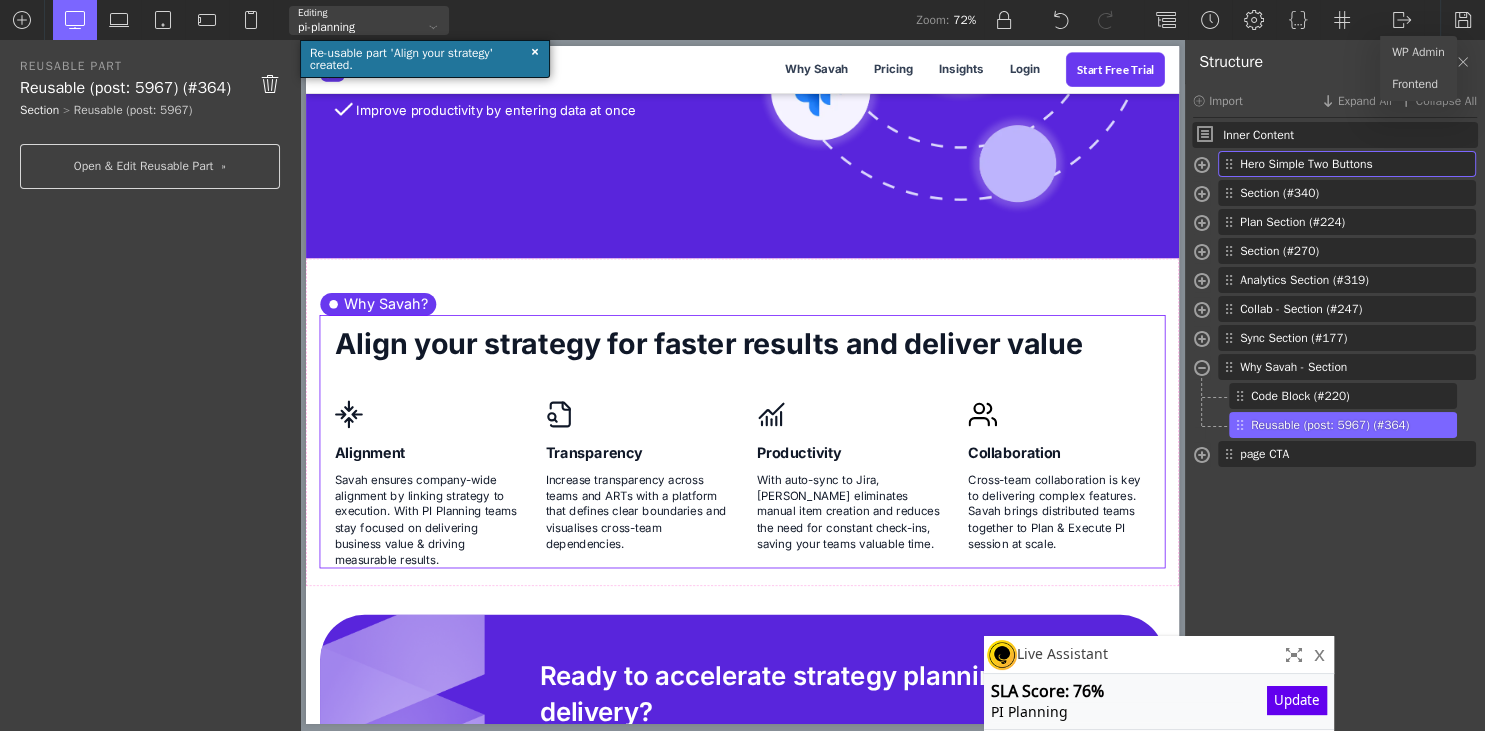click on "x" at bounding box center [1322, 651] 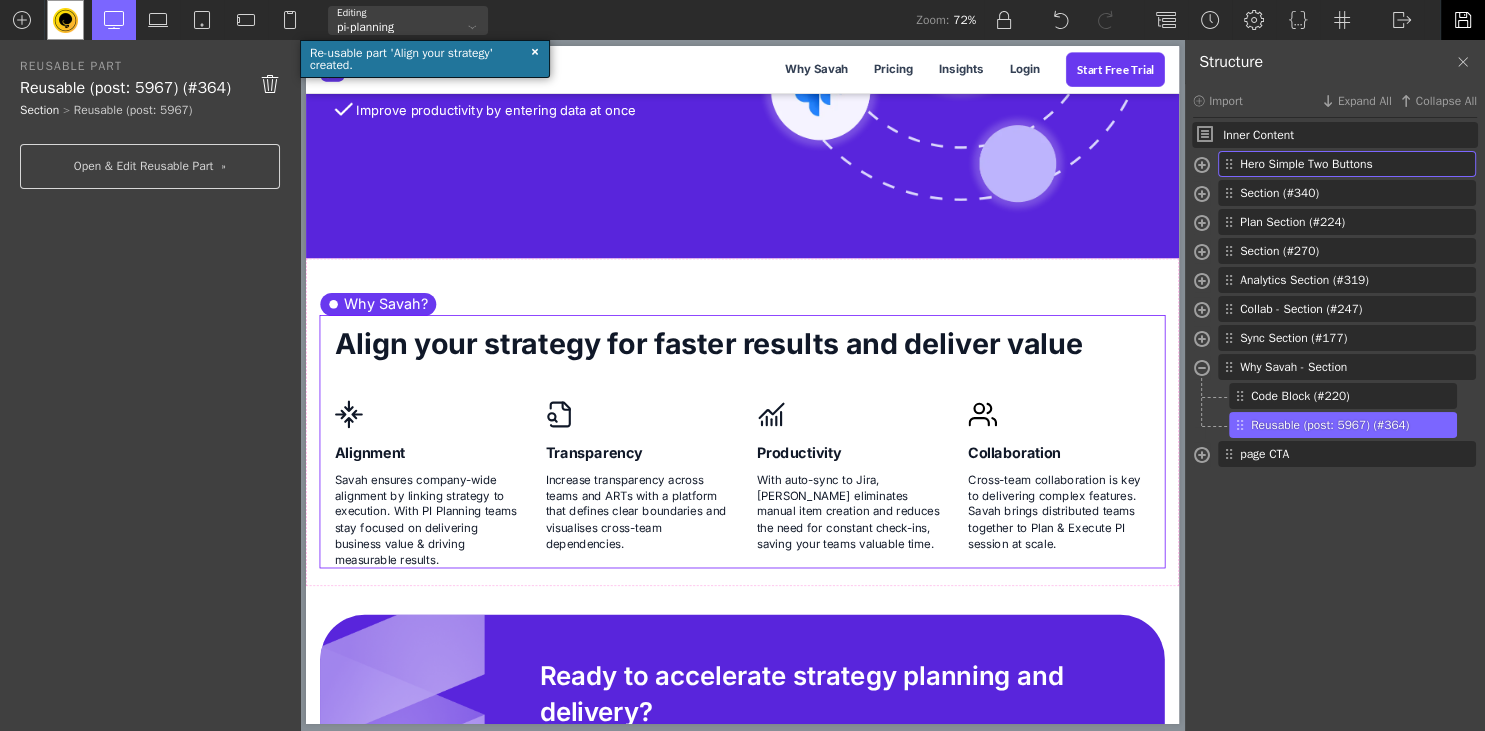 click at bounding box center (1463, 20) 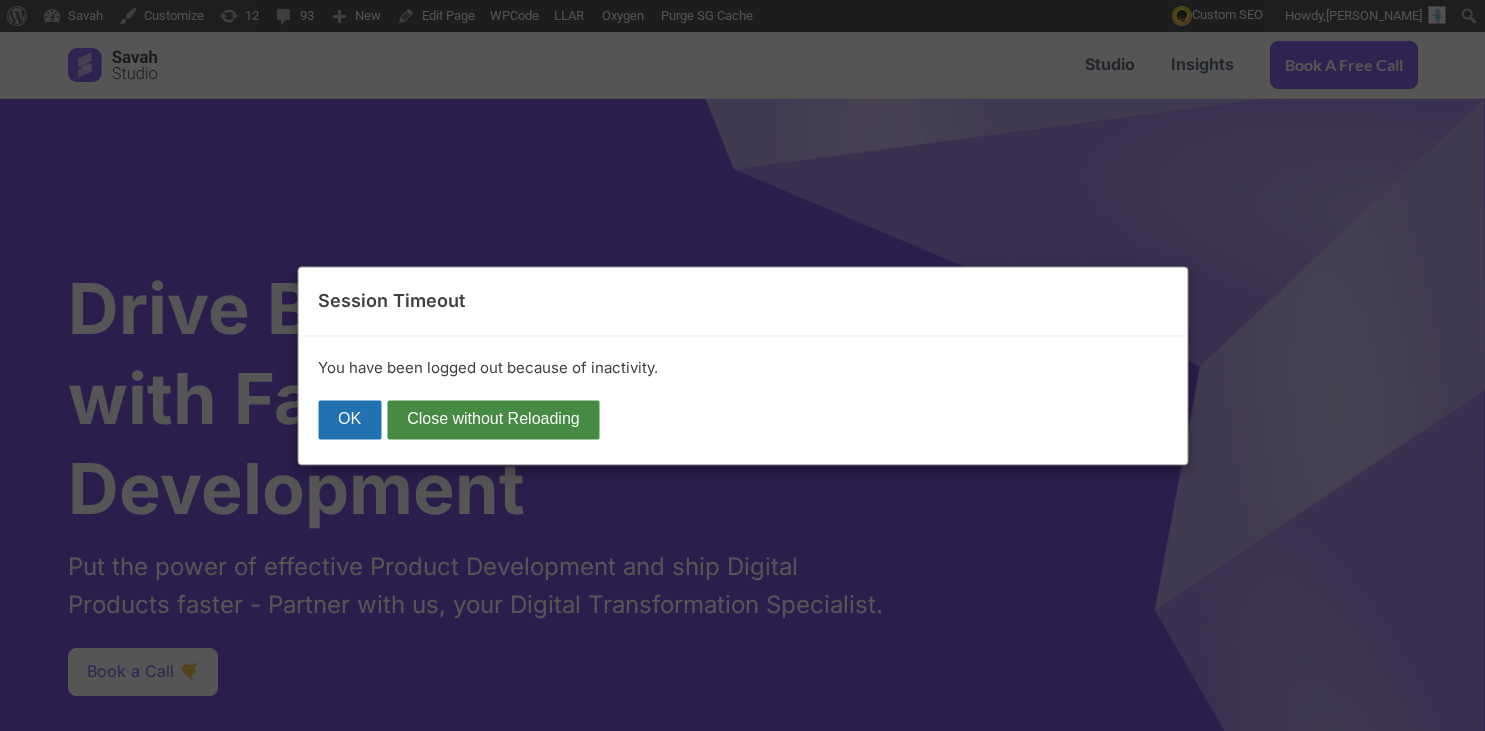 scroll, scrollTop: 0, scrollLeft: 0, axis: both 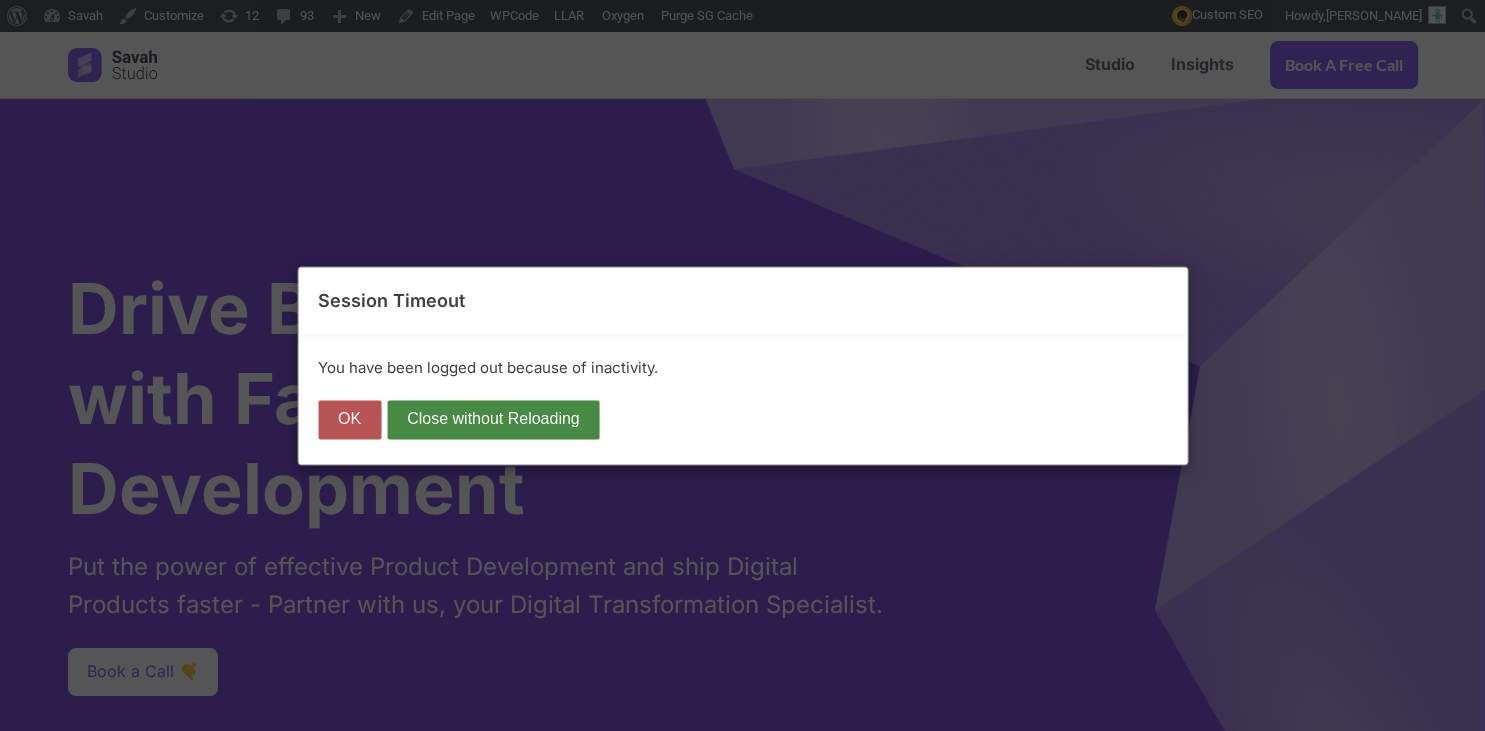 click on "OK" at bounding box center (349, 420) 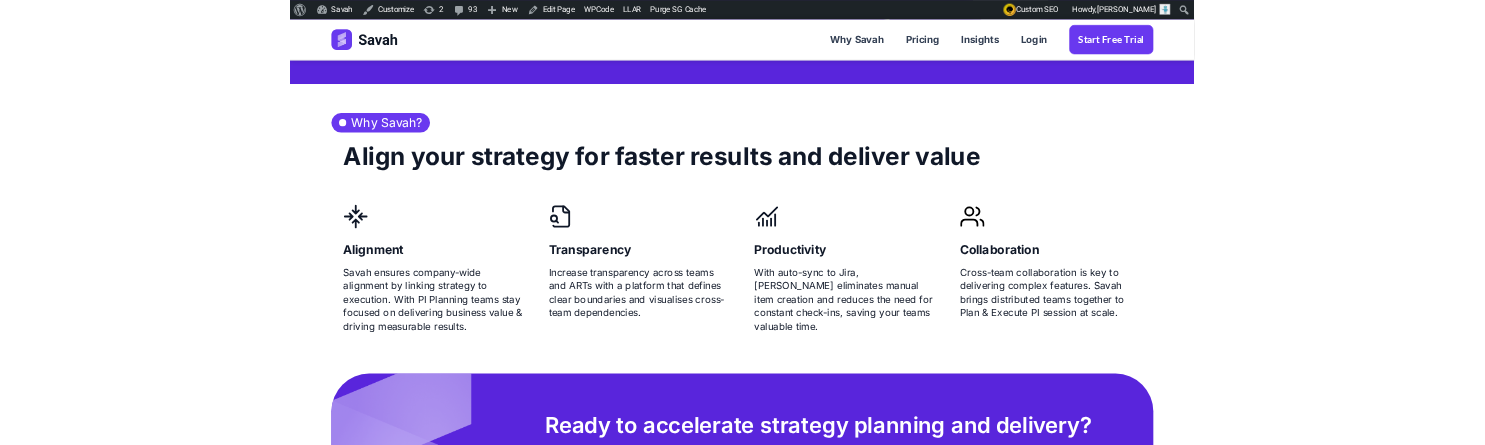 scroll, scrollTop: 5385, scrollLeft: 0, axis: vertical 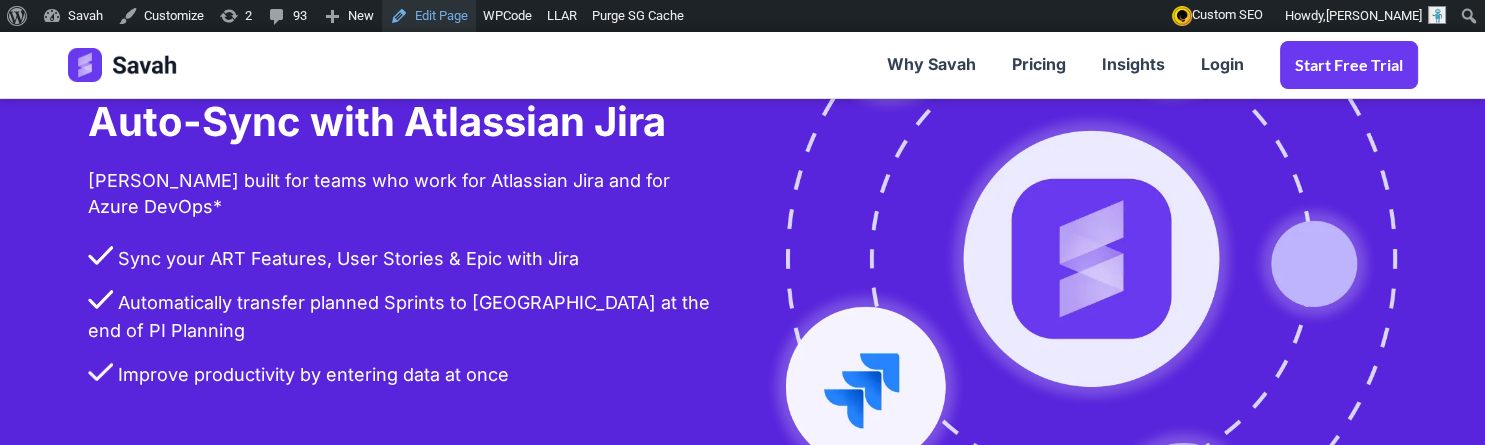 click on "Edit Page" at bounding box center [429, 16] 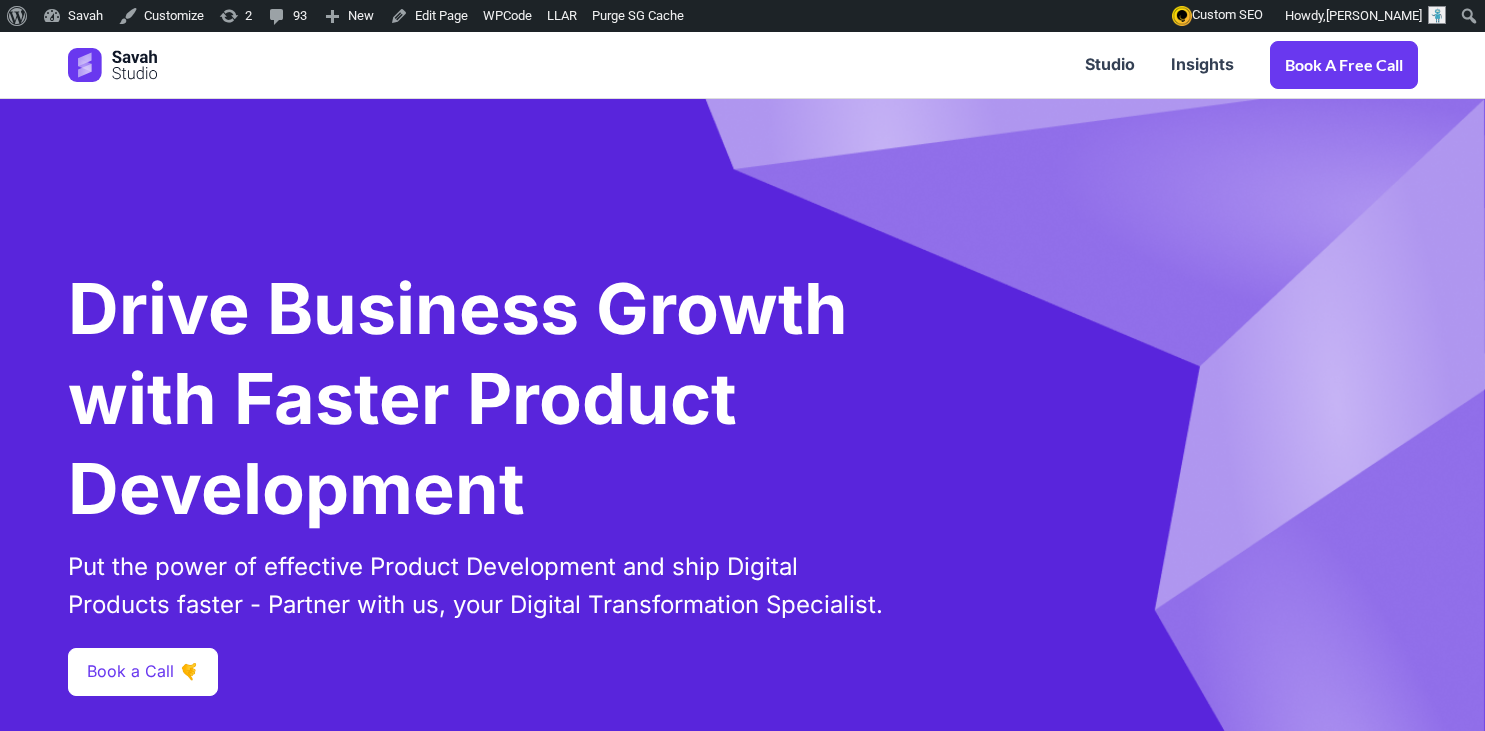 scroll, scrollTop: 0, scrollLeft: 0, axis: both 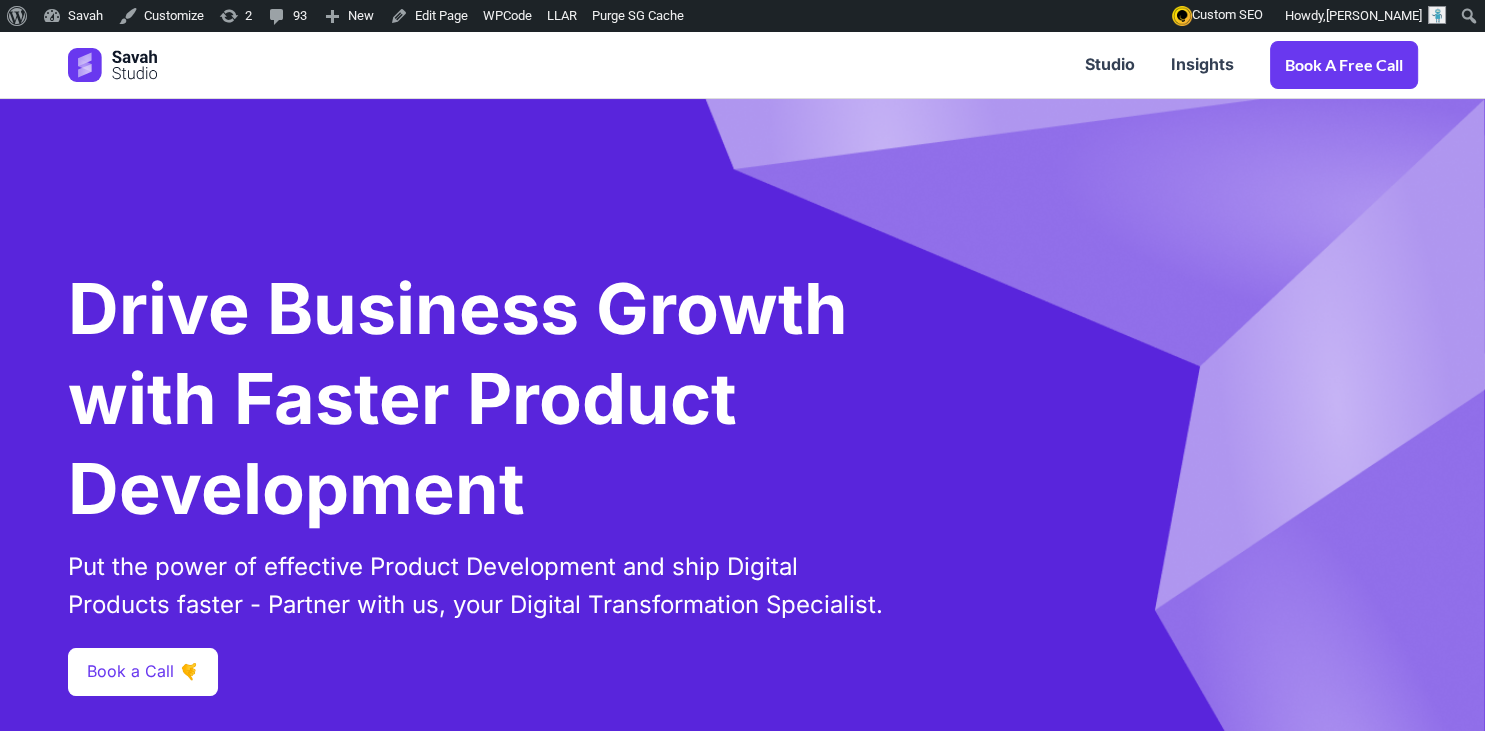 click at bounding box center [612, 65] 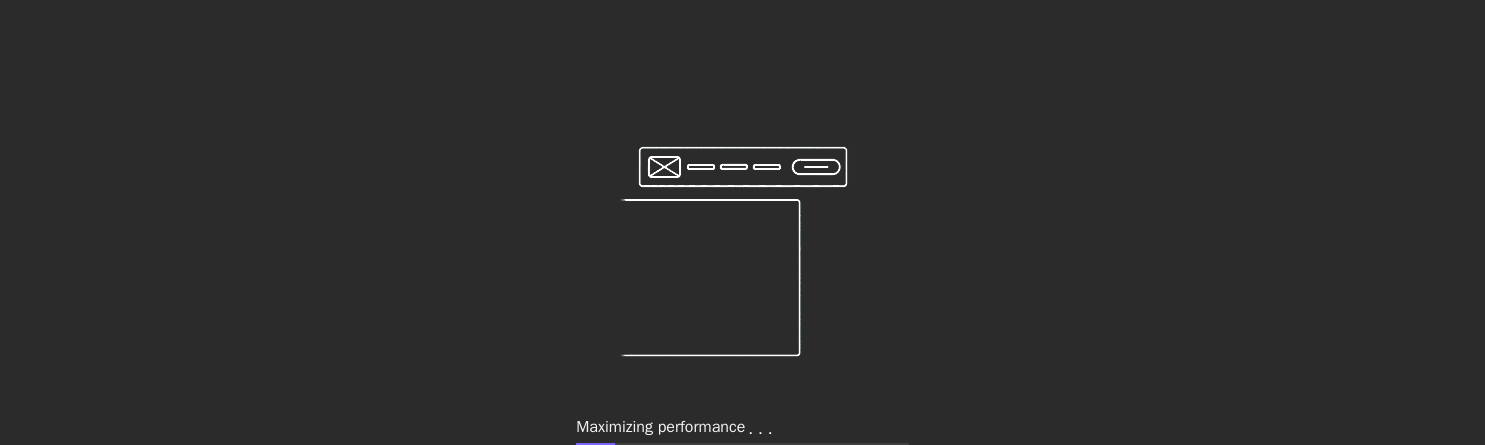 scroll, scrollTop: 0, scrollLeft: 0, axis: both 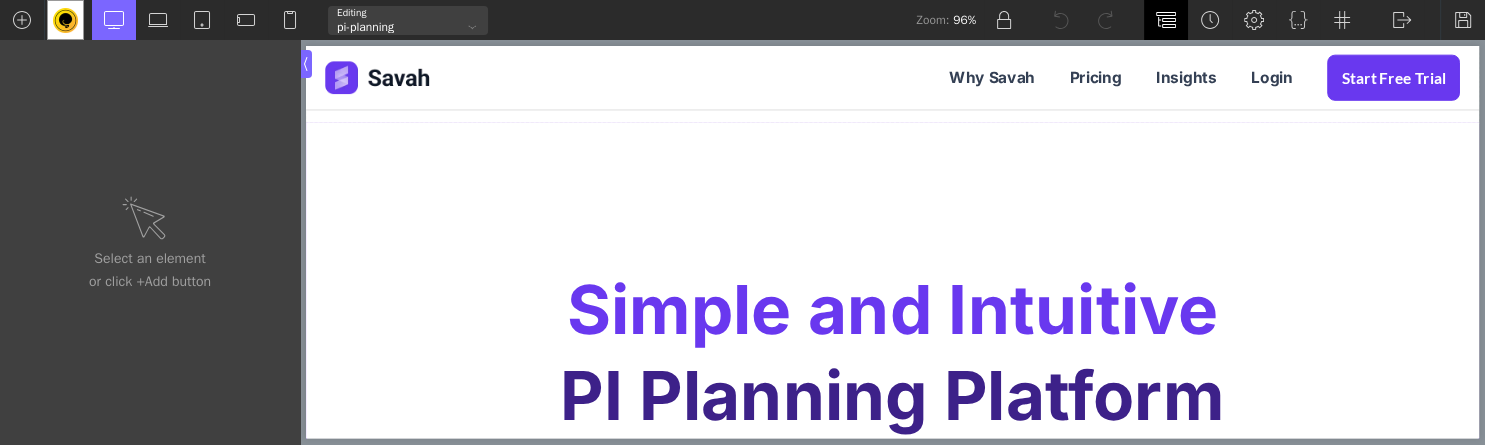 click at bounding box center (1166, 20) 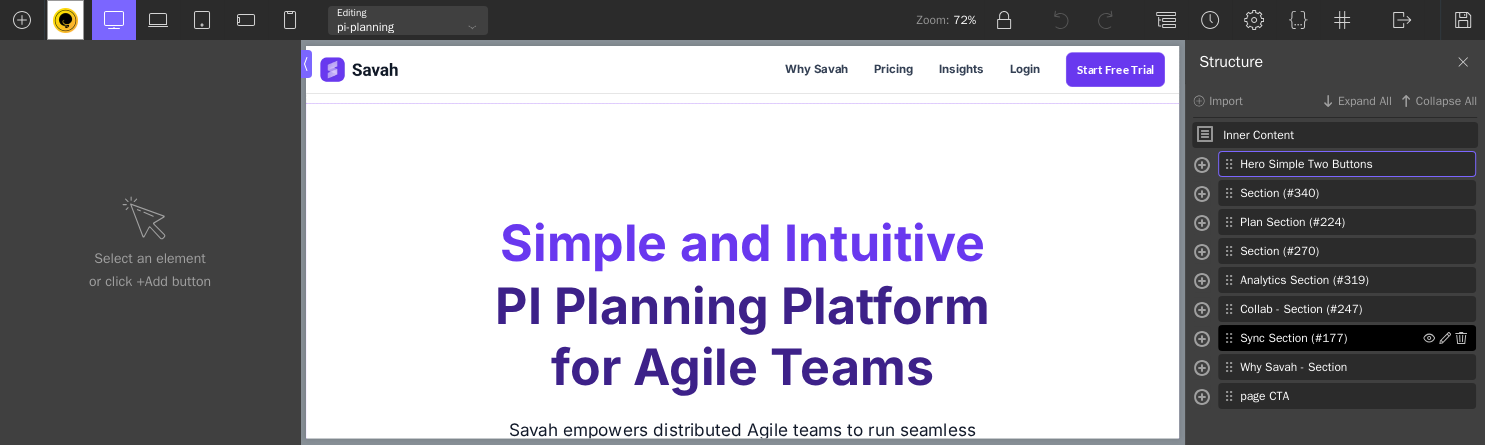 click on "Sync Section (#177)" at bounding box center [1347, 338] 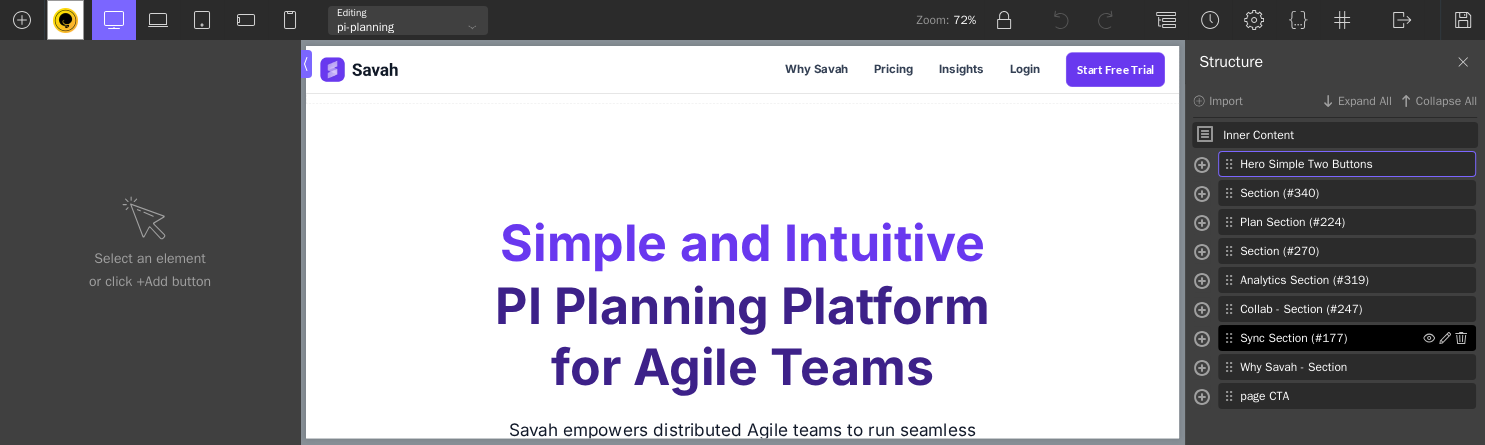 type on "section-177-3392" 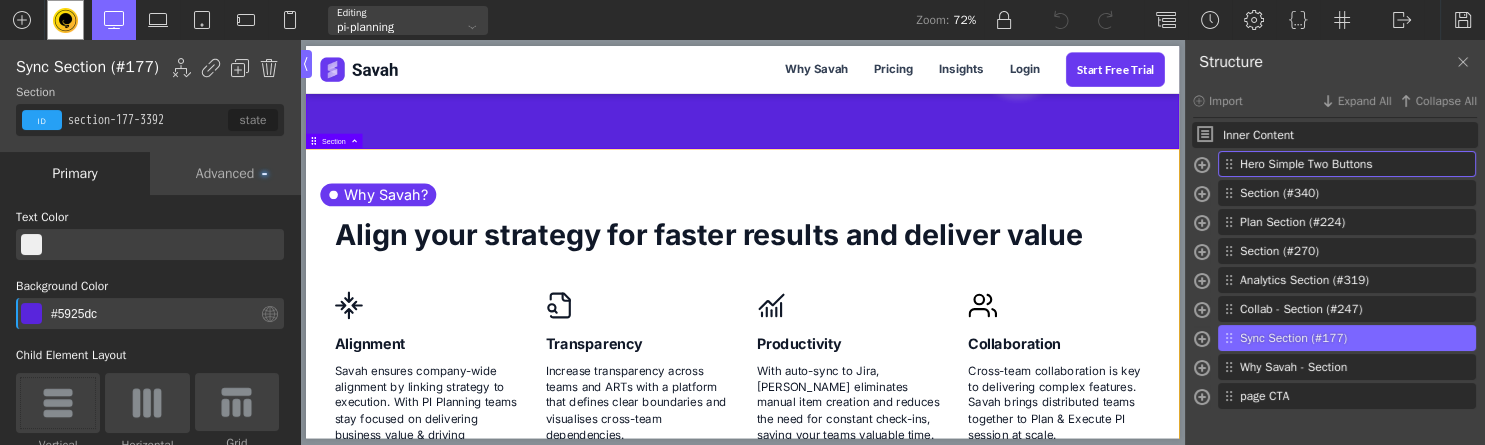 scroll, scrollTop: 5156, scrollLeft: 0, axis: vertical 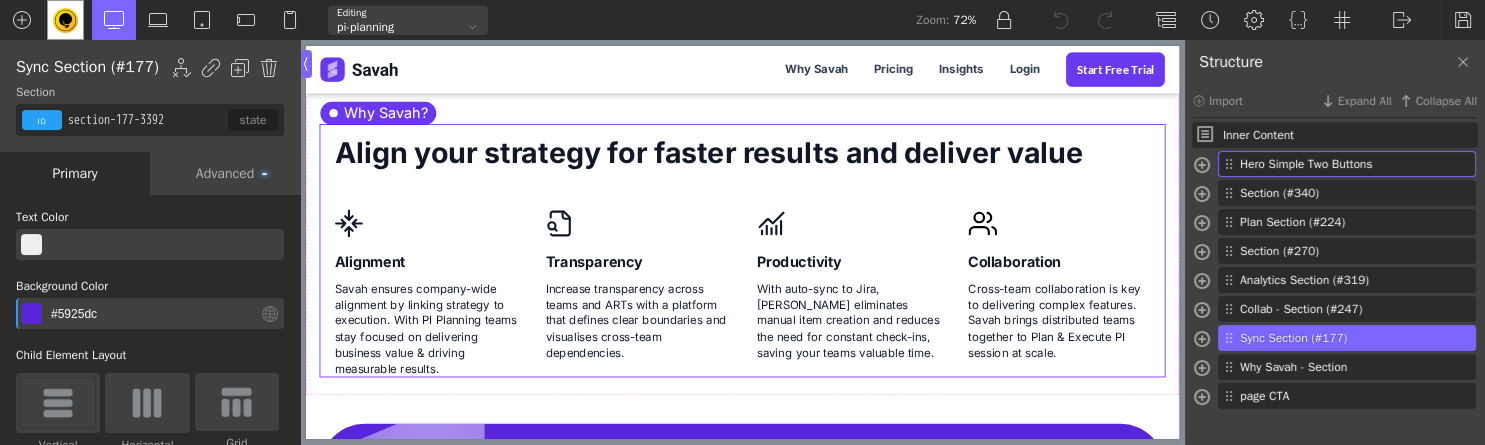 click on "Align your strategy for faster results and deliver value" at bounding box center [859, 205] 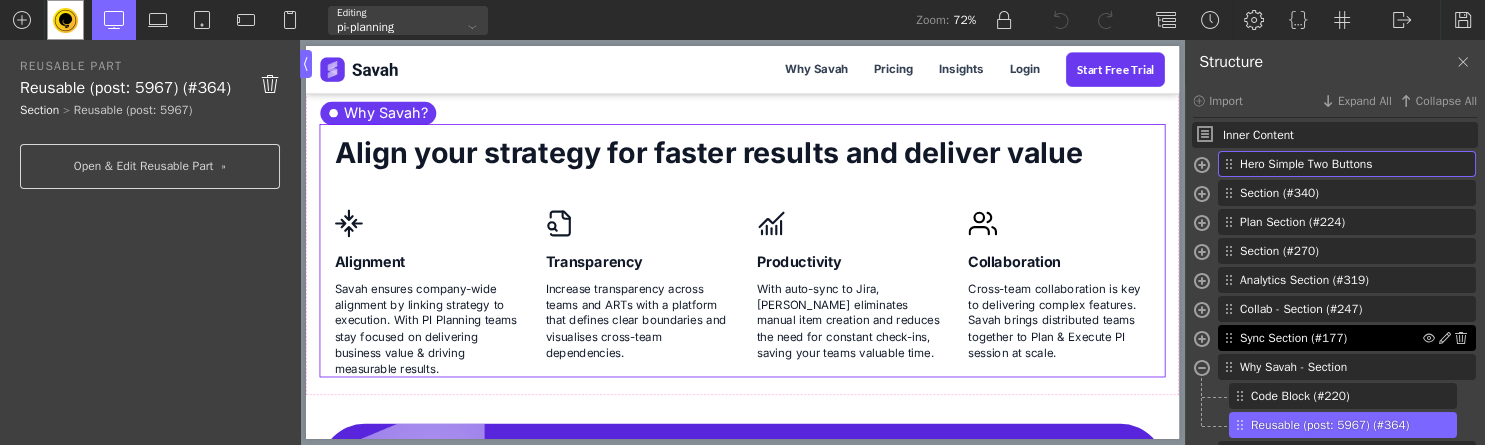 scroll, scrollTop: 22, scrollLeft: 0, axis: vertical 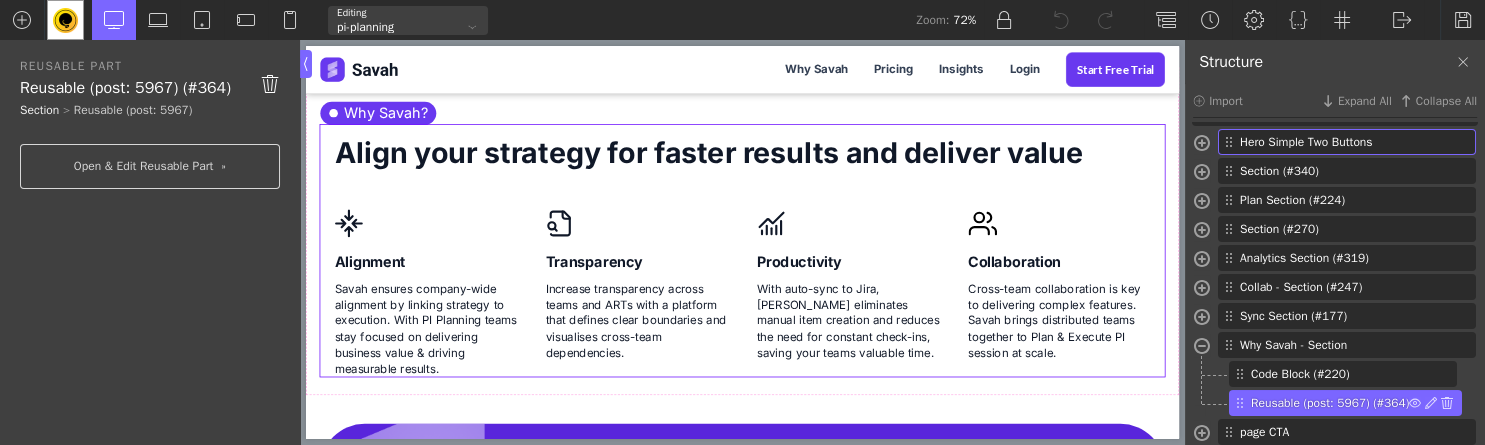 click on "Reusable (post: 5967) (#364)" at bounding box center [1330, 403] 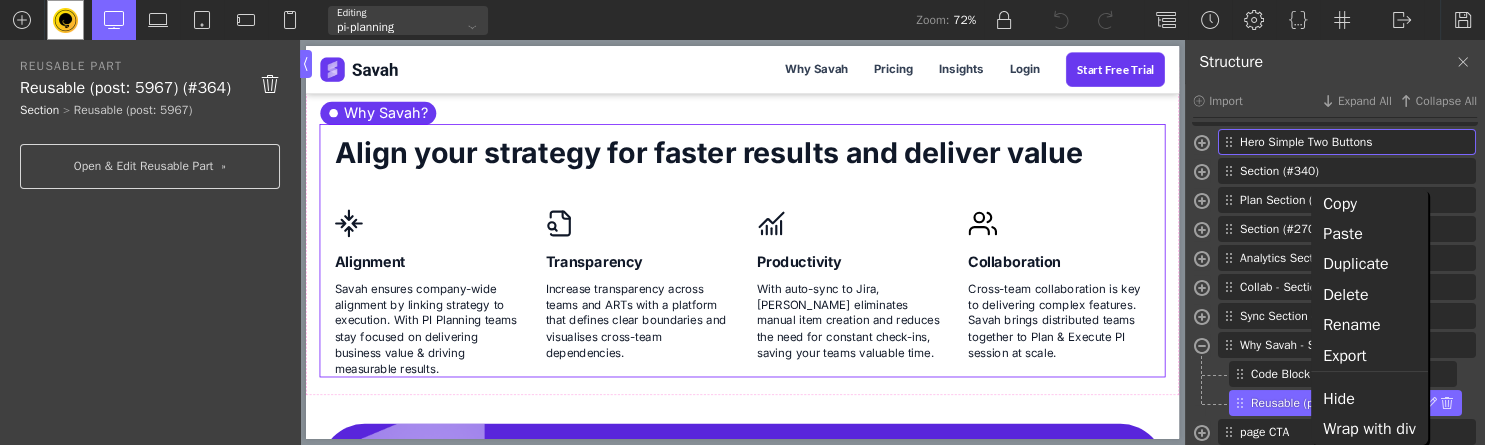 click on "Reusable (post: 5967) (#364)" at bounding box center (1330, 403) 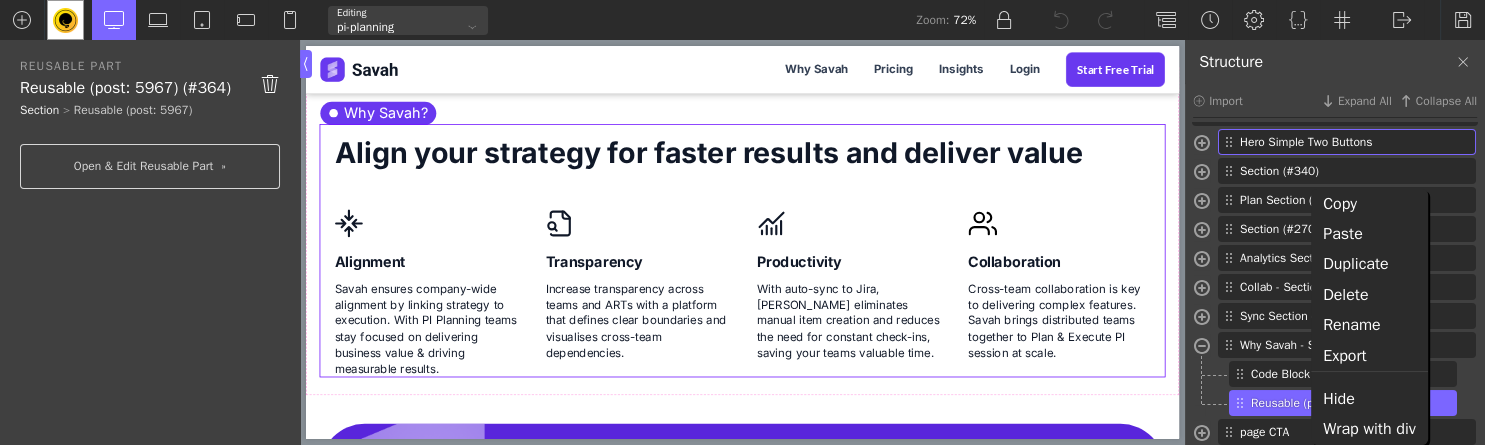 click on "Code Block (#220)
Reusable (post: 5967) (#364)" at bounding box center [1341, 390] 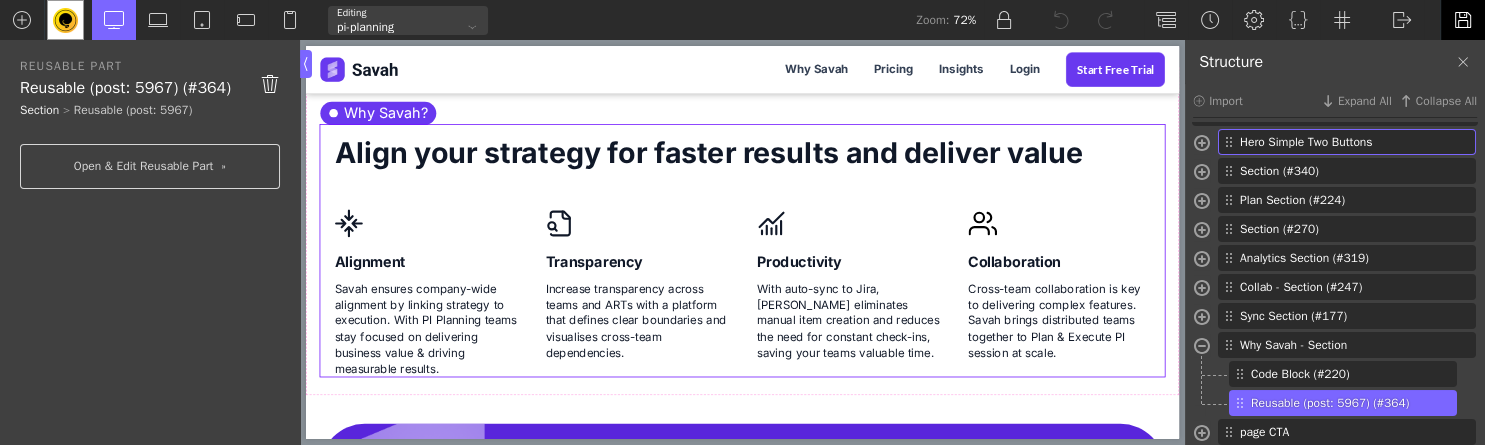 click at bounding box center [1463, 20] 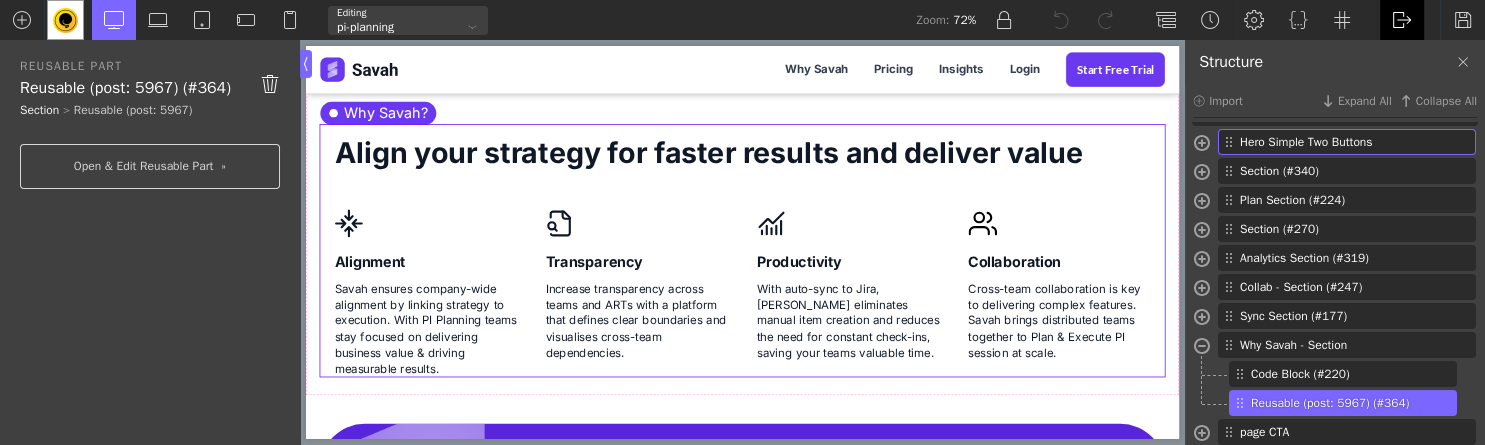 click at bounding box center (1402, 20) 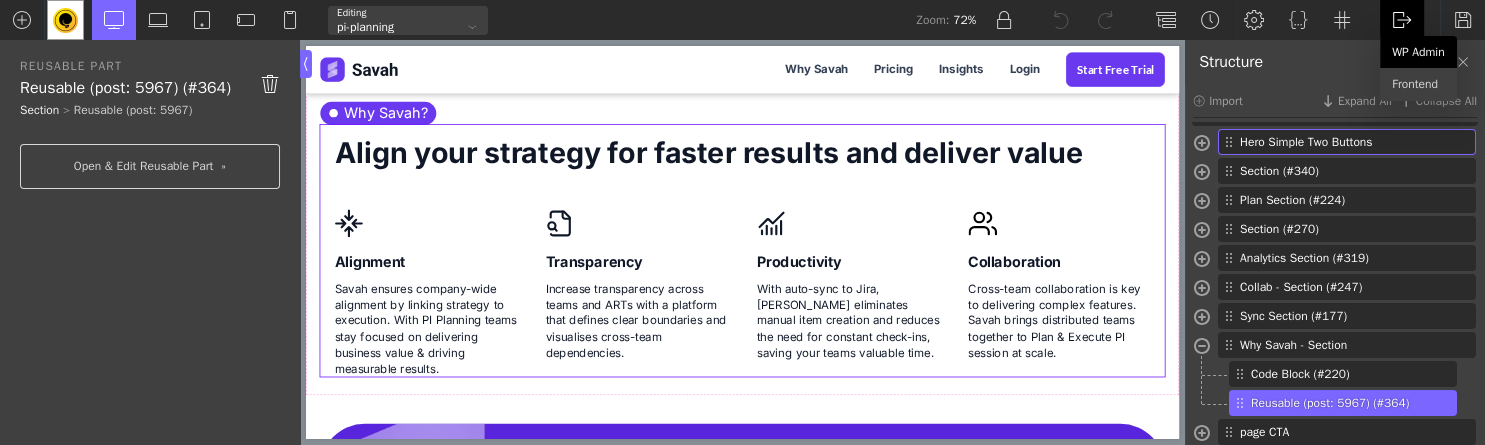 click on "WP Admin" at bounding box center (1418, 52) 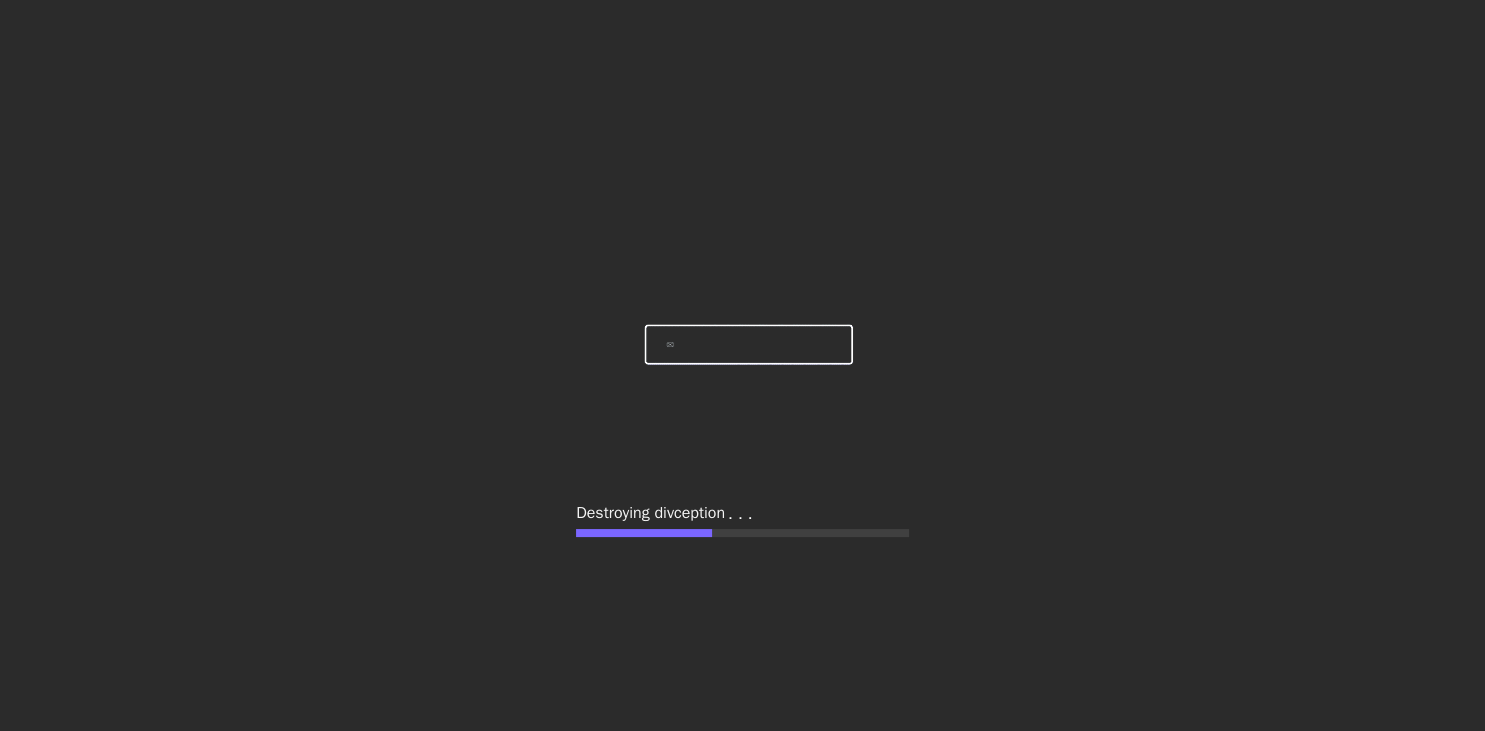 scroll, scrollTop: 0, scrollLeft: 0, axis: both 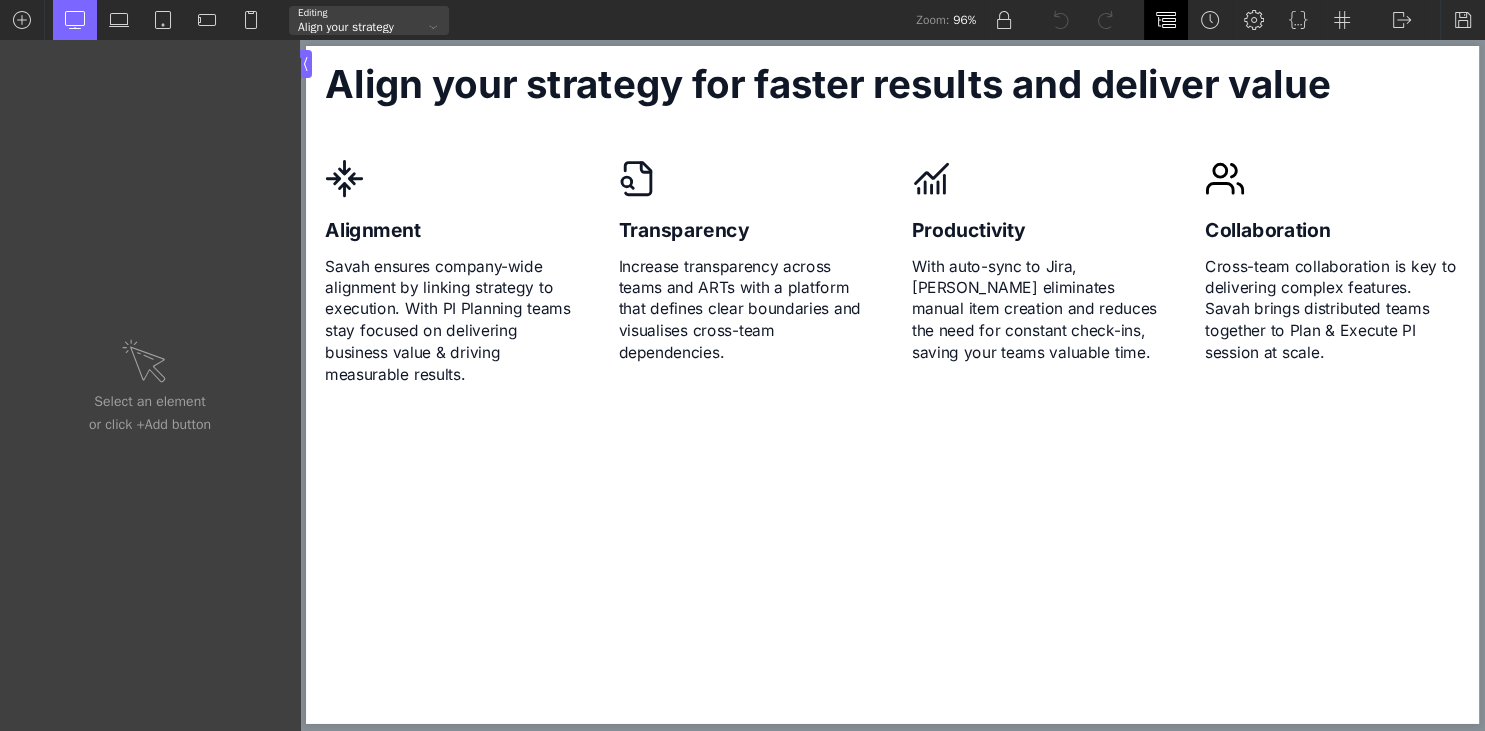 click at bounding box center [1166, 20] 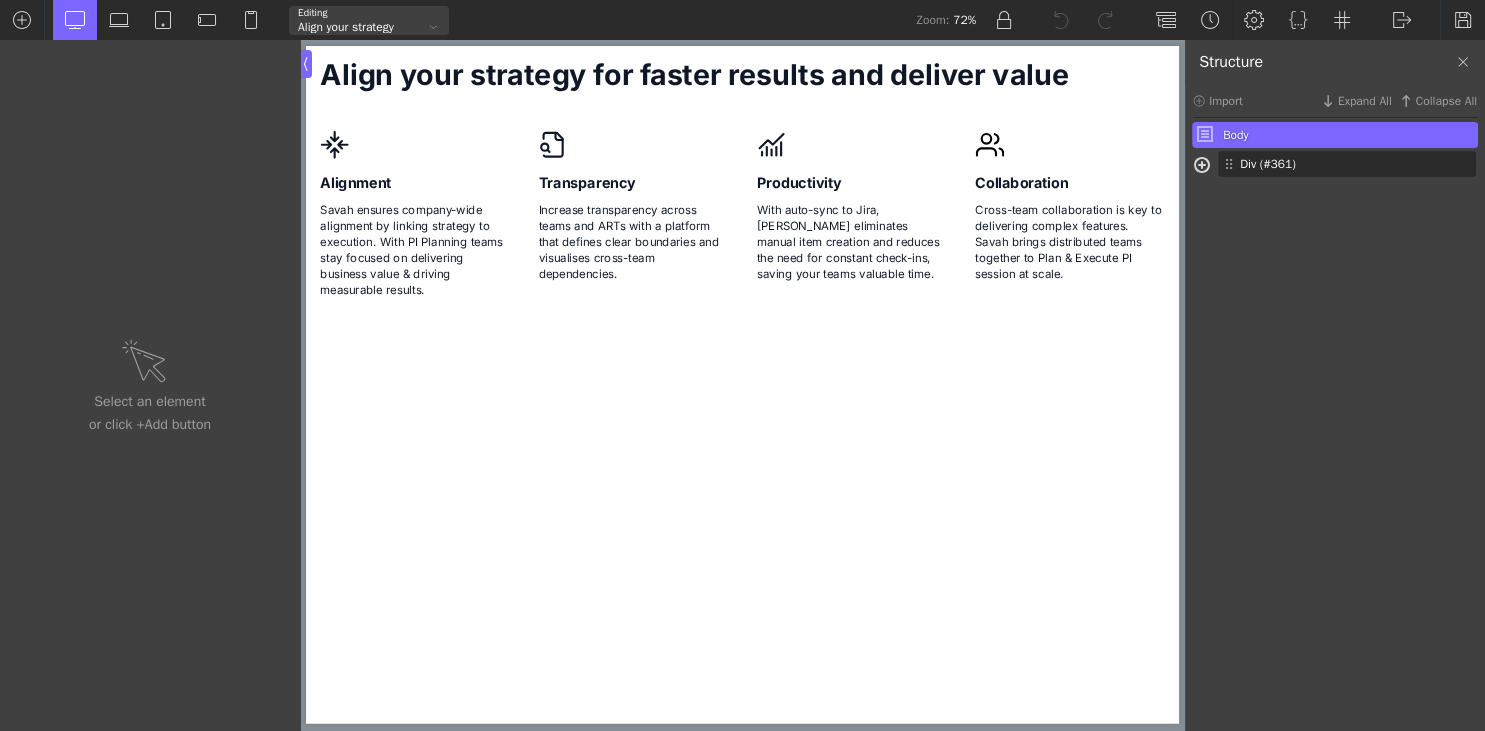 click at bounding box center (1202, 167) 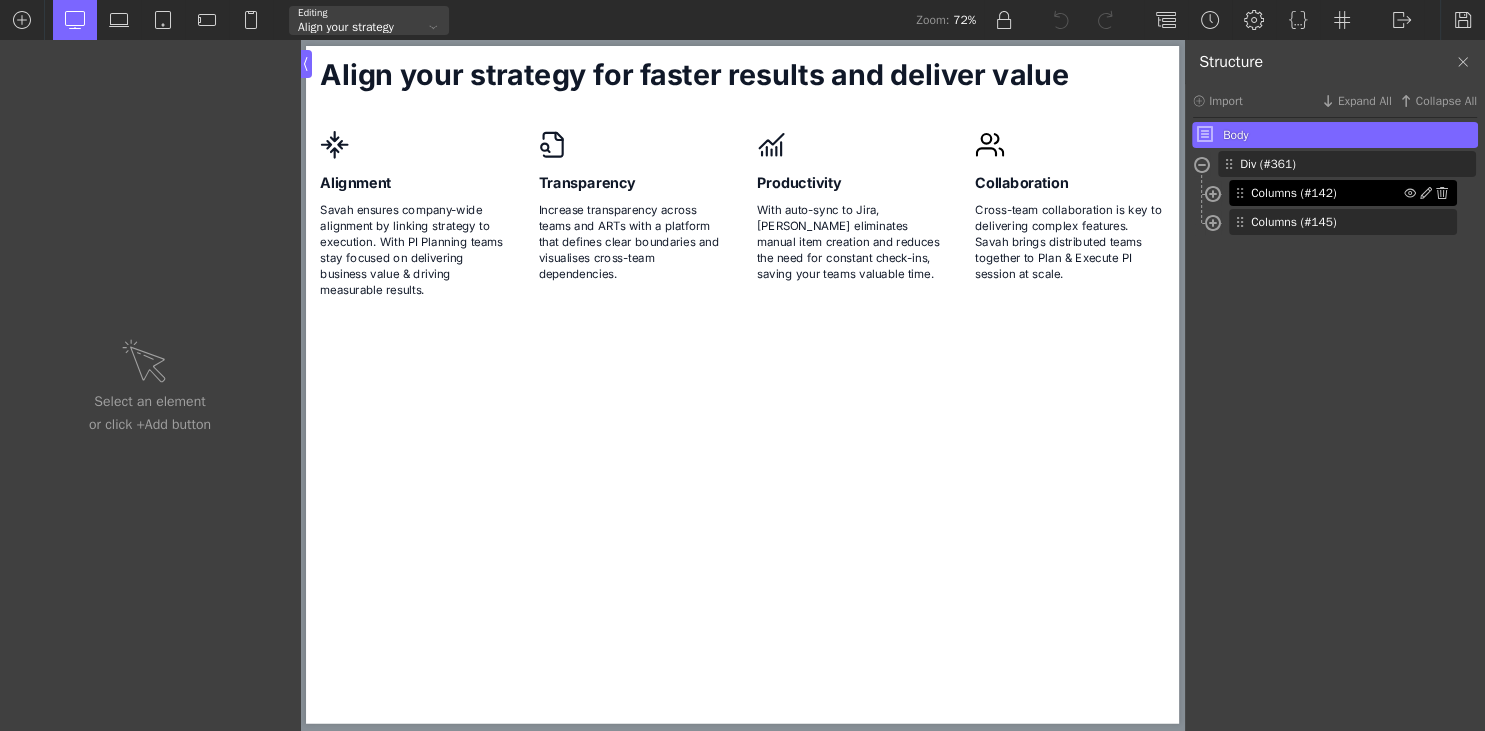 click on "Columns (#142)" at bounding box center (1327, 193) 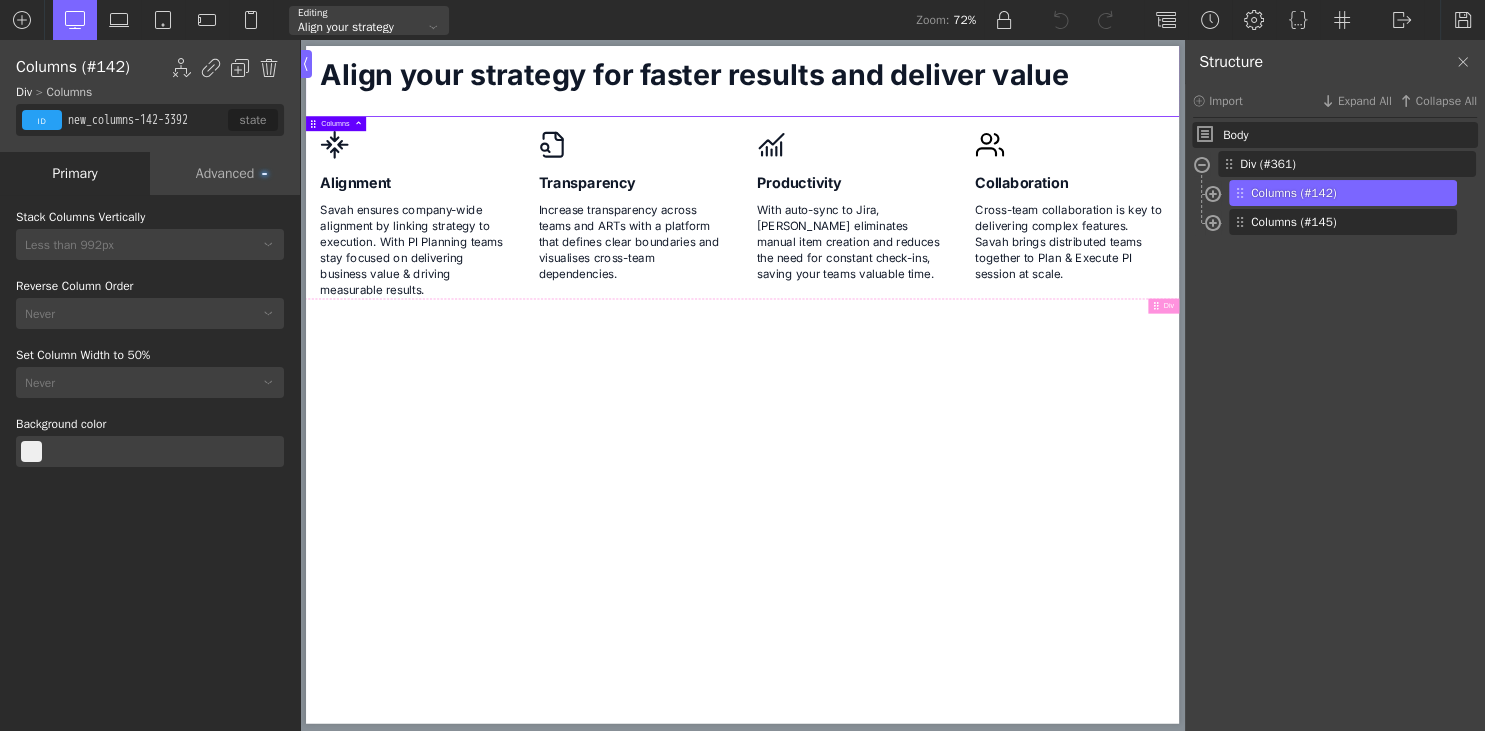 click at bounding box center [1213, 196] 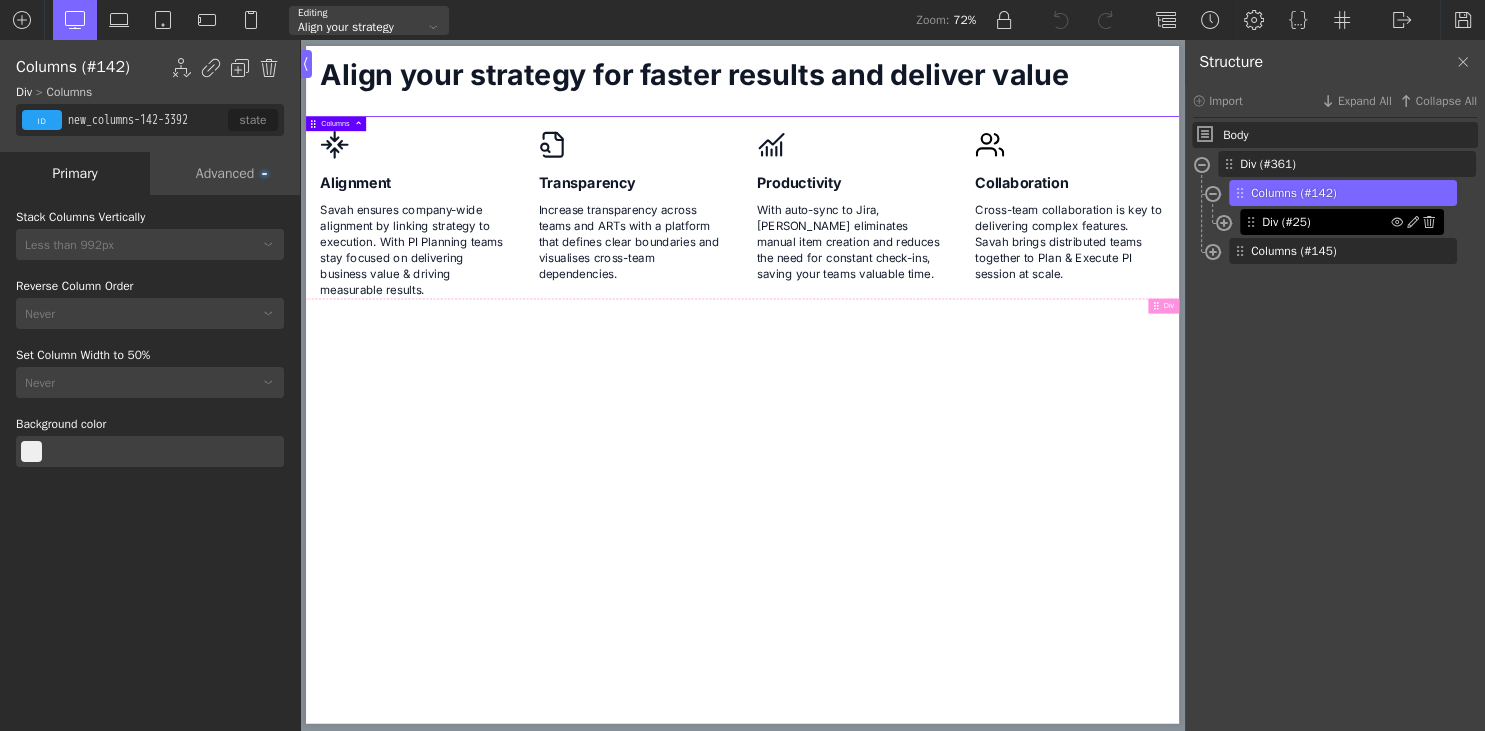click on "Div (#25)" at bounding box center [1326, 222] 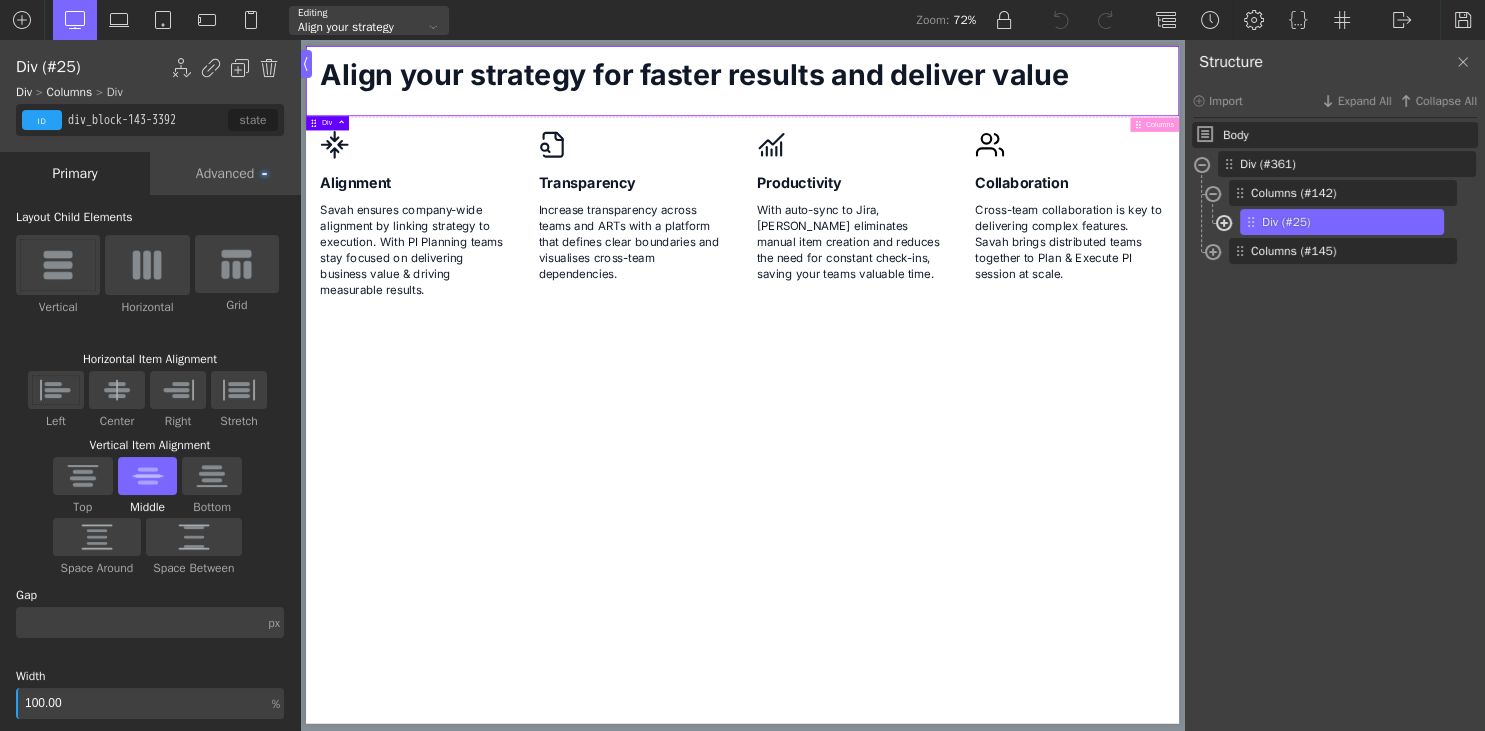 click at bounding box center (1224, 225) 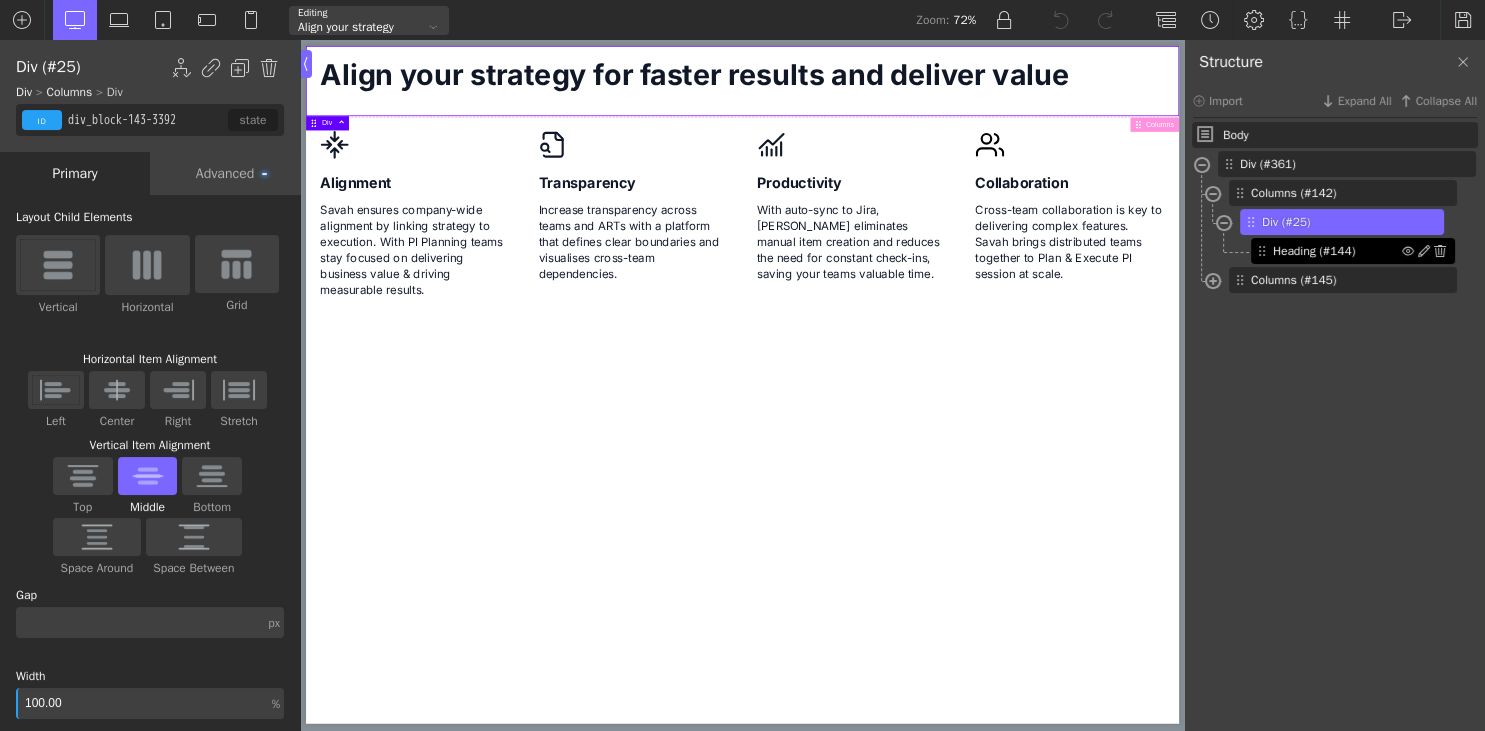 click on "Heading (#144)" at bounding box center [1337, 251] 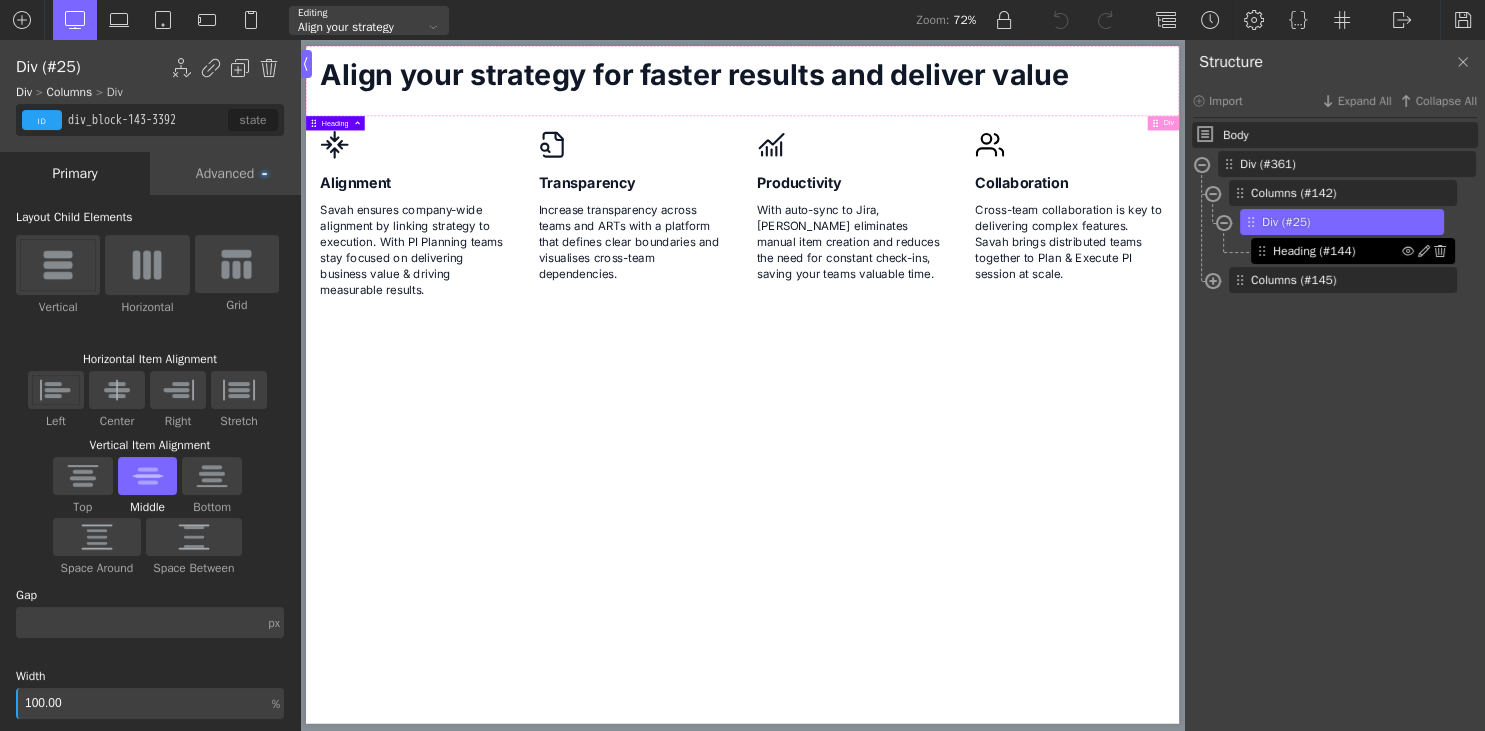 type on "headline-144-3392" 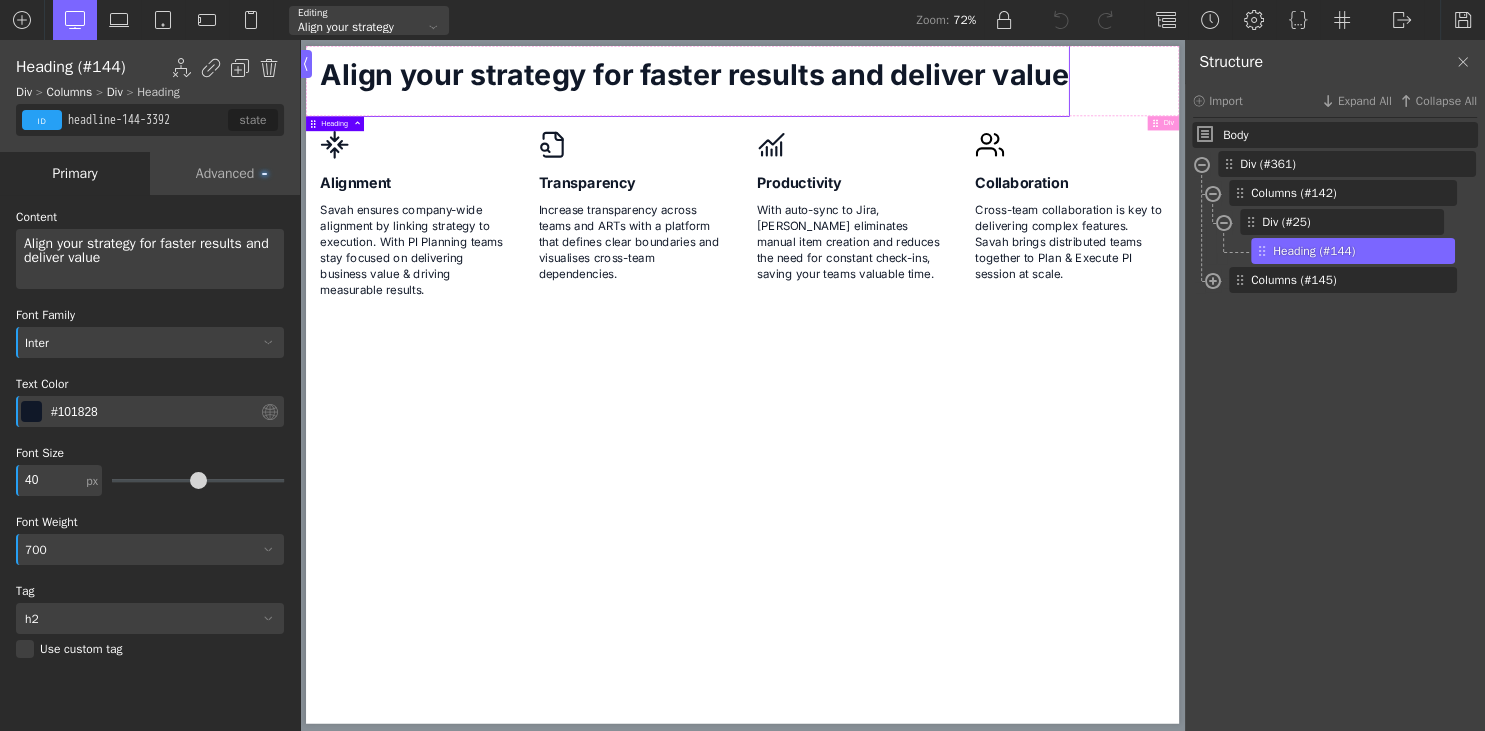 click on "Advanced" at bounding box center [225, 173] 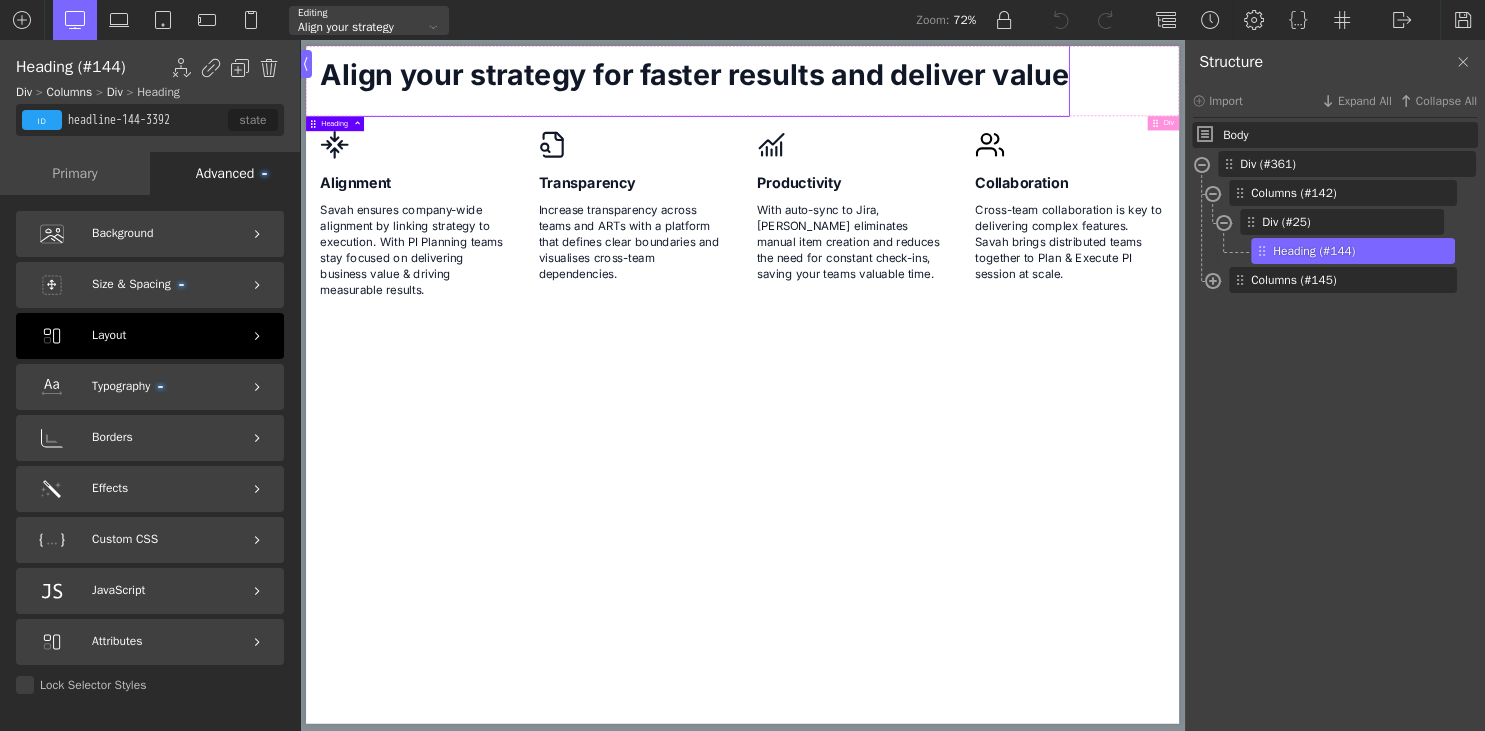 click on "Layout" at bounding box center (150, 336) 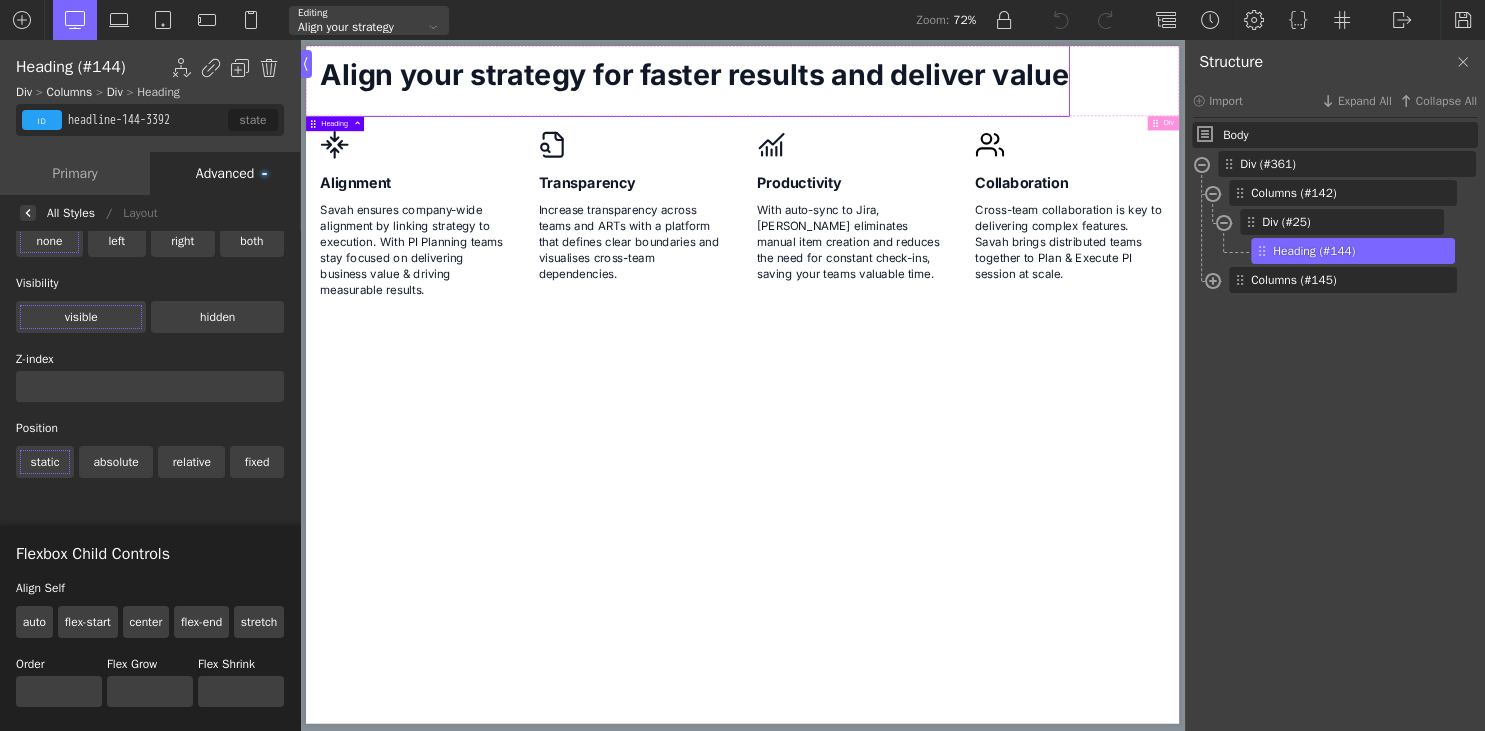scroll, scrollTop: 0, scrollLeft: 0, axis: both 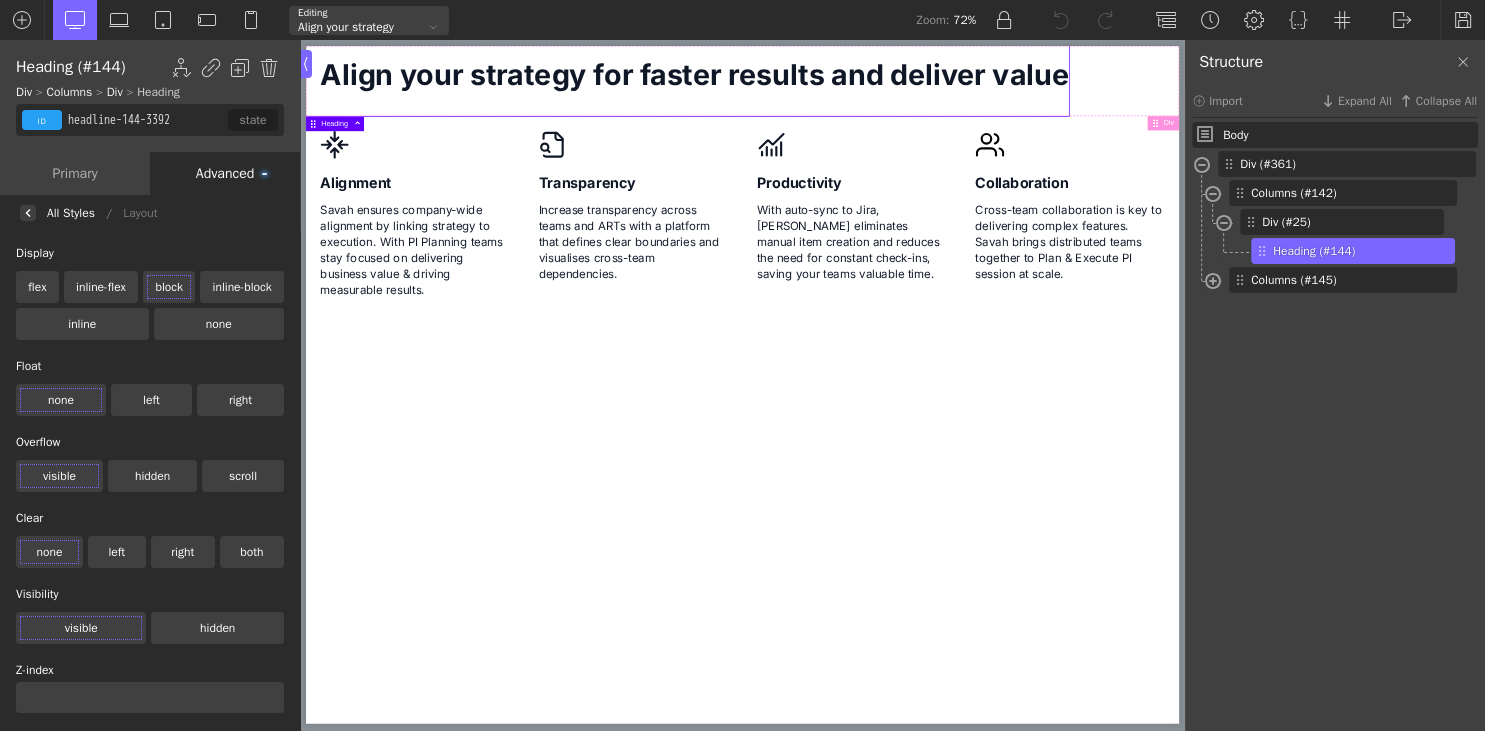 click on "Primary" at bounding box center (75, 173) 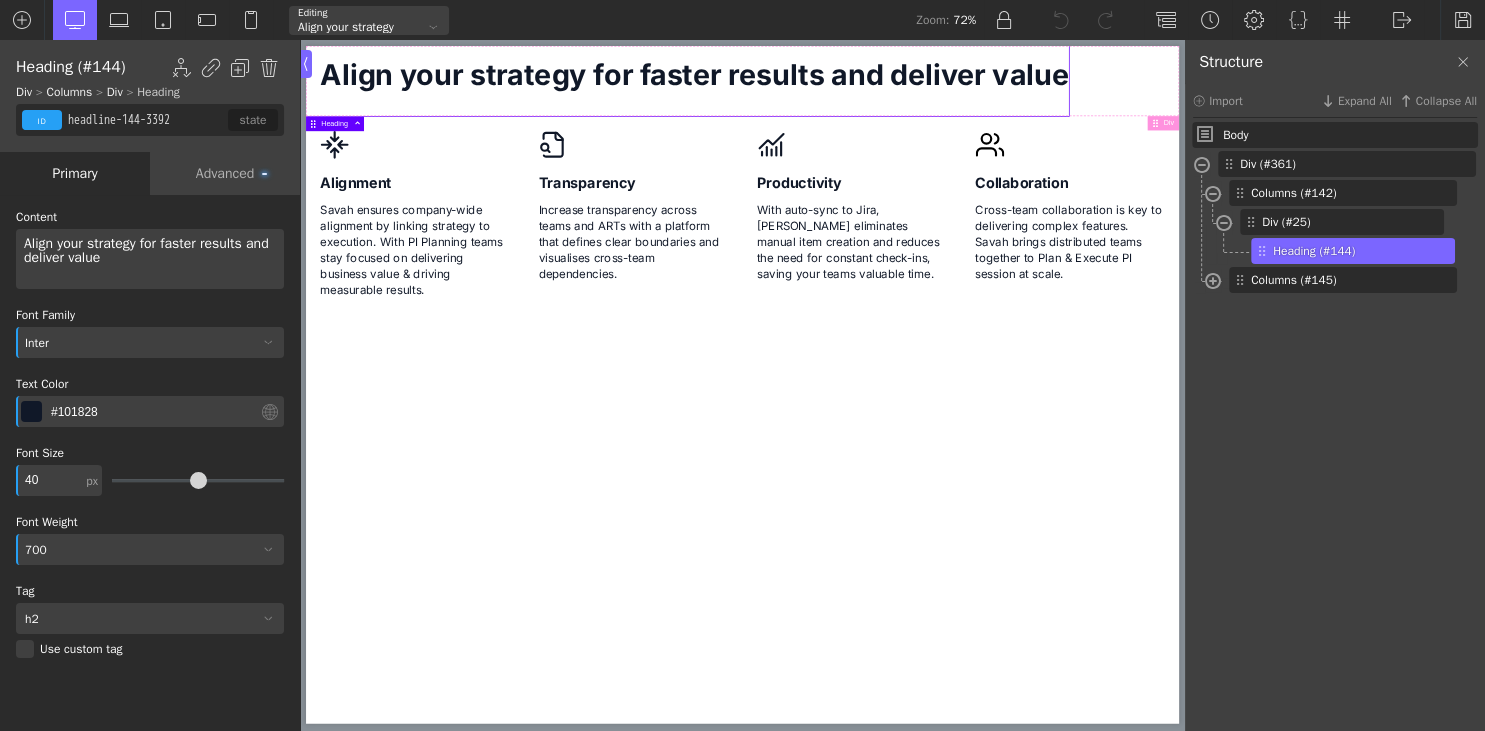 click on "Advanced" at bounding box center (225, 173) 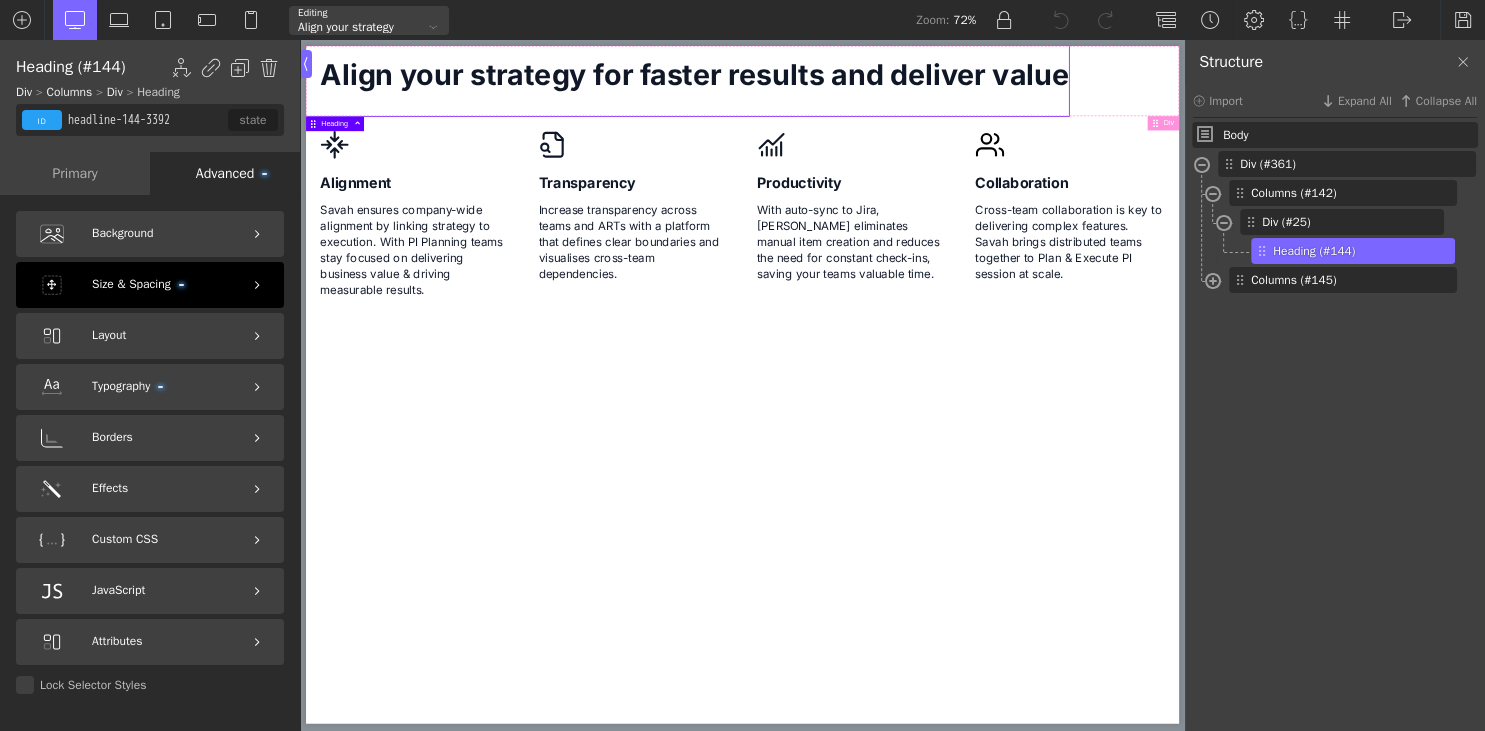 click on "Size & Spacing" at bounding box center (138, 284) 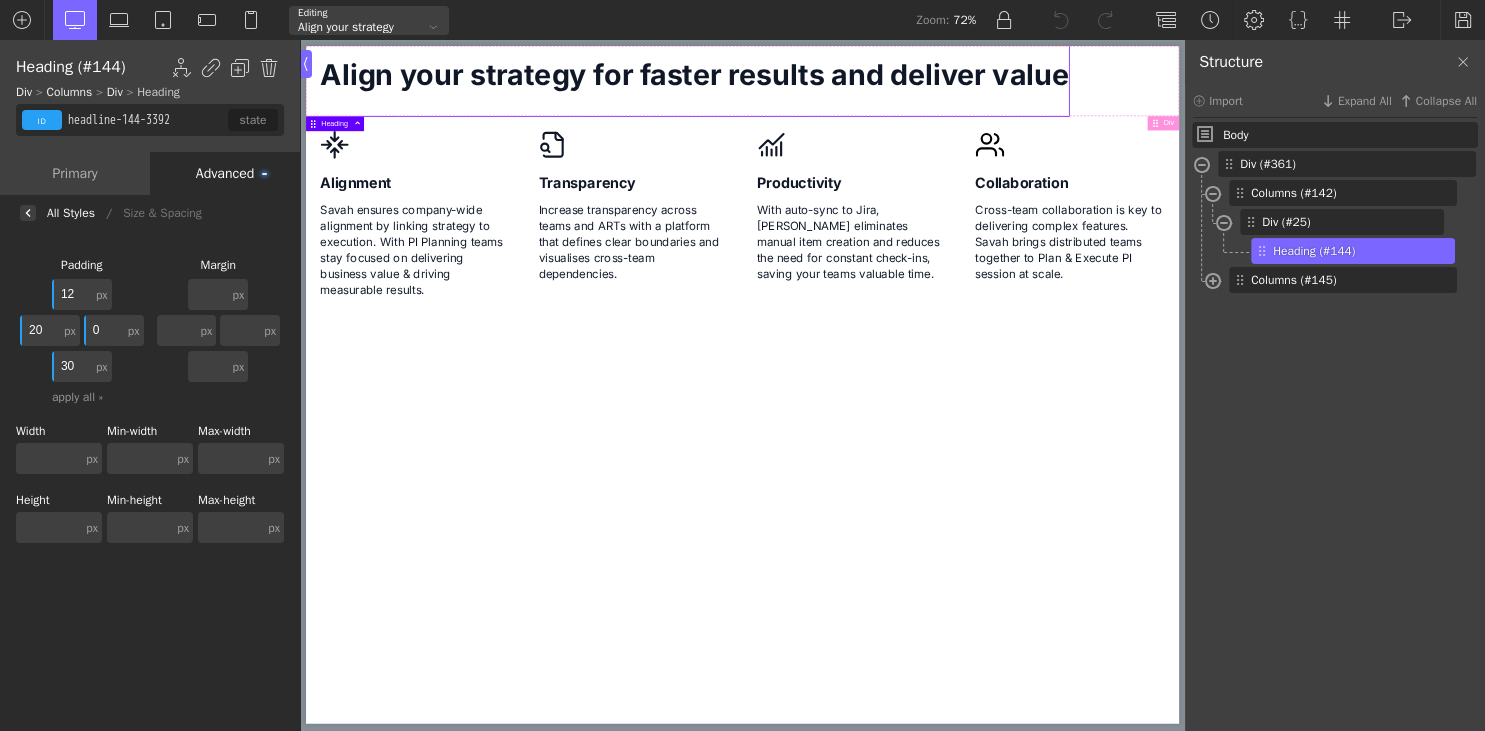 drag, startPoint x: 48, startPoint y: 332, endPoint x: -2, endPoint y: 332, distance: 50 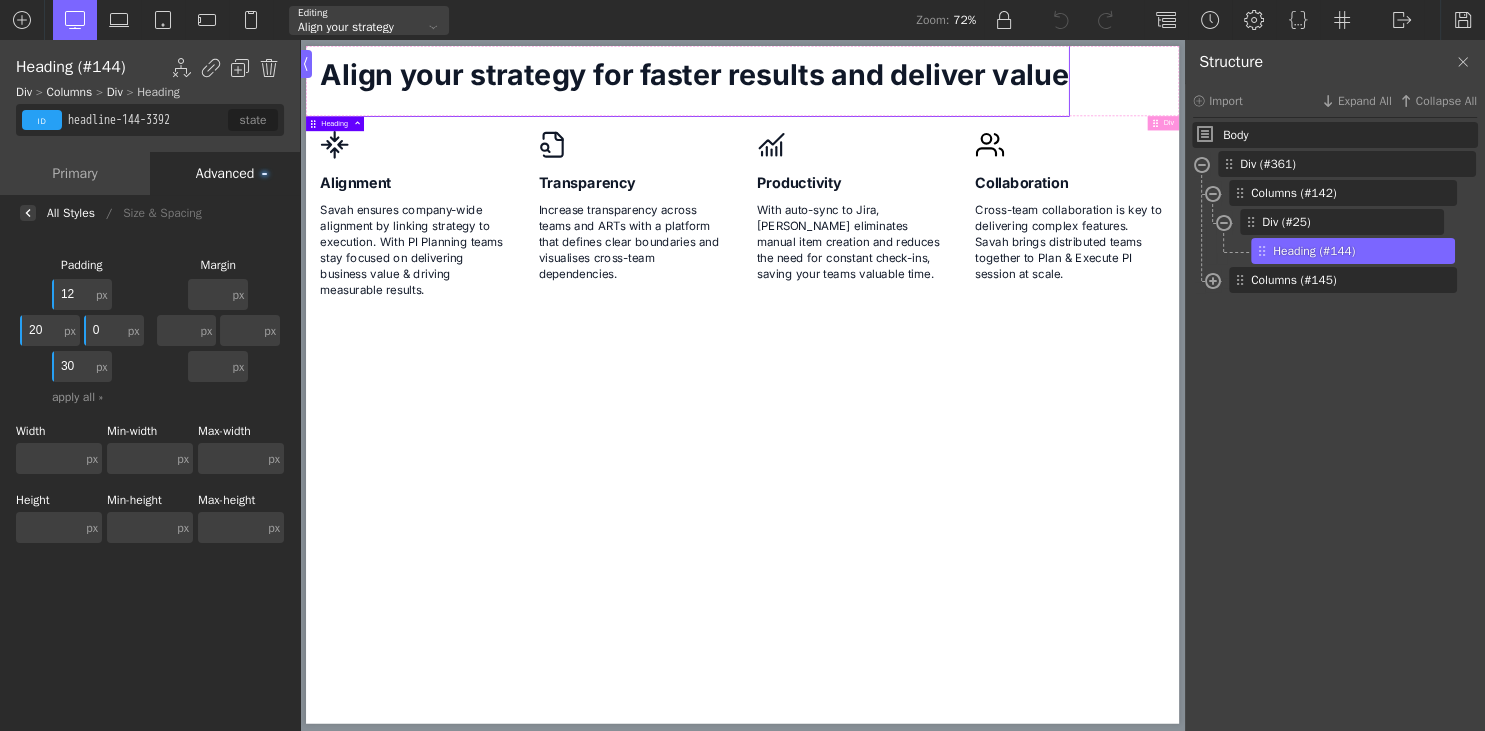 click on "20" at bounding box center [40, 330] 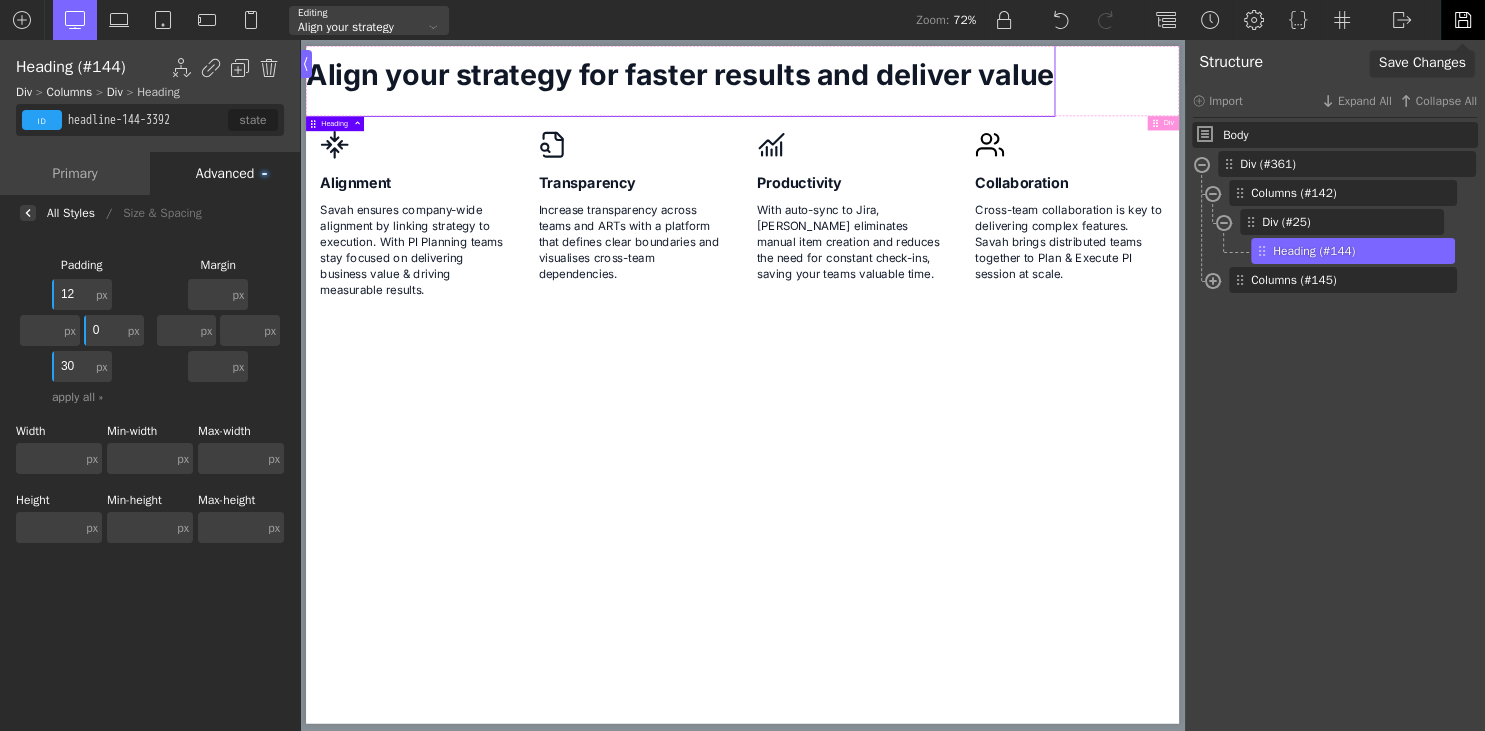 type 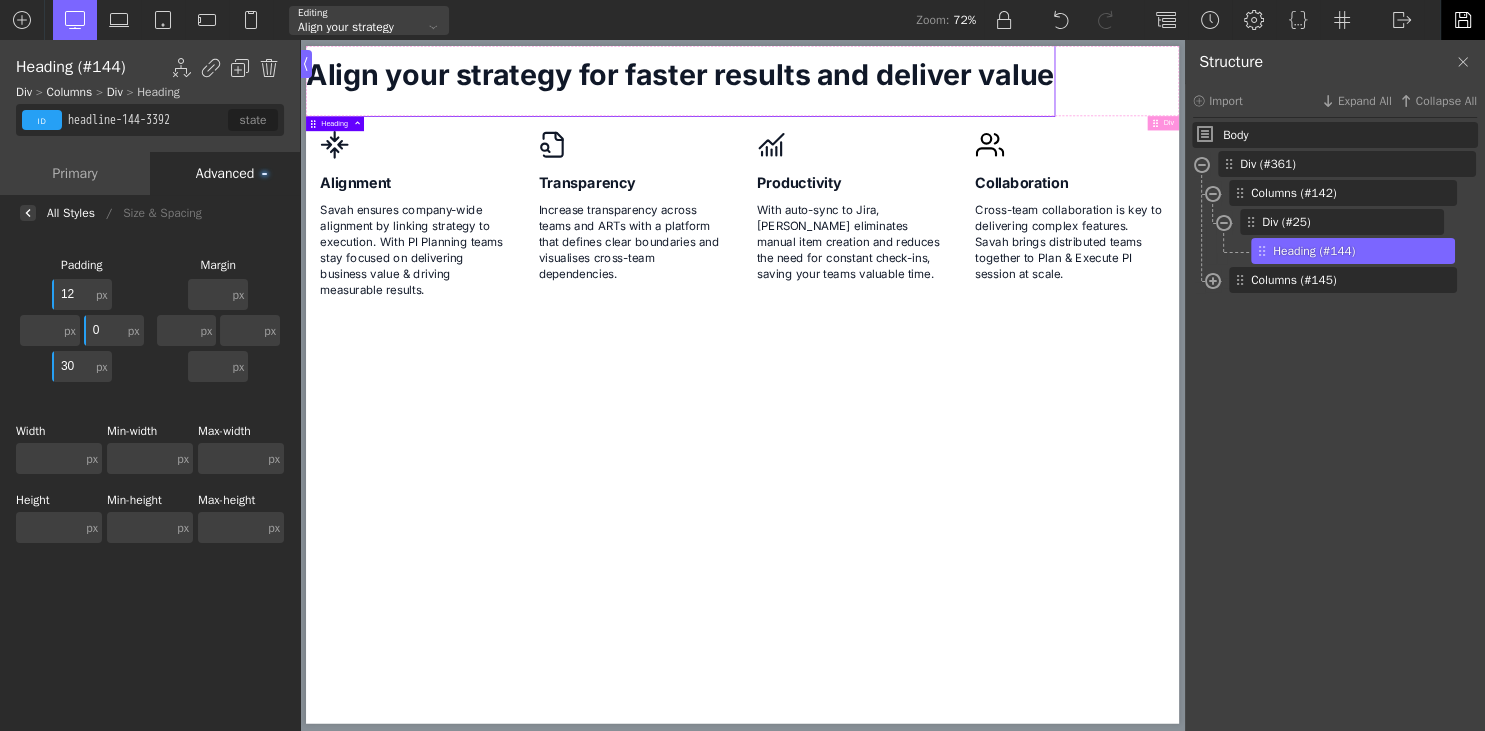 click at bounding box center (1463, 20) 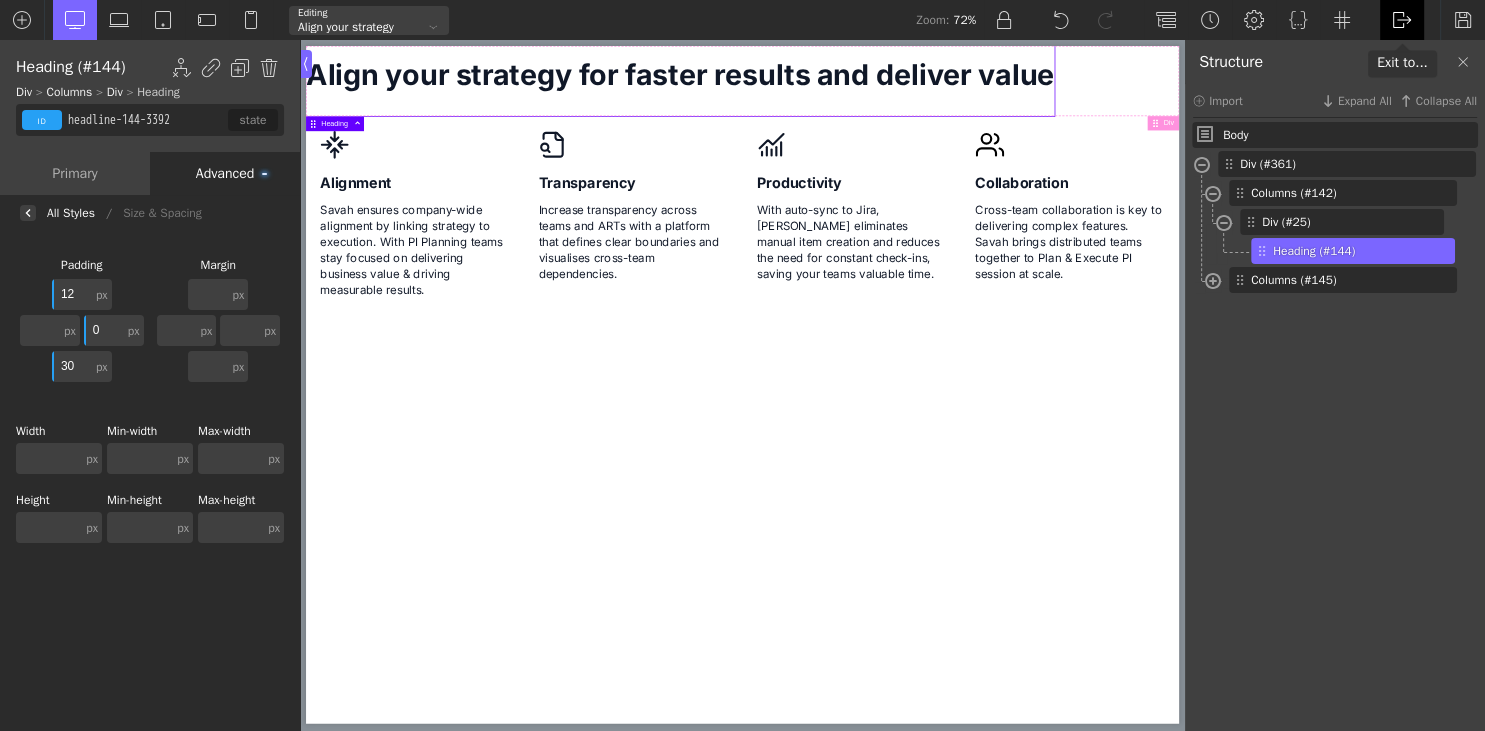 click at bounding box center (1402, 20) 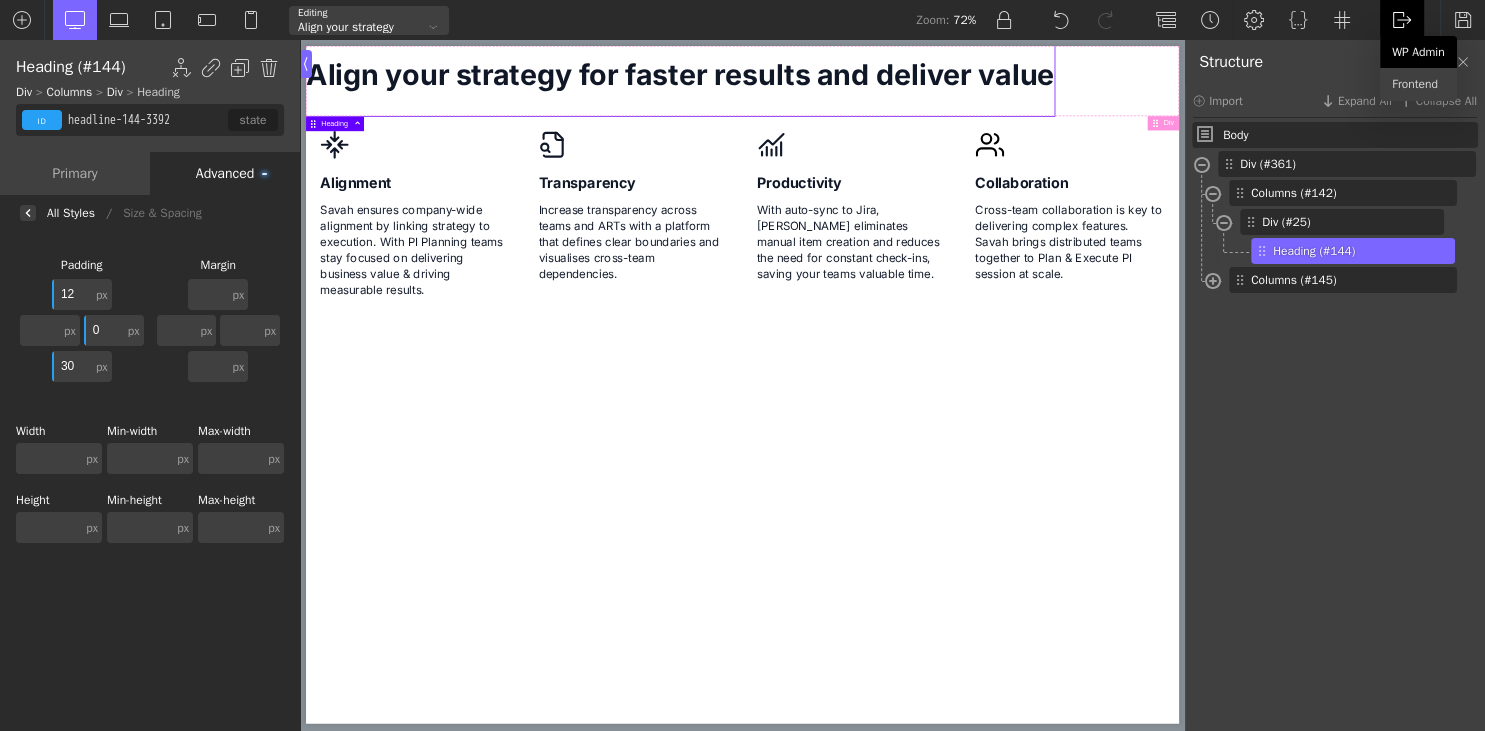 click on "WP Admin" at bounding box center (1418, 52) 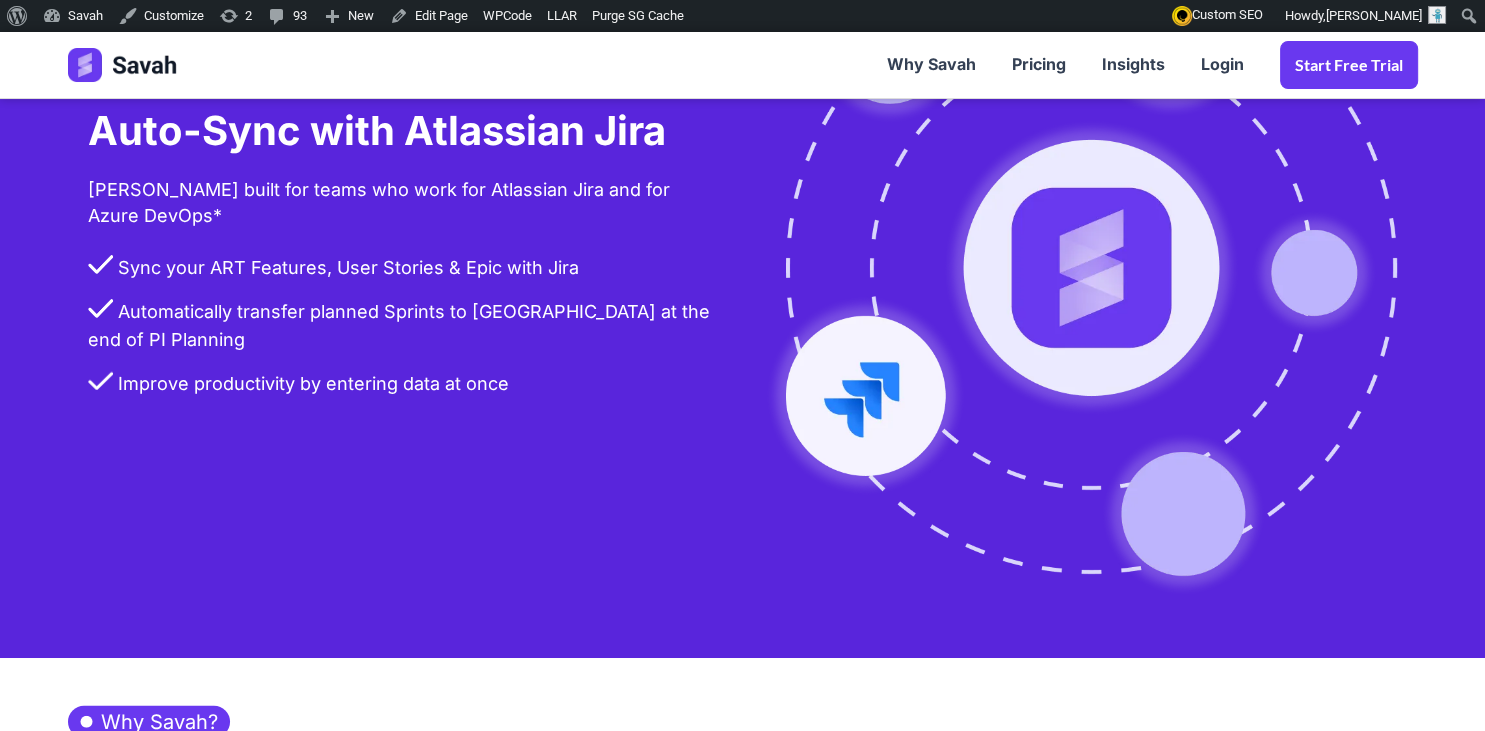 scroll, scrollTop: 5068, scrollLeft: 0, axis: vertical 